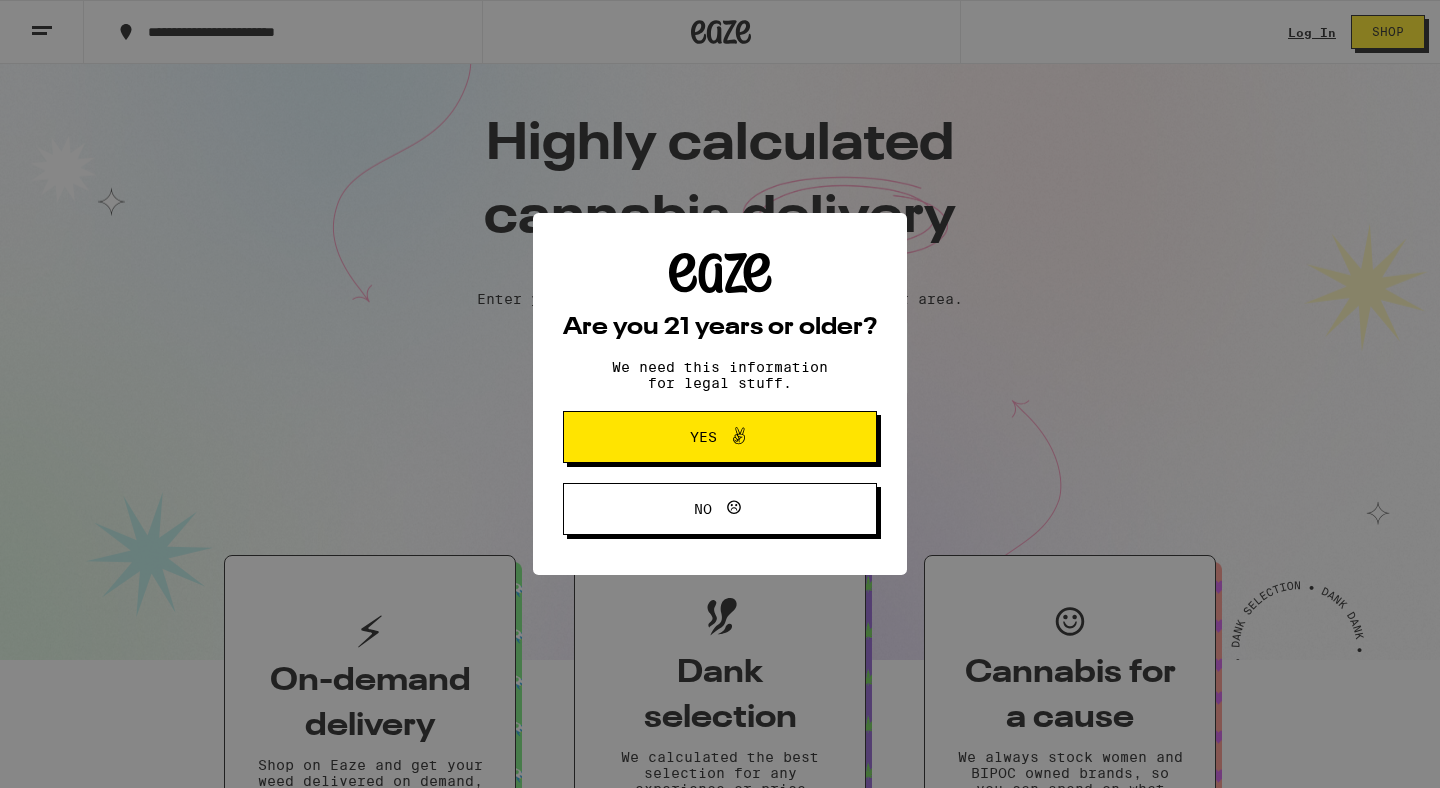 scroll, scrollTop: 0, scrollLeft: 0, axis: both 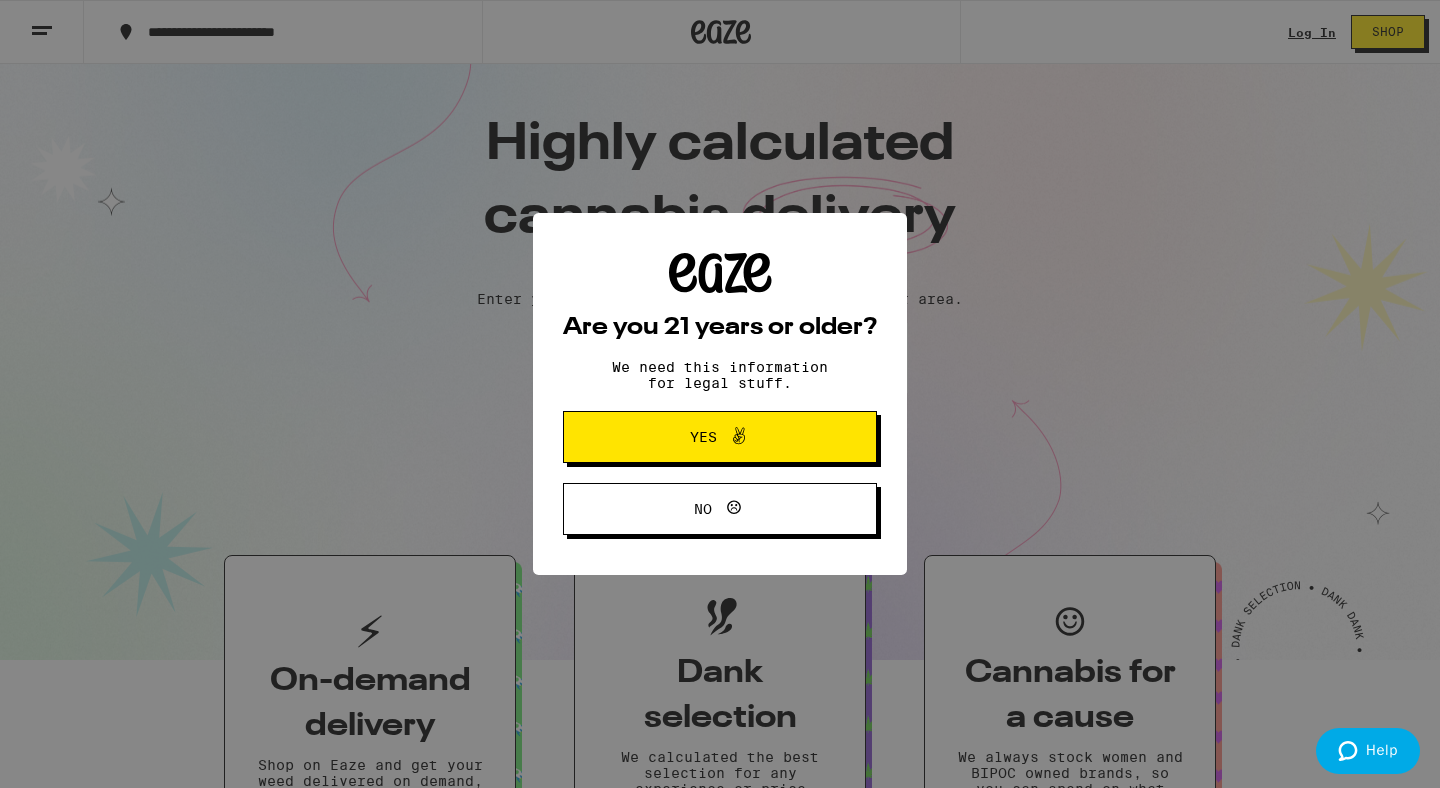 click 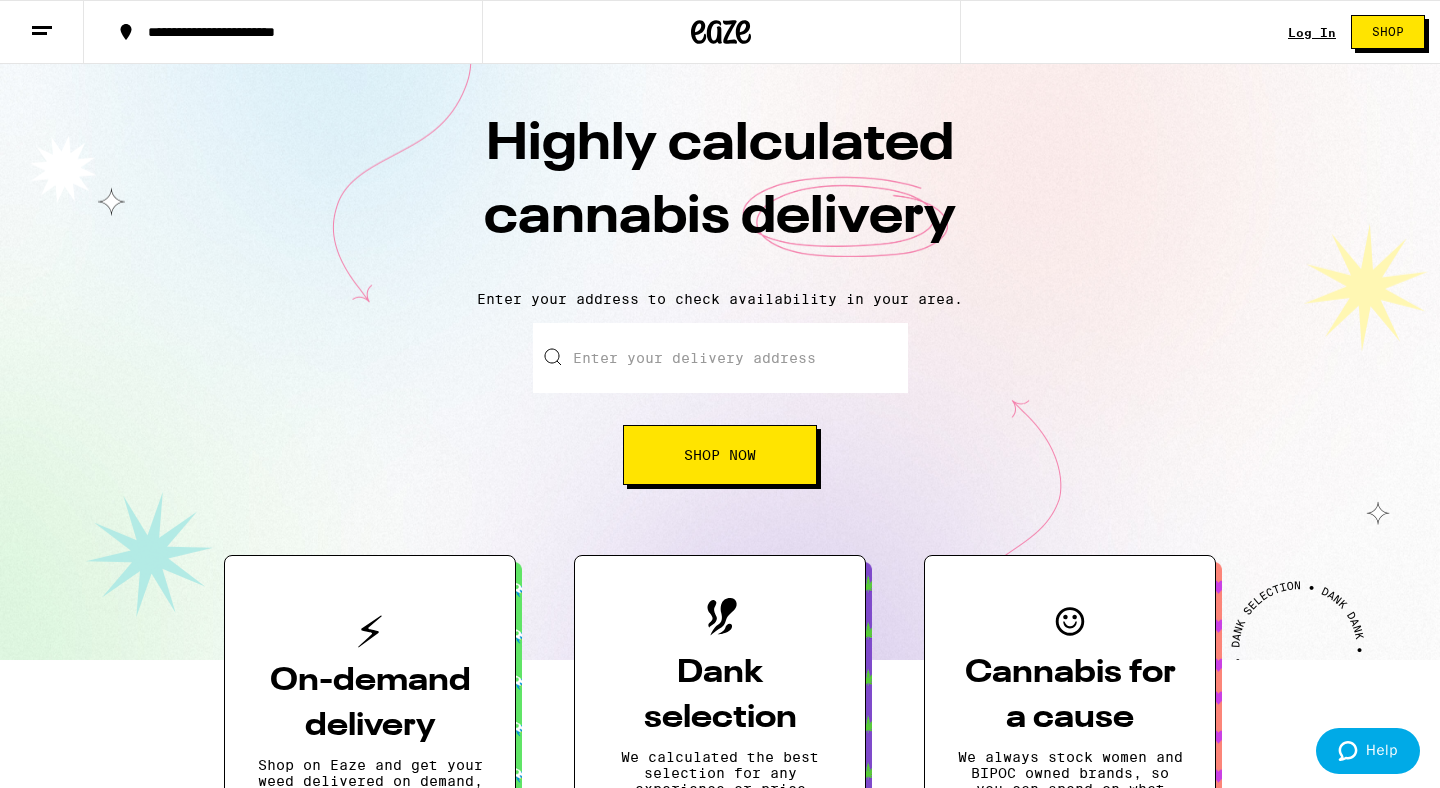 click on "Enter your delivery address" at bounding box center (720, 358) 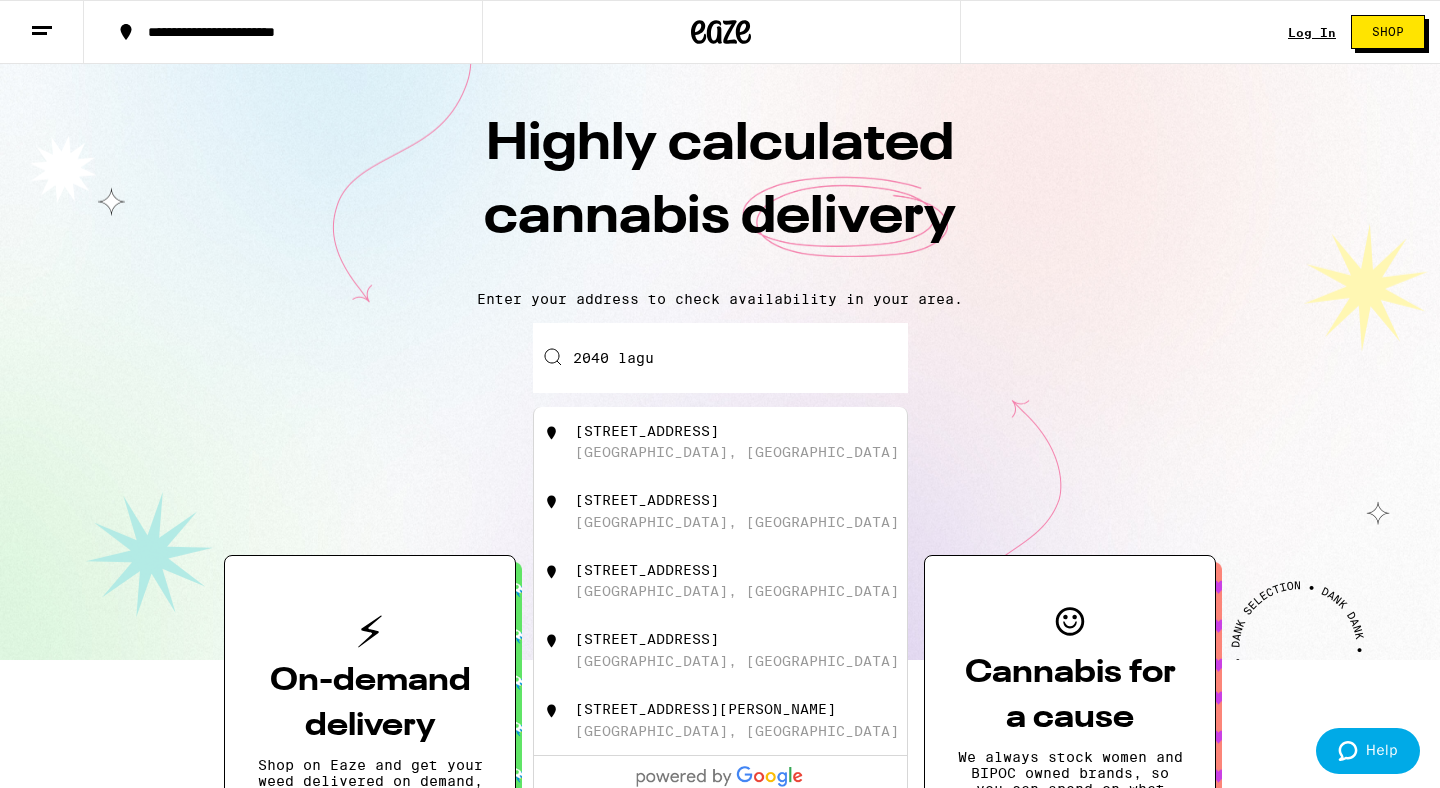 scroll, scrollTop: 0, scrollLeft: 0, axis: both 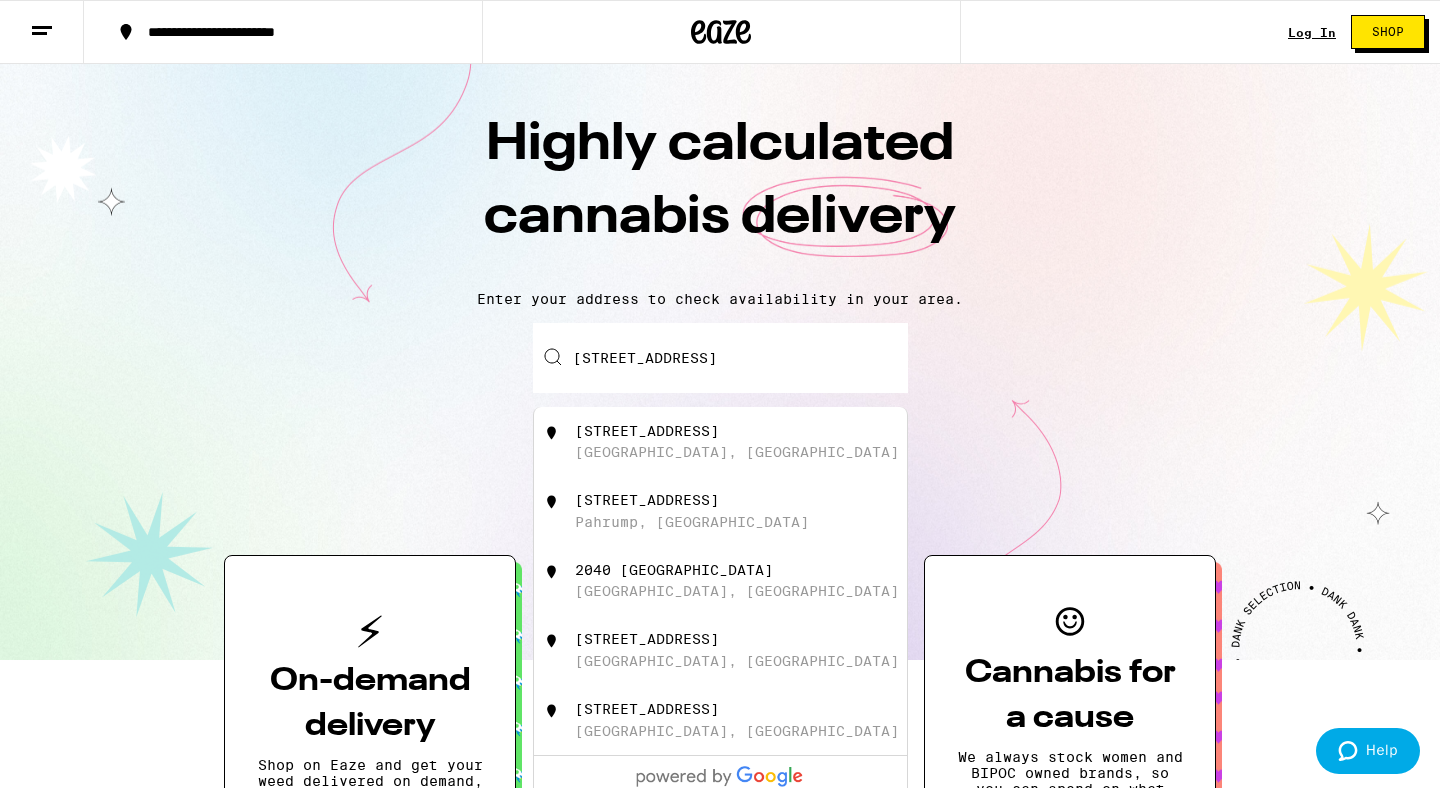 click on "[STREET_ADDRESS]" at bounding box center [647, 431] 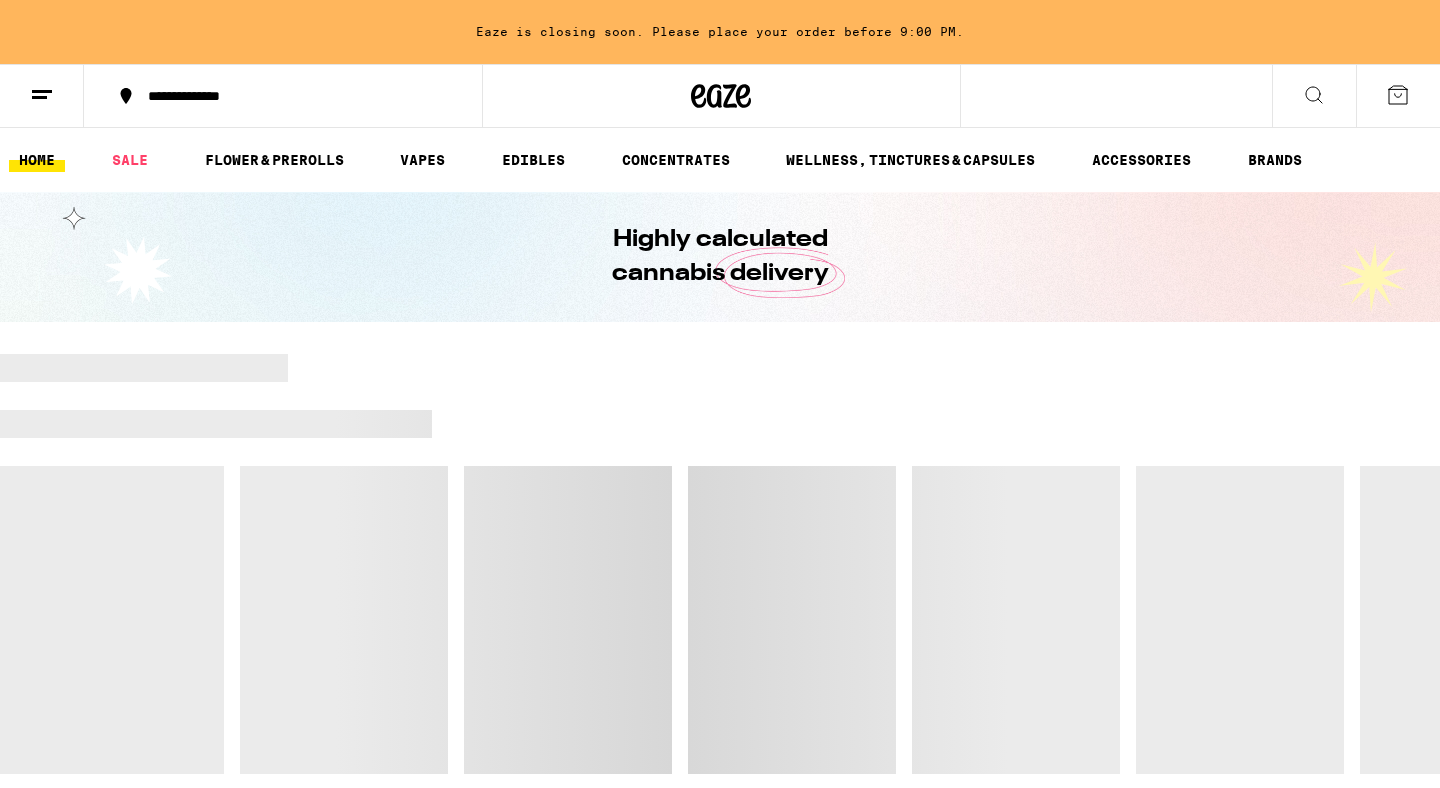 scroll, scrollTop: 0, scrollLeft: 0, axis: both 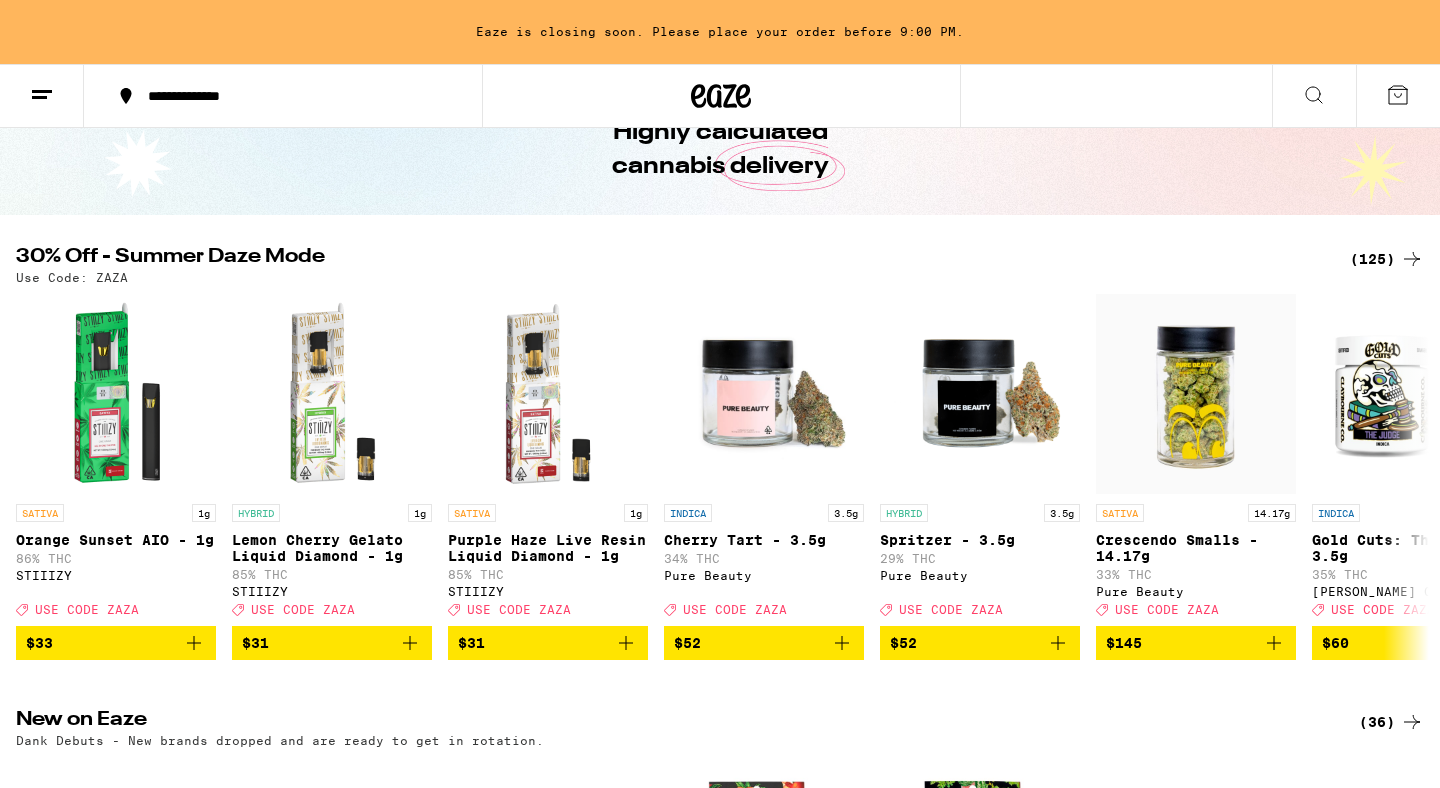 click on "(125)" at bounding box center (1387, 259) 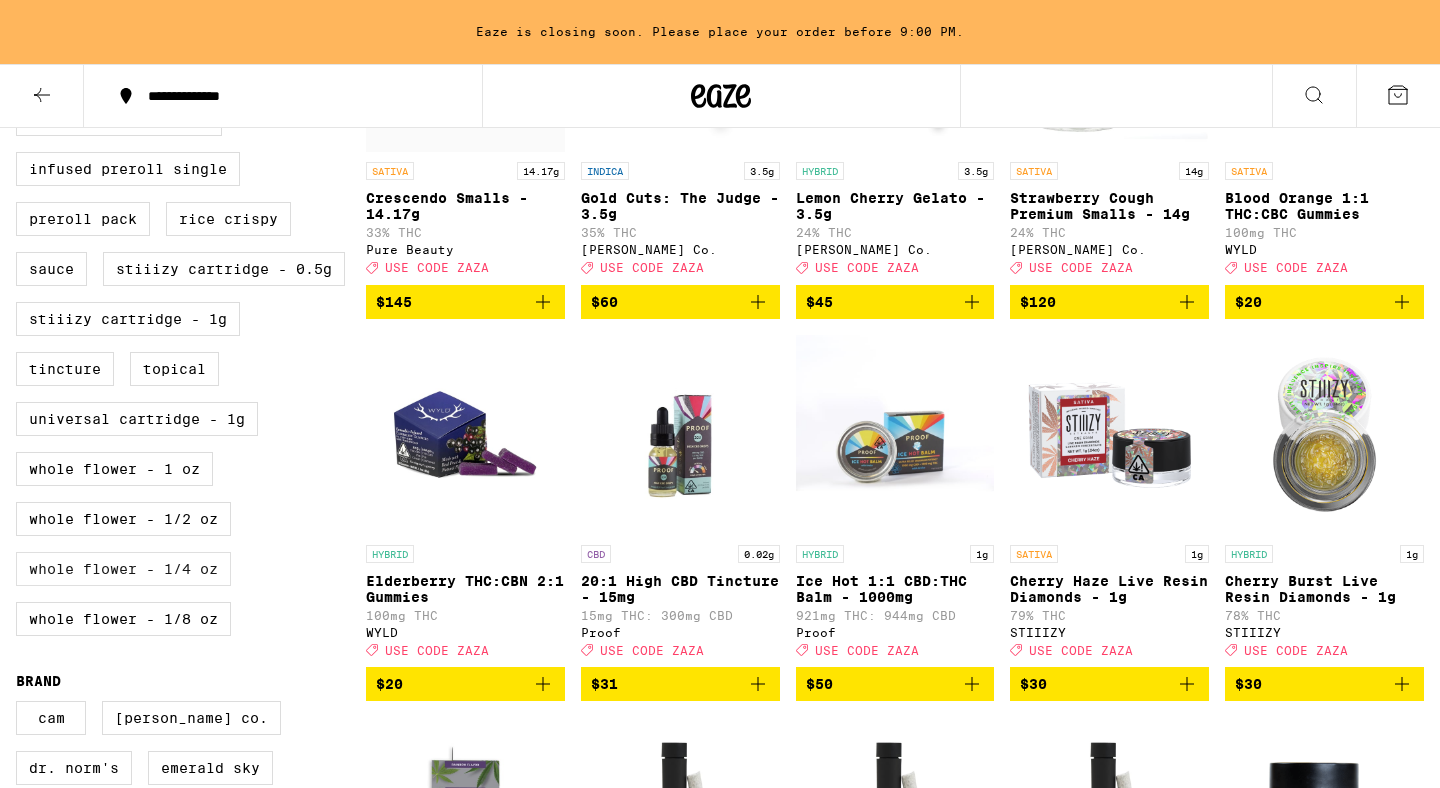 scroll, scrollTop: 776, scrollLeft: 0, axis: vertical 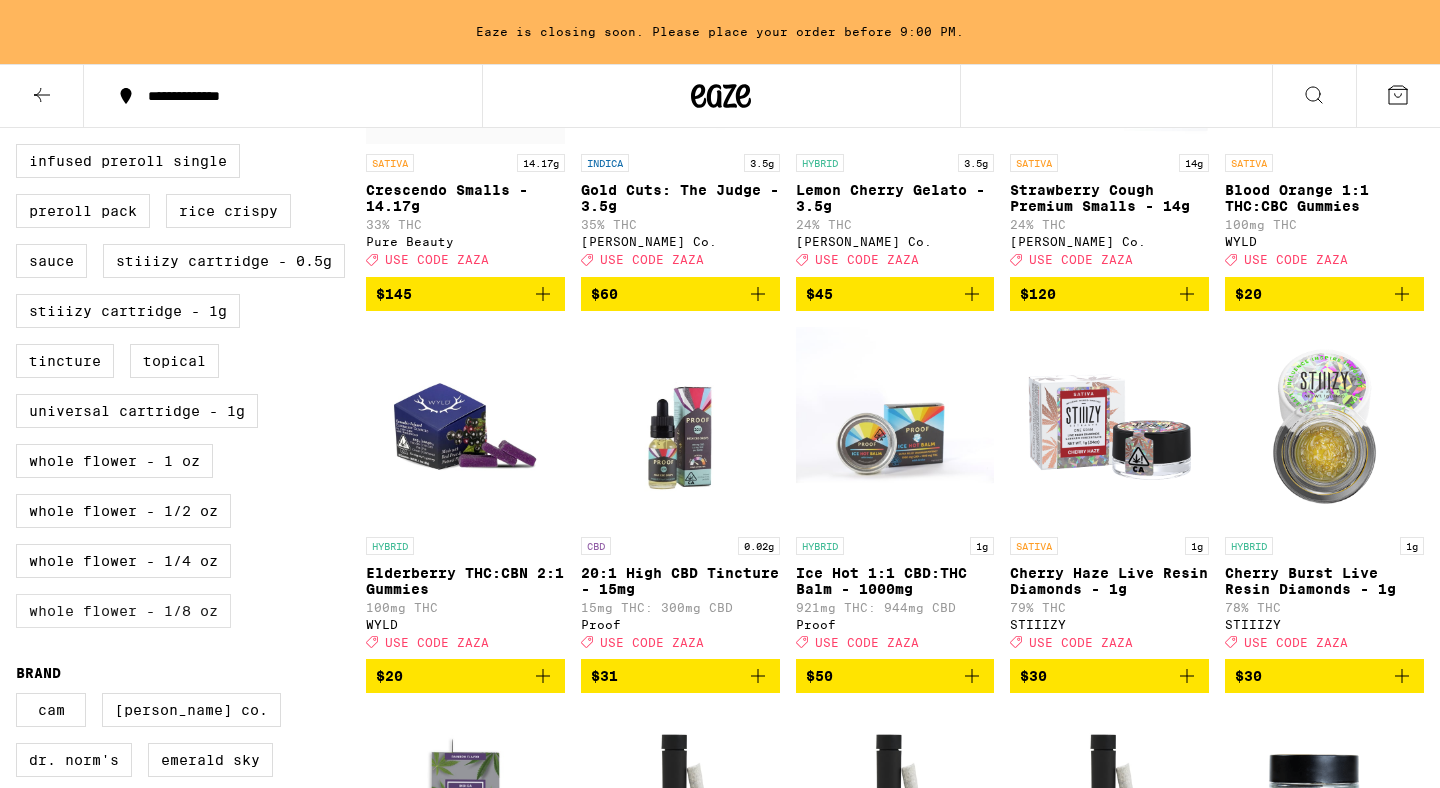 click on "Whole Flower - 1/8 oz" at bounding box center [123, 611] 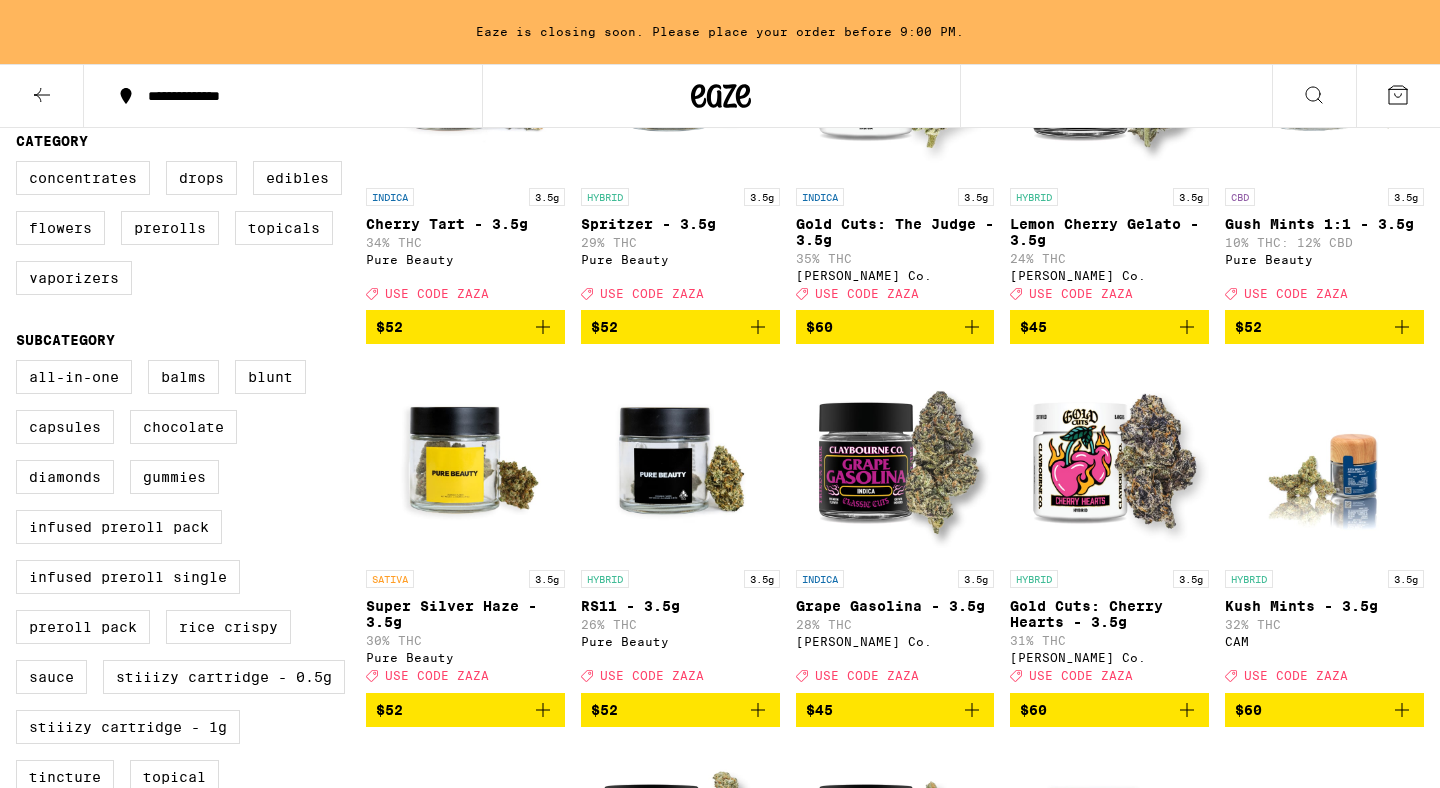 scroll, scrollTop: 357, scrollLeft: 0, axis: vertical 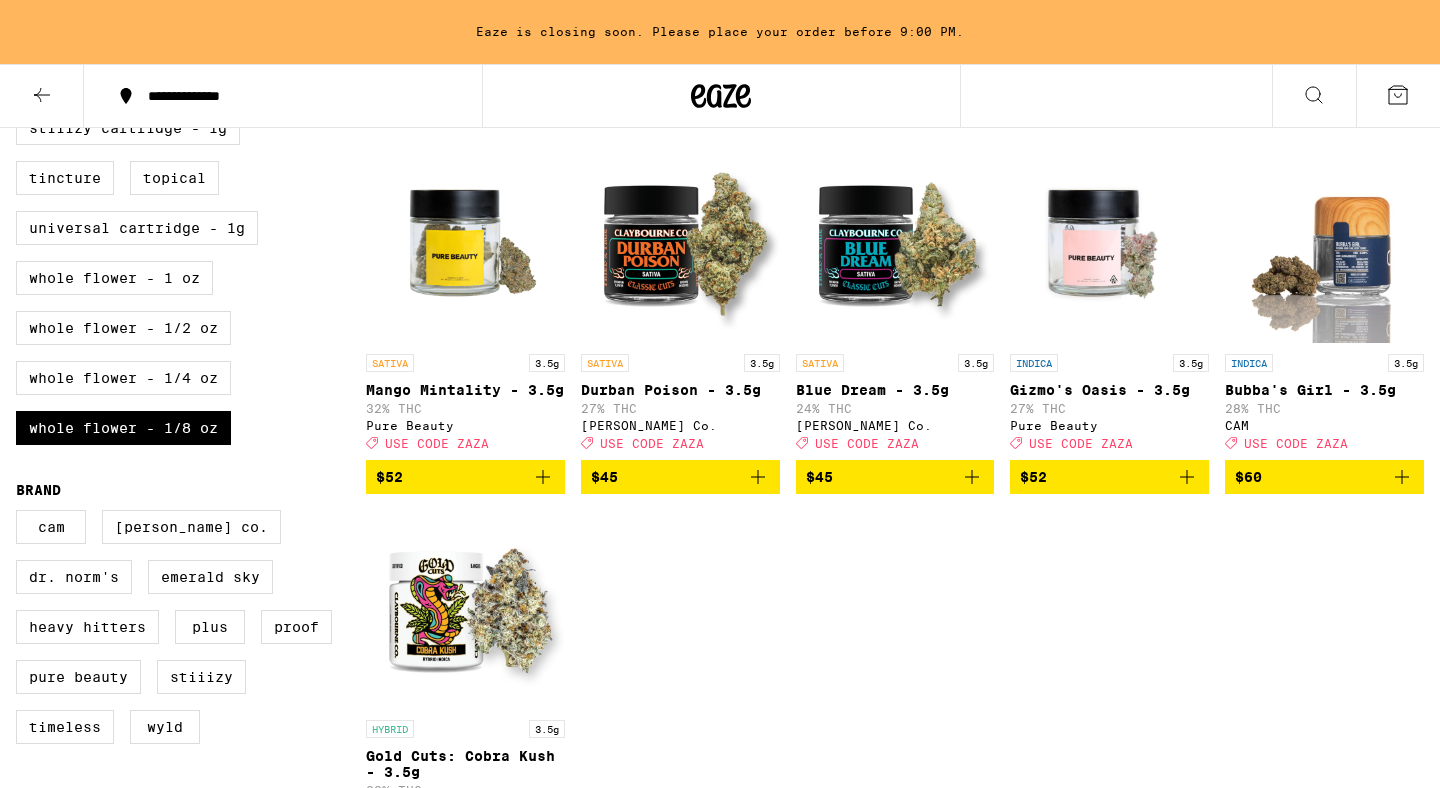 click on "Whole Flower - 1/8 oz" at bounding box center [123, 428] 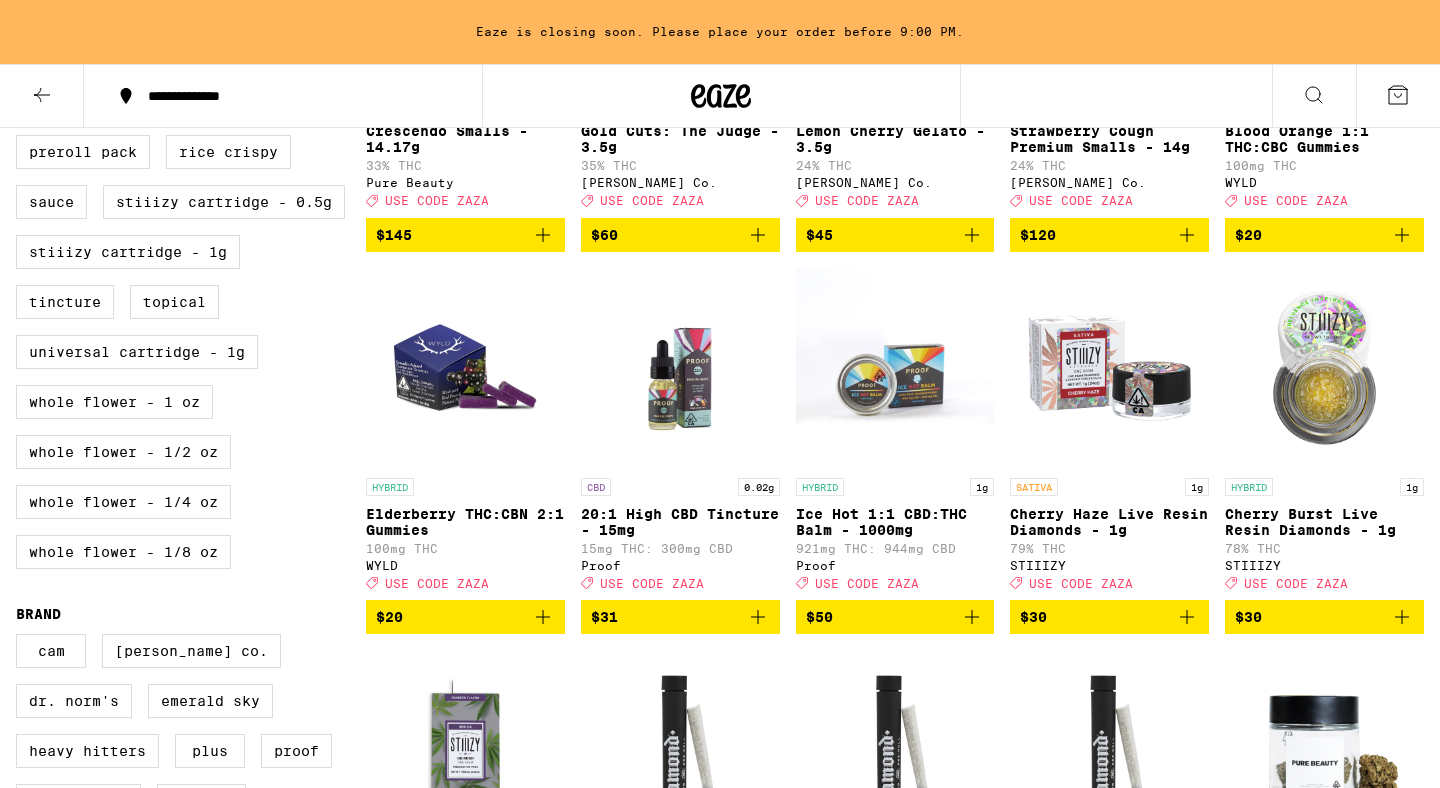 scroll, scrollTop: 838, scrollLeft: 0, axis: vertical 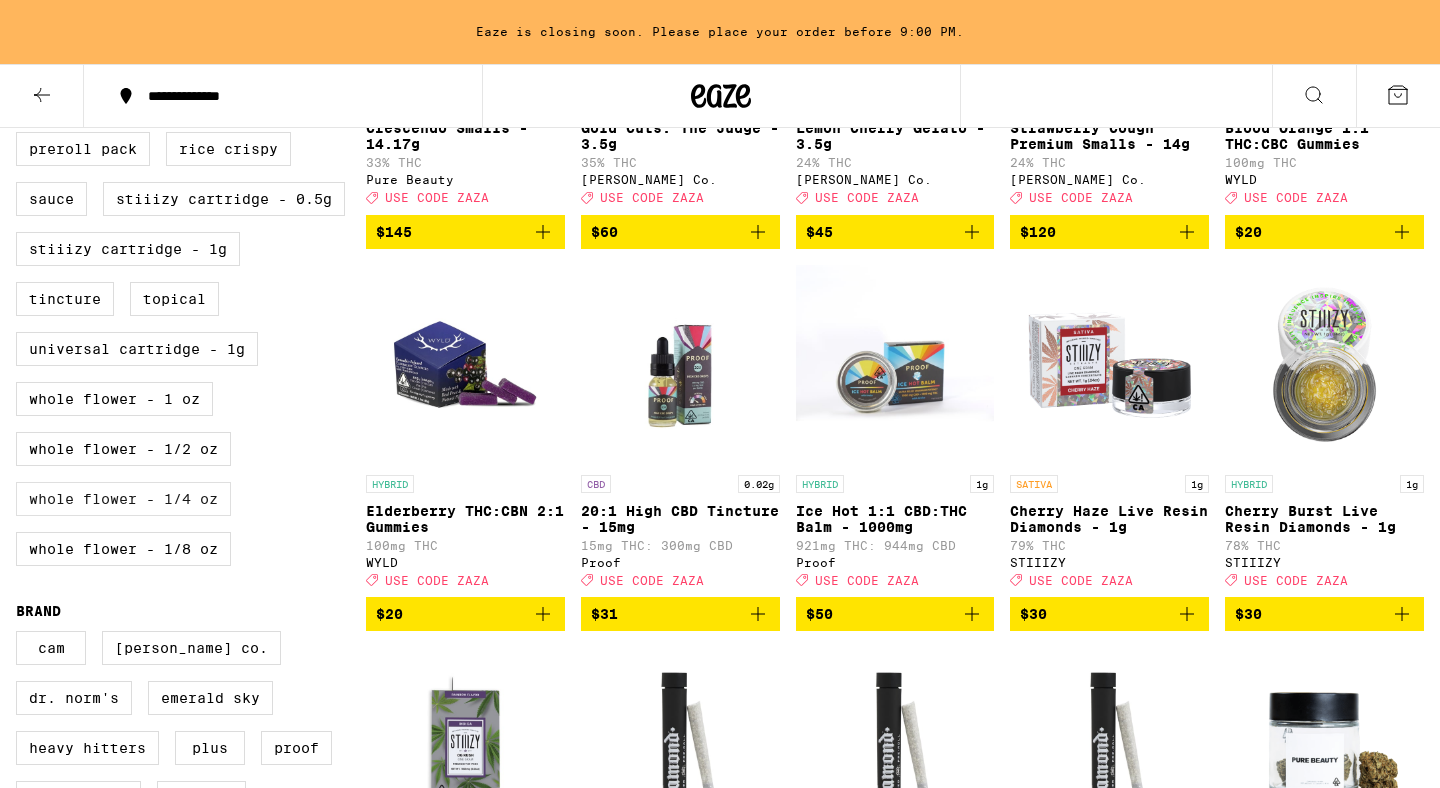click on "Whole Flower - 1/4 oz" at bounding box center [123, 499] 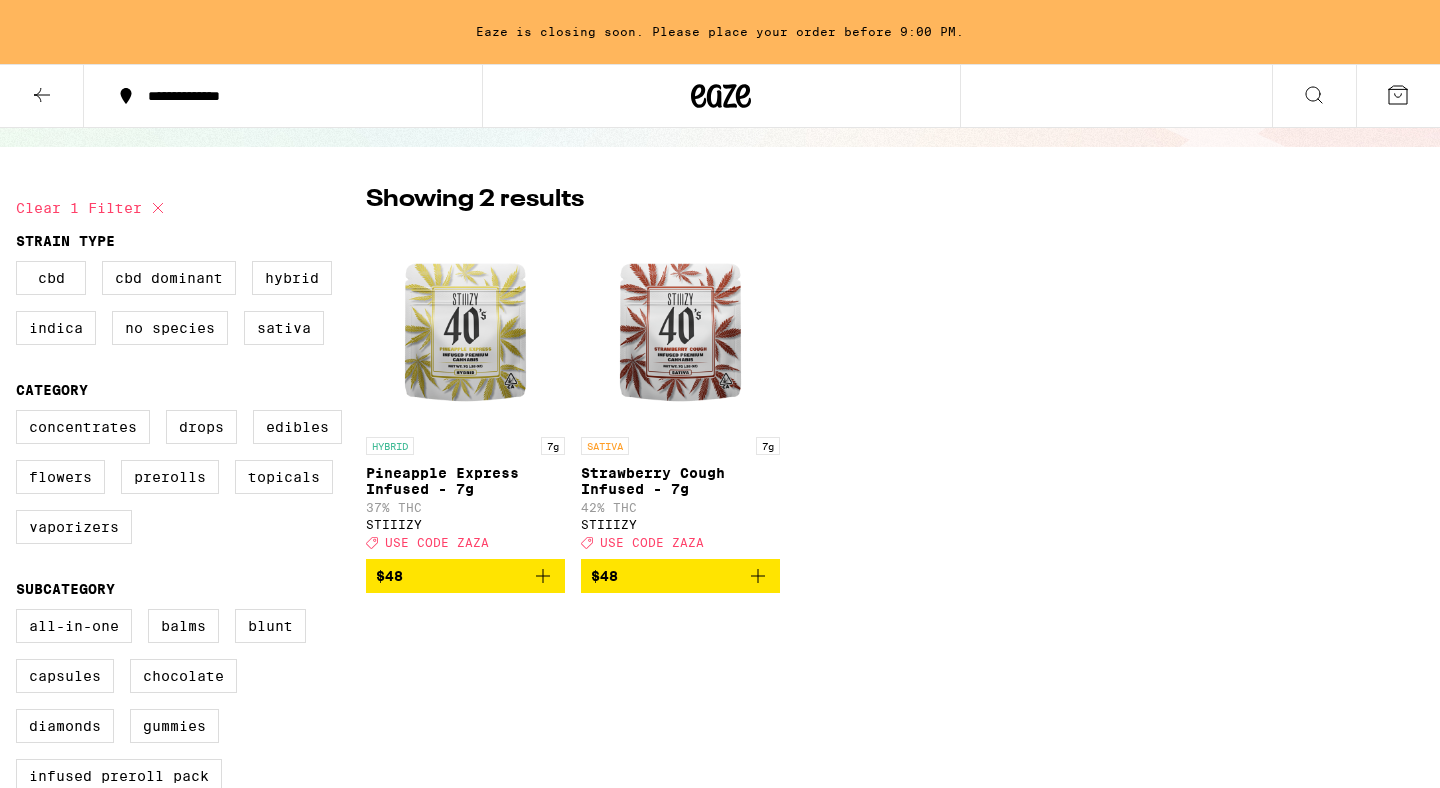 scroll, scrollTop: 0, scrollLeft: 0, axis: both 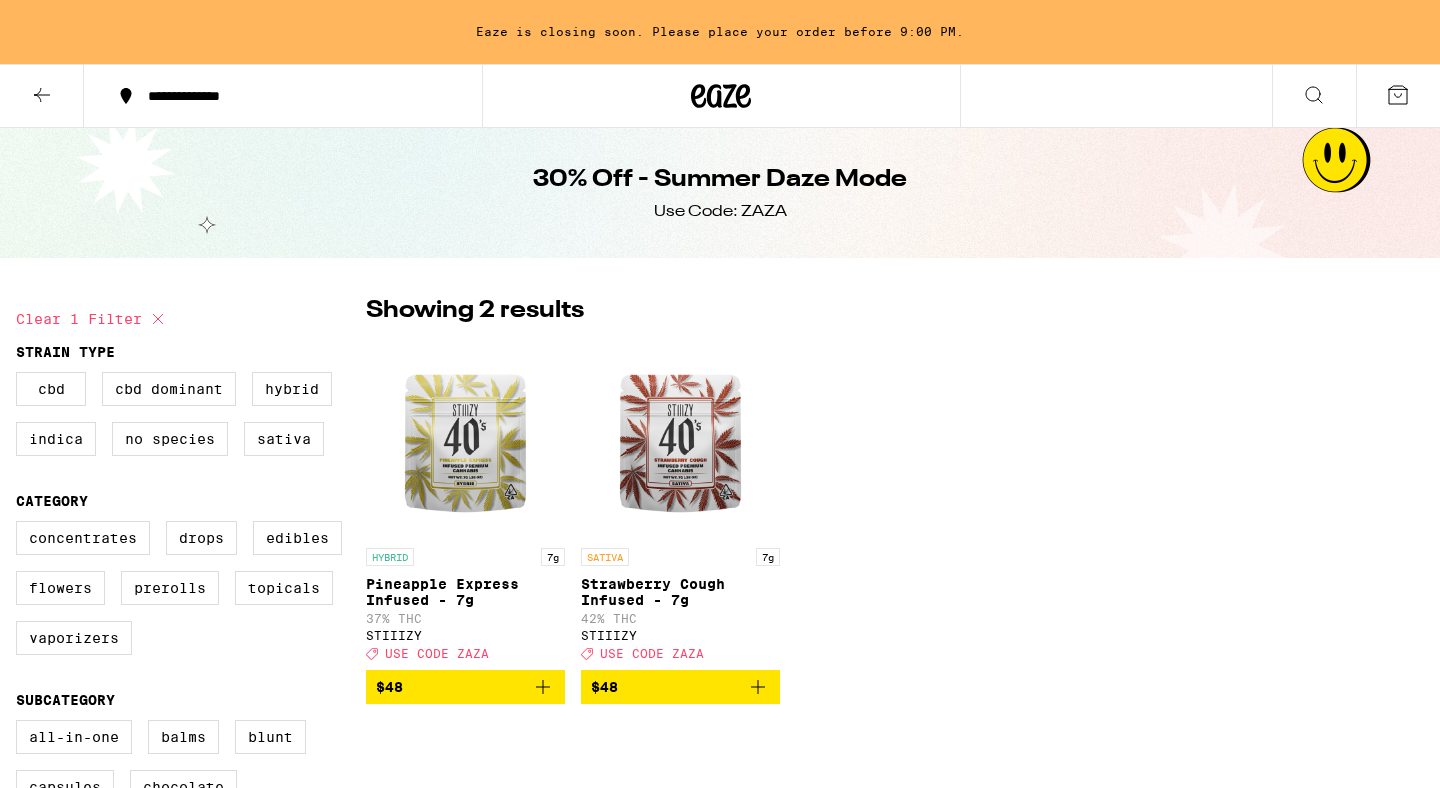 click 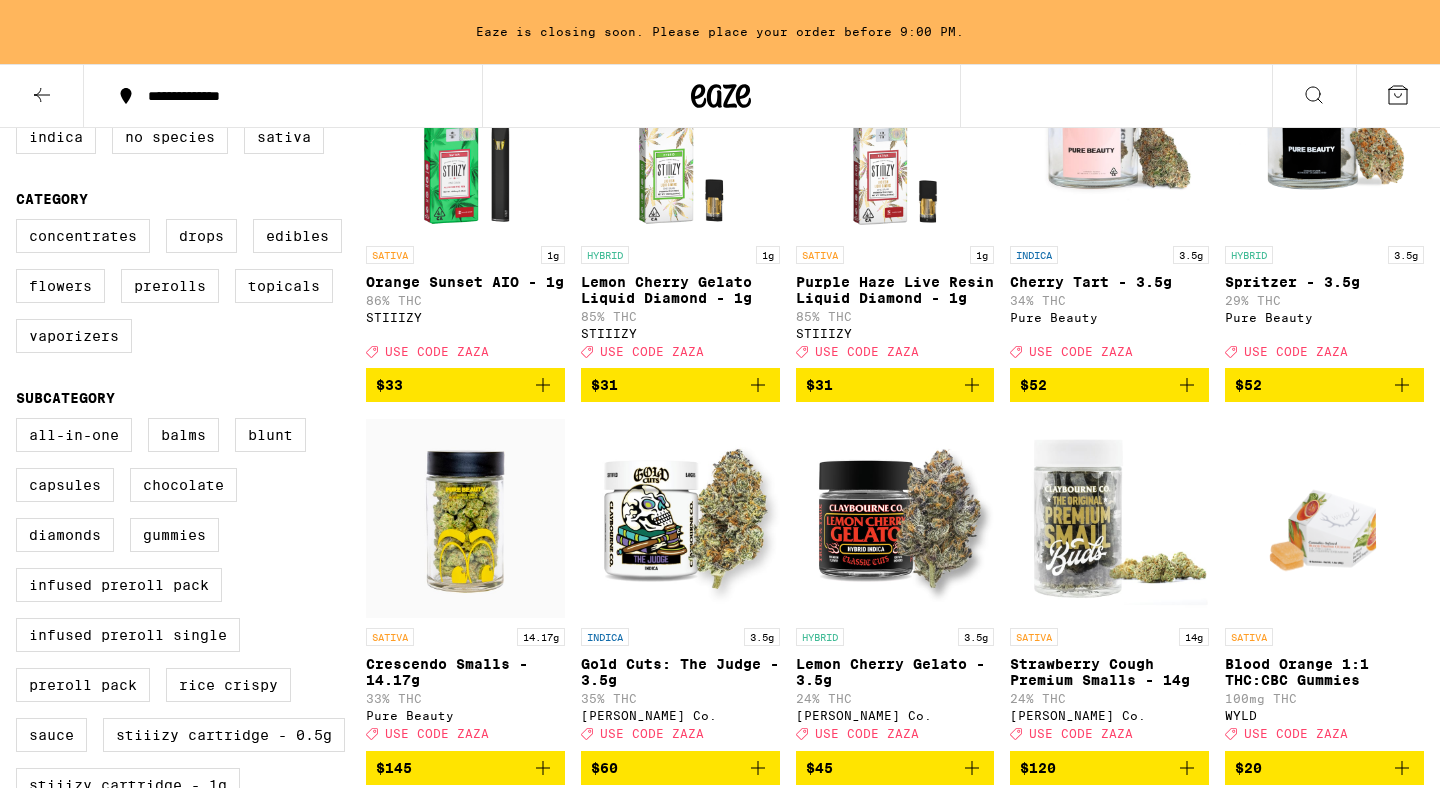 scroll, scrollTop: 303, scrollLeft: 0, axis: vertical 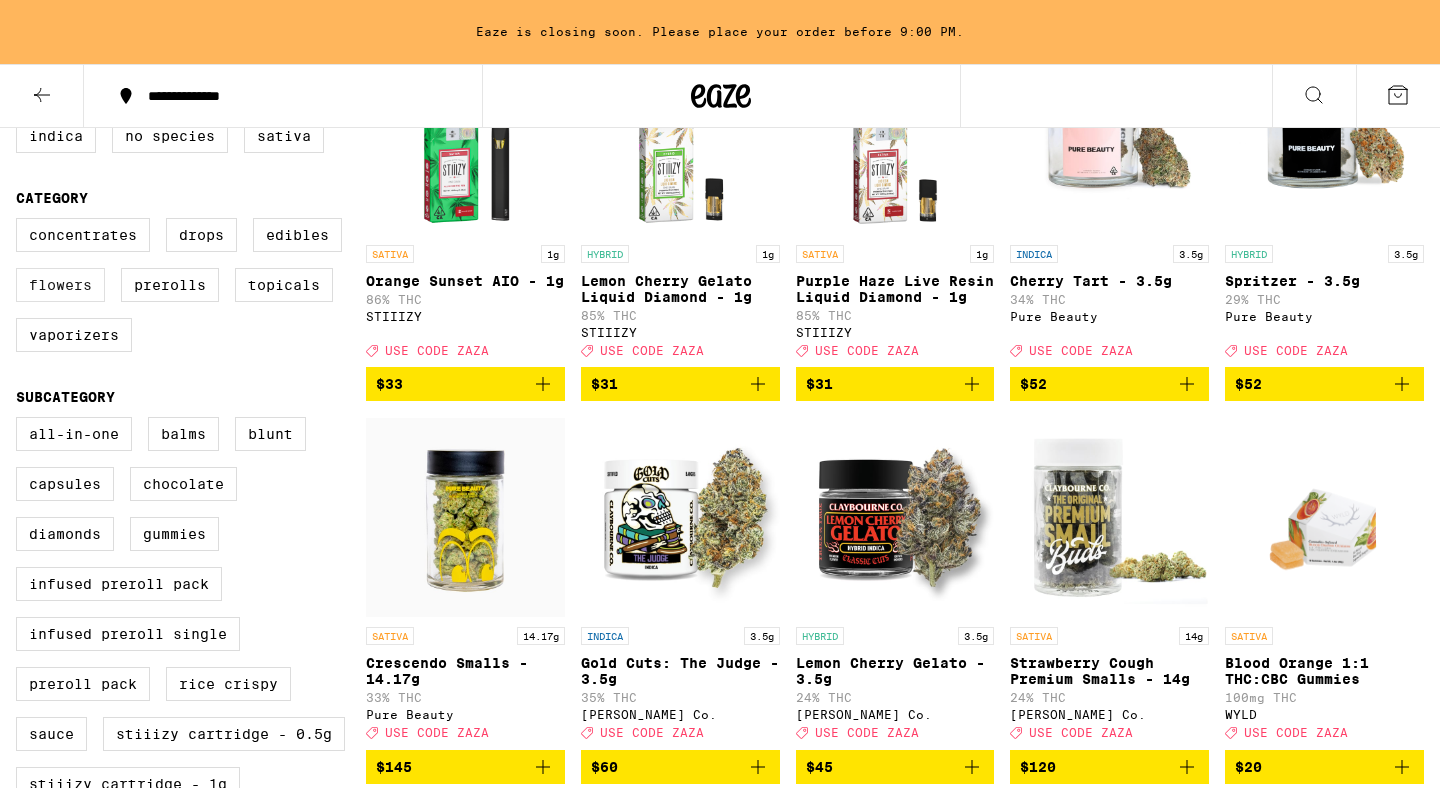 click on "Flowers" at bounding box center [60, 285] 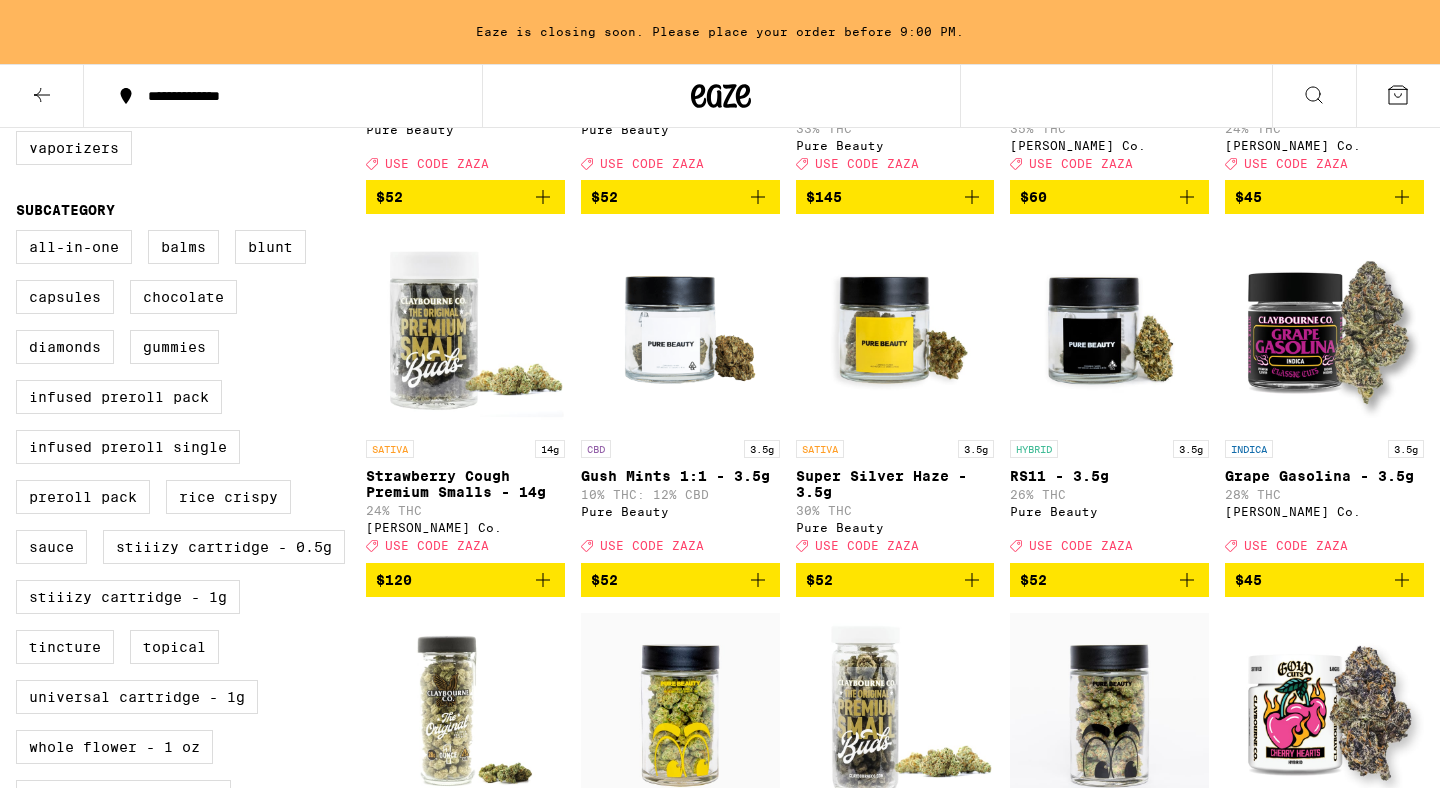 scroll, scrollTop: 0, scrollLeft: 0, axis: both 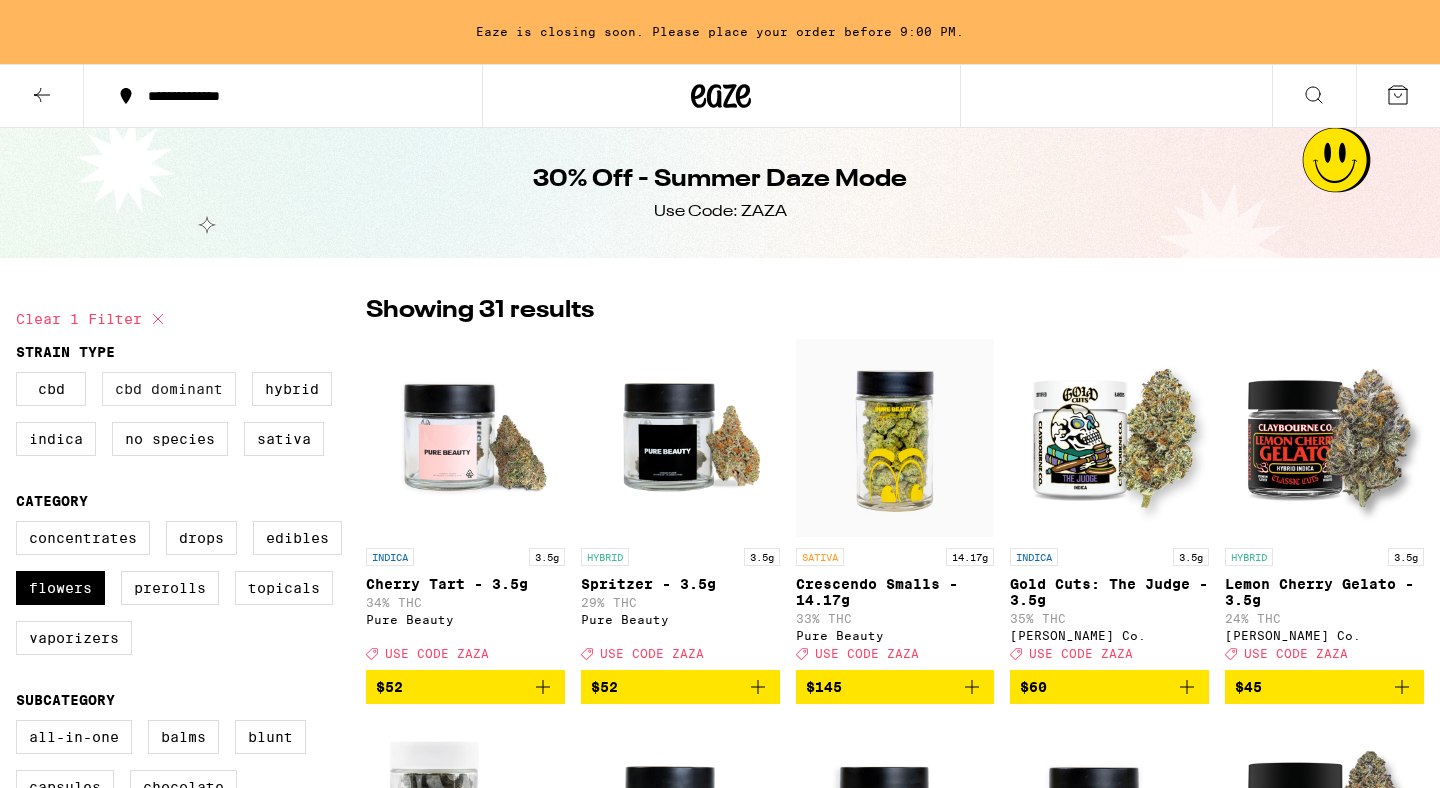 click on "Flowers" at bounding box center [60, 588] 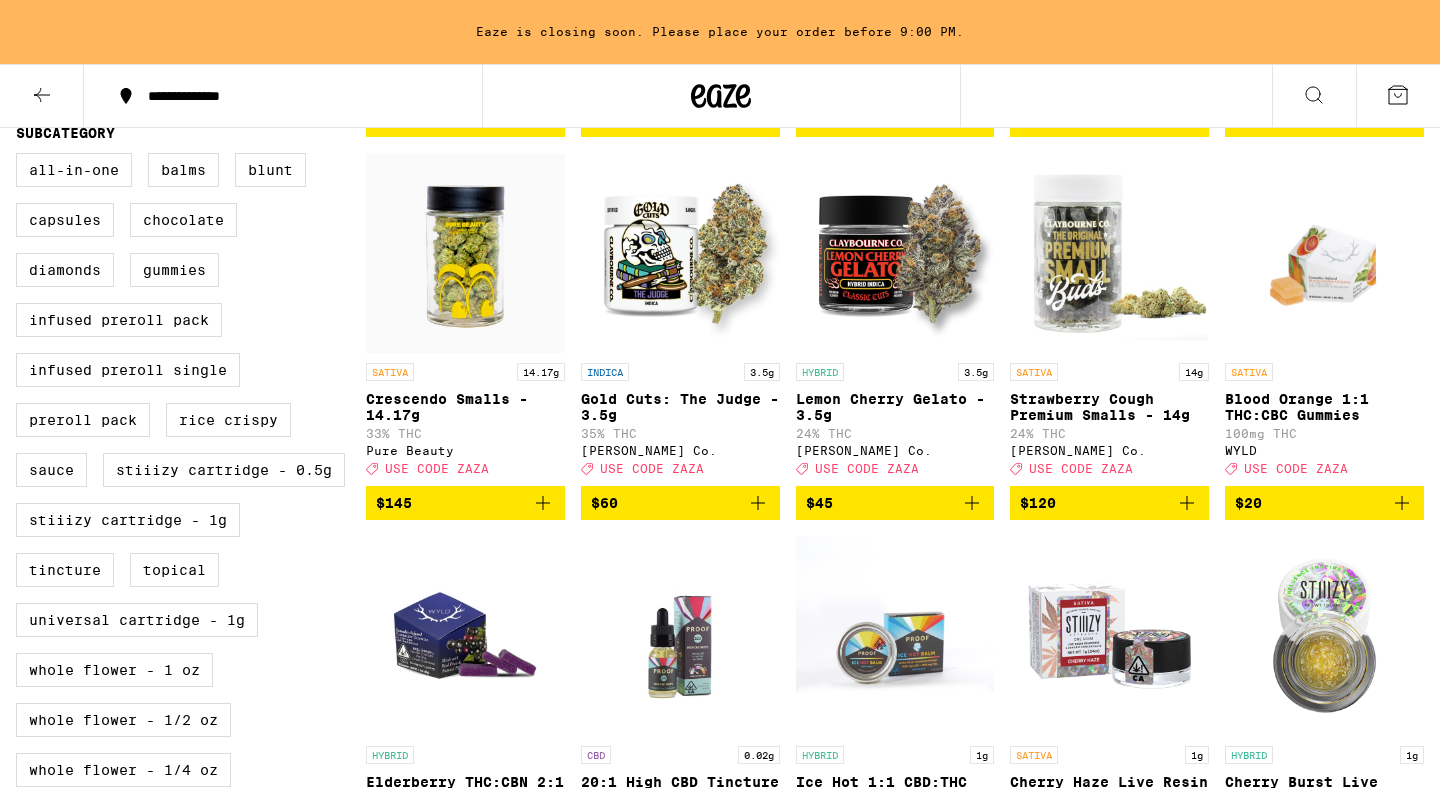 scroll, scrollTop: 255, scrollLeft: 0, axis: vertical 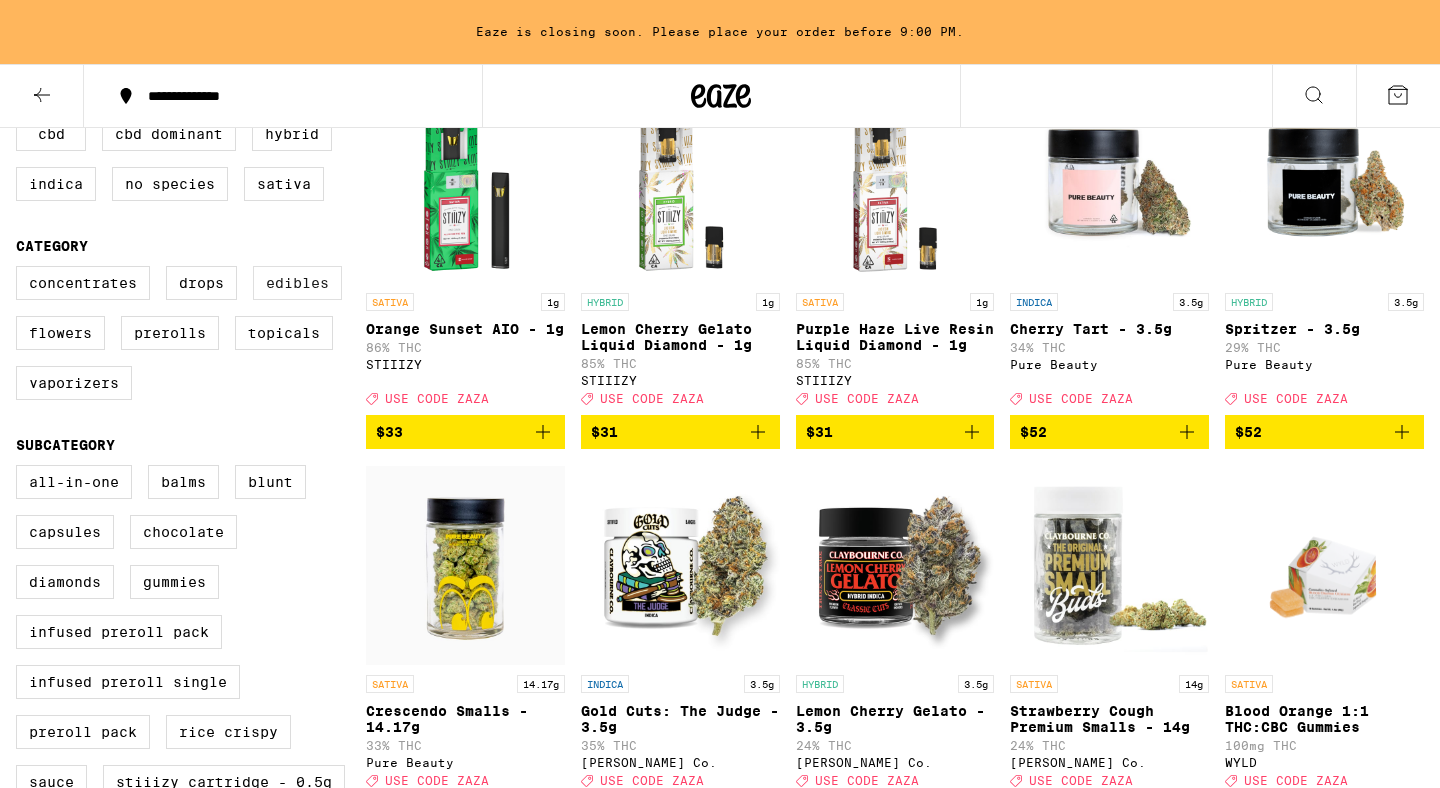 click on "Edibles" at bounding box center (297, 283) 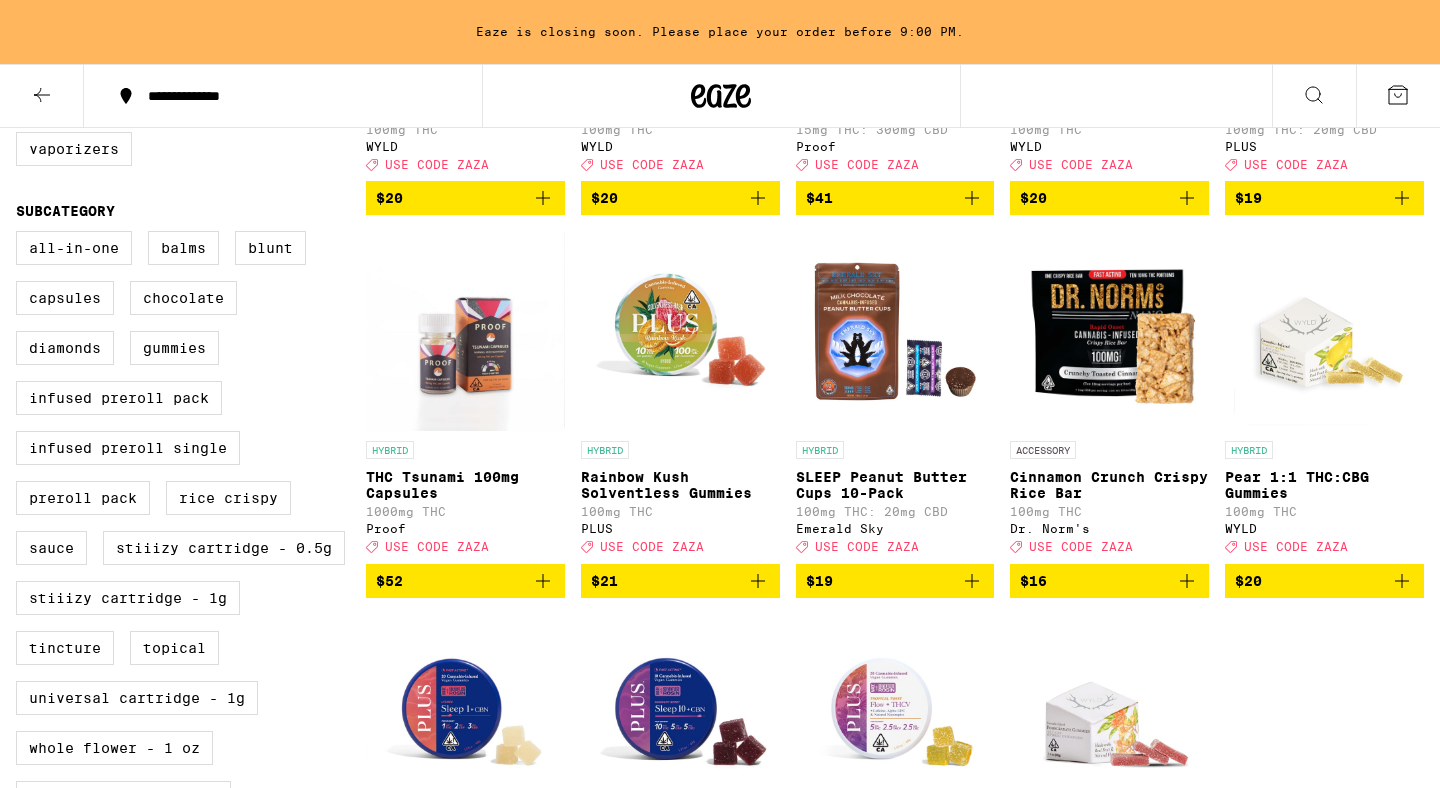 scroll, scrollTop: 0, scrollLeft: 0, axis: both 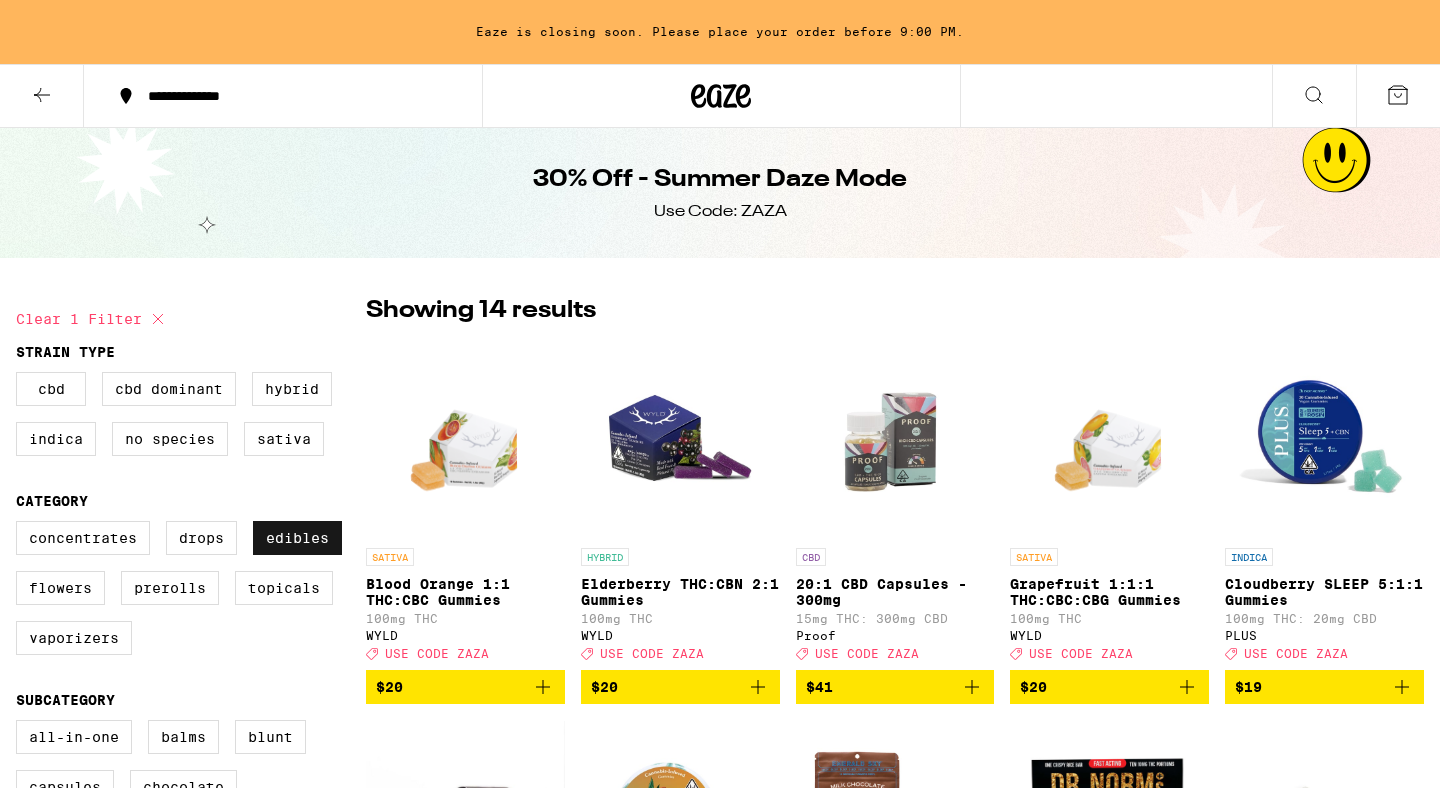 click on "Edibles" at bounding box center (297, 538) 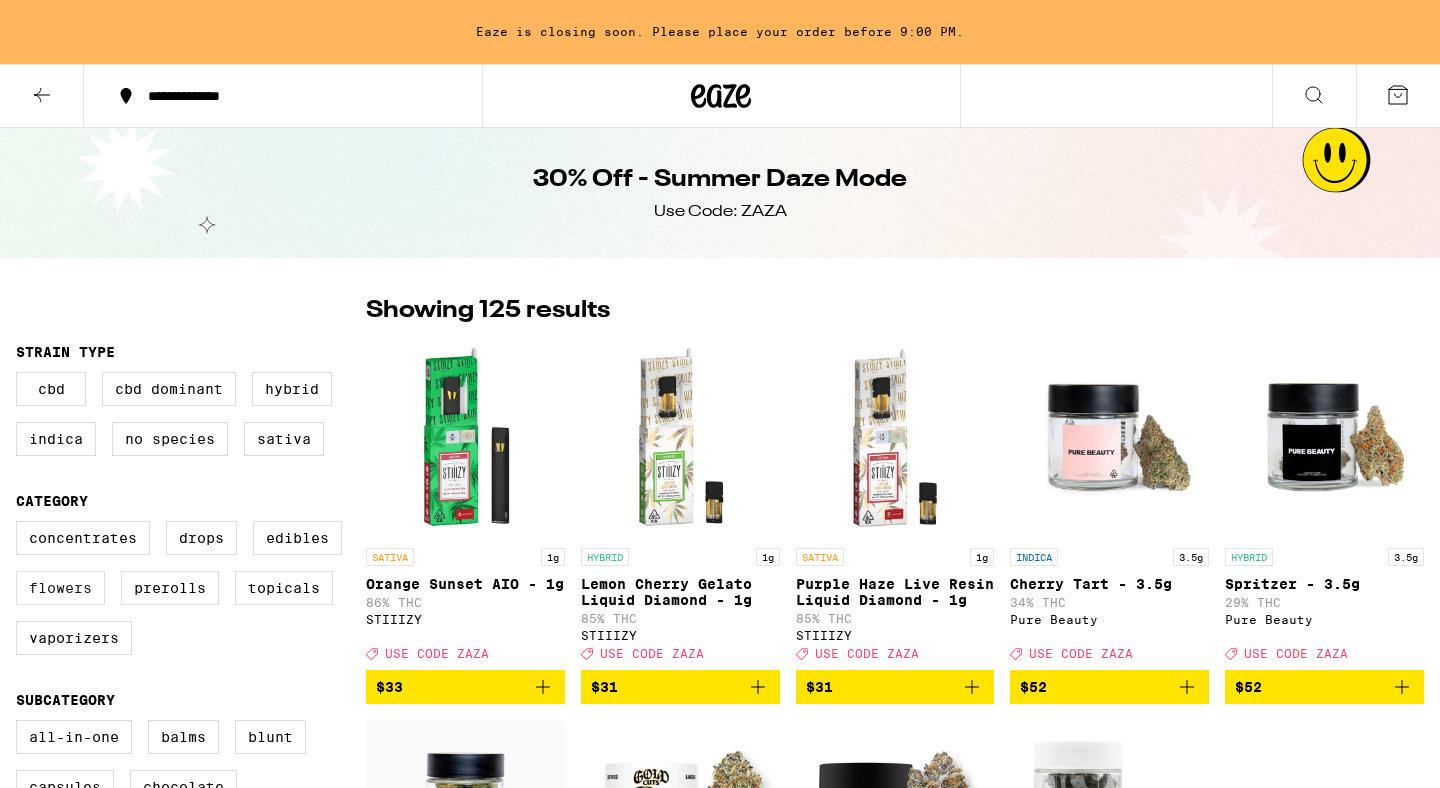 click on "Flowers" at bounding box center [60, 588] 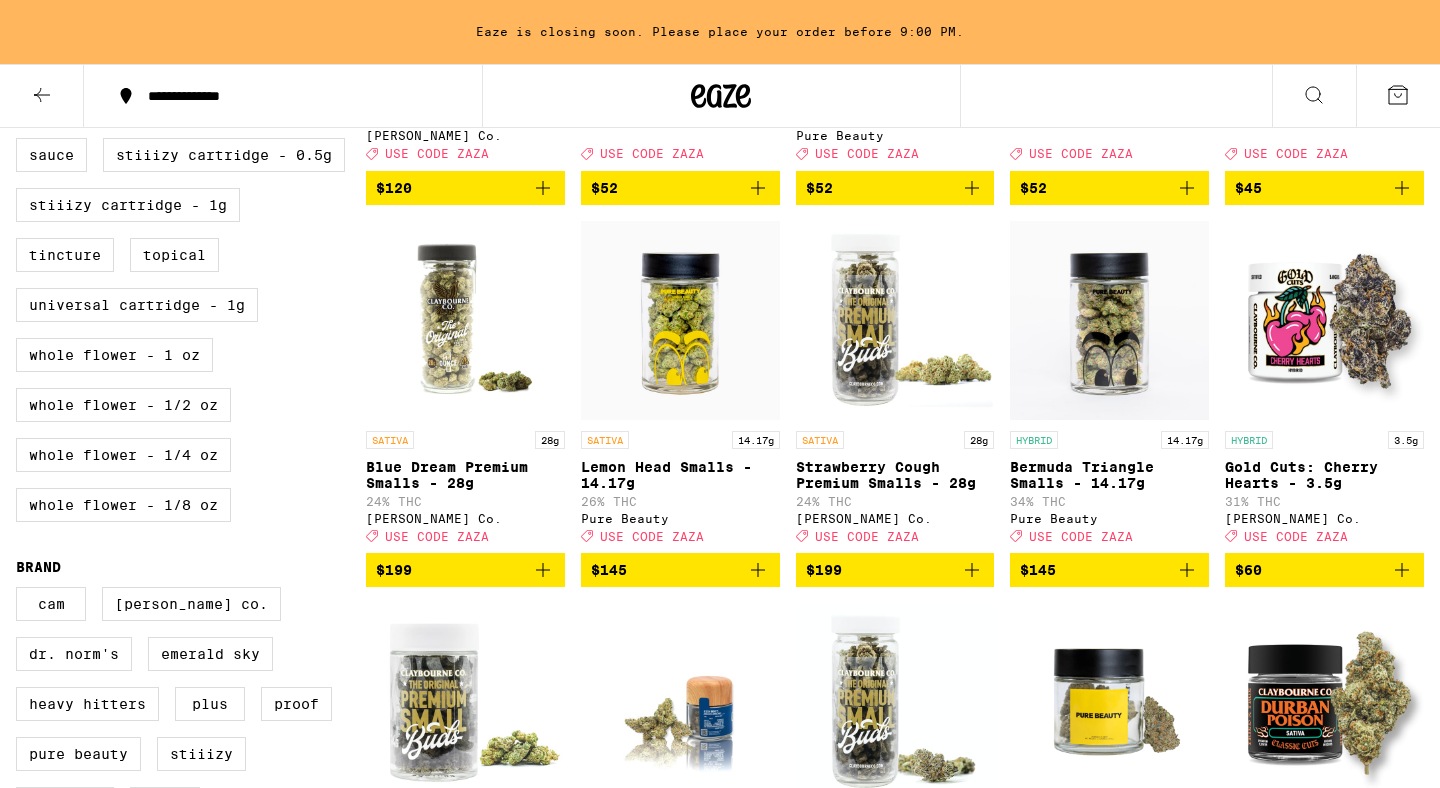 scroll, scrollTop: 895, scrollLeft: 0, axis: vertical 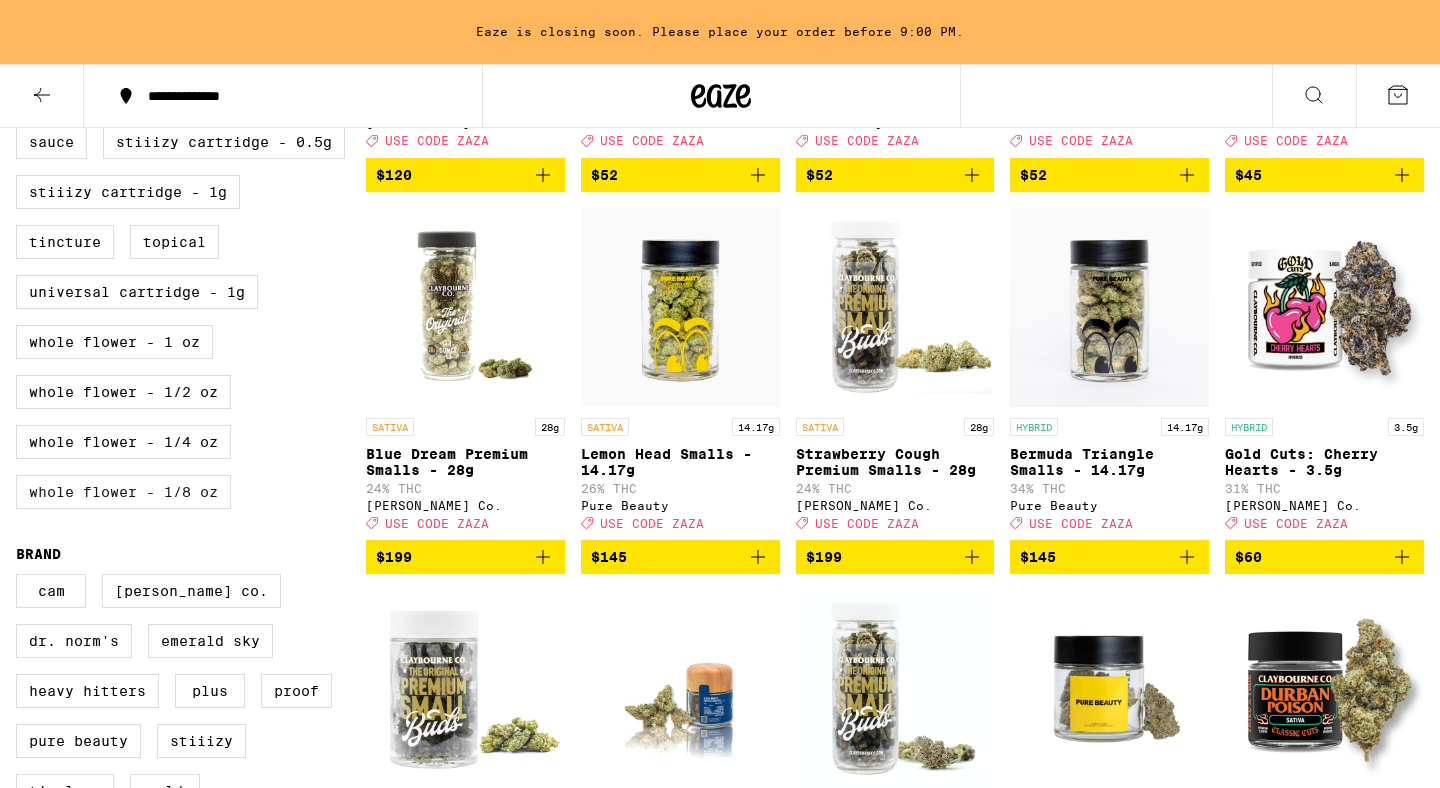 click on "Whole Flower - 1/8 oz" at bounding box center (123, 492) 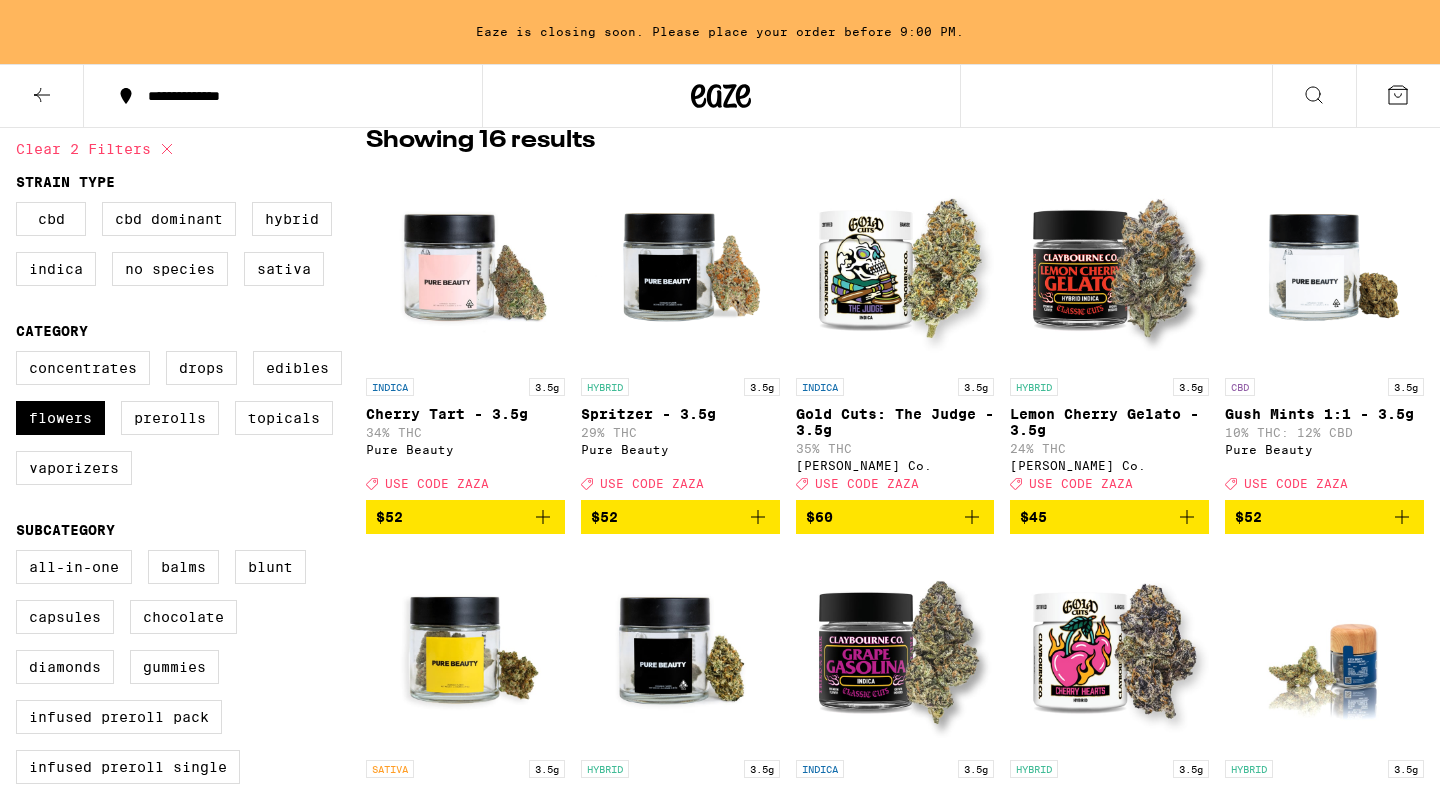 scroll, scrollTop: 179, scrollLeft: 0, axis: vertical 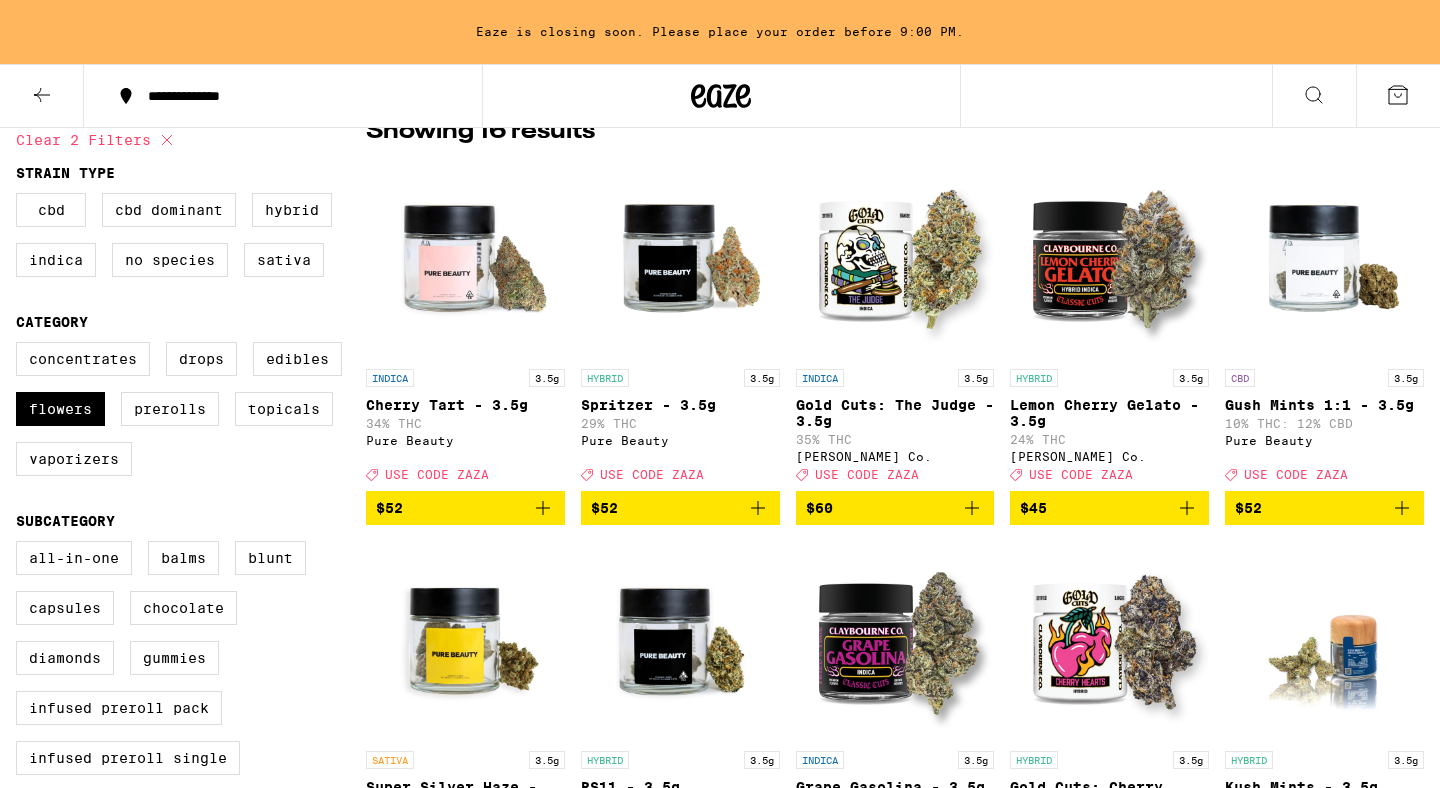 click 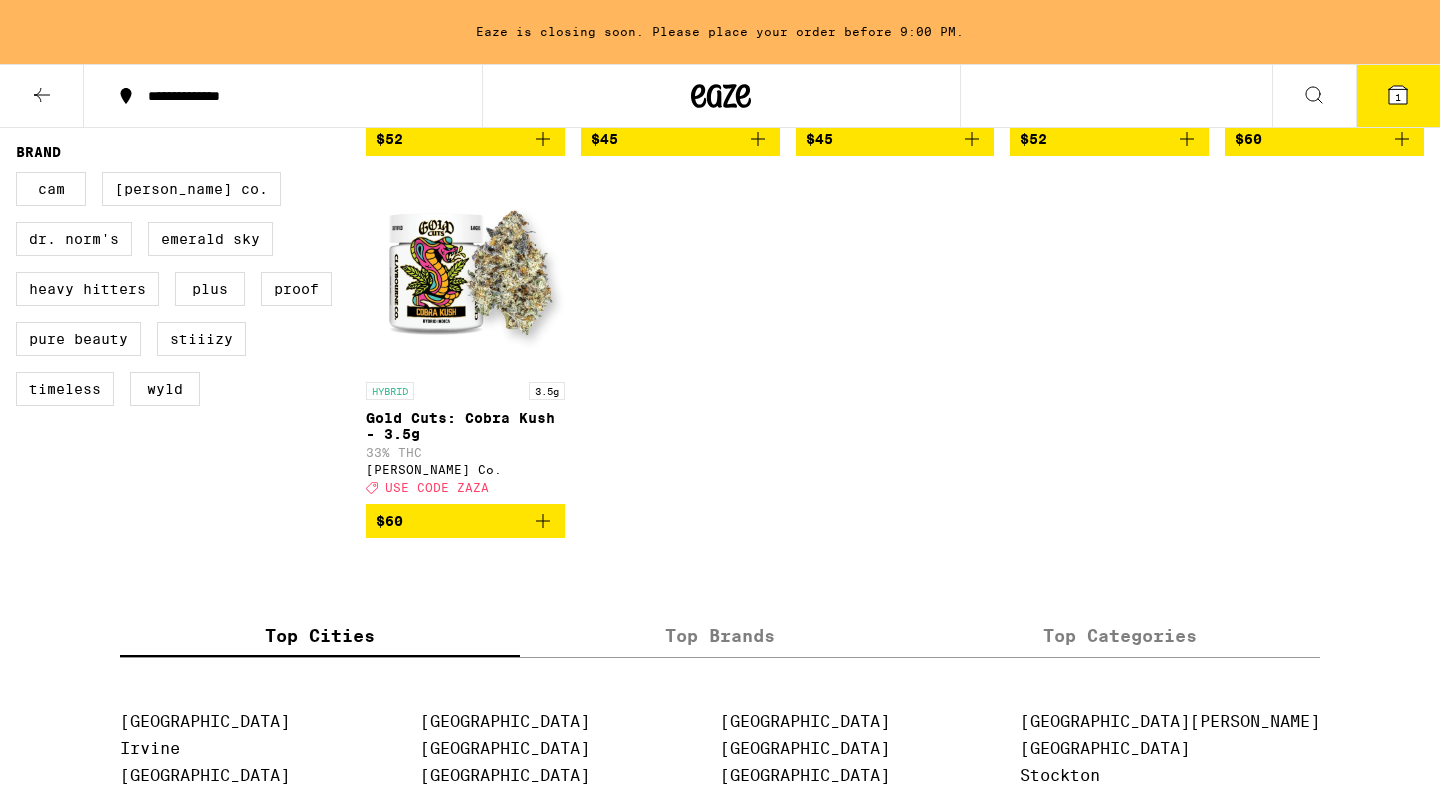 scroll, scrollTop: 852, scrollLeft: 0, axis: vertical 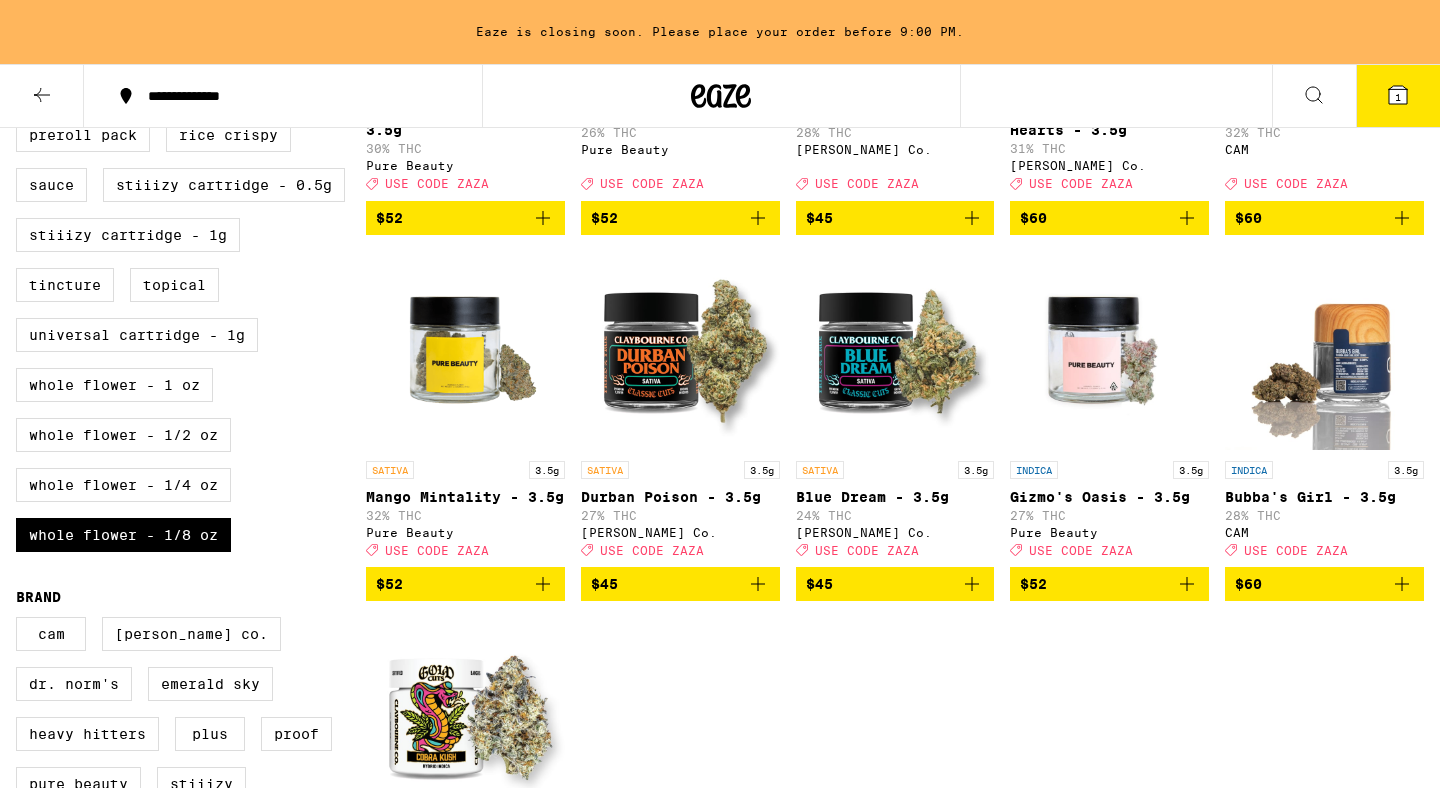click on "Whole Flower - 1/8 oz" at bounding box center [123, 535] 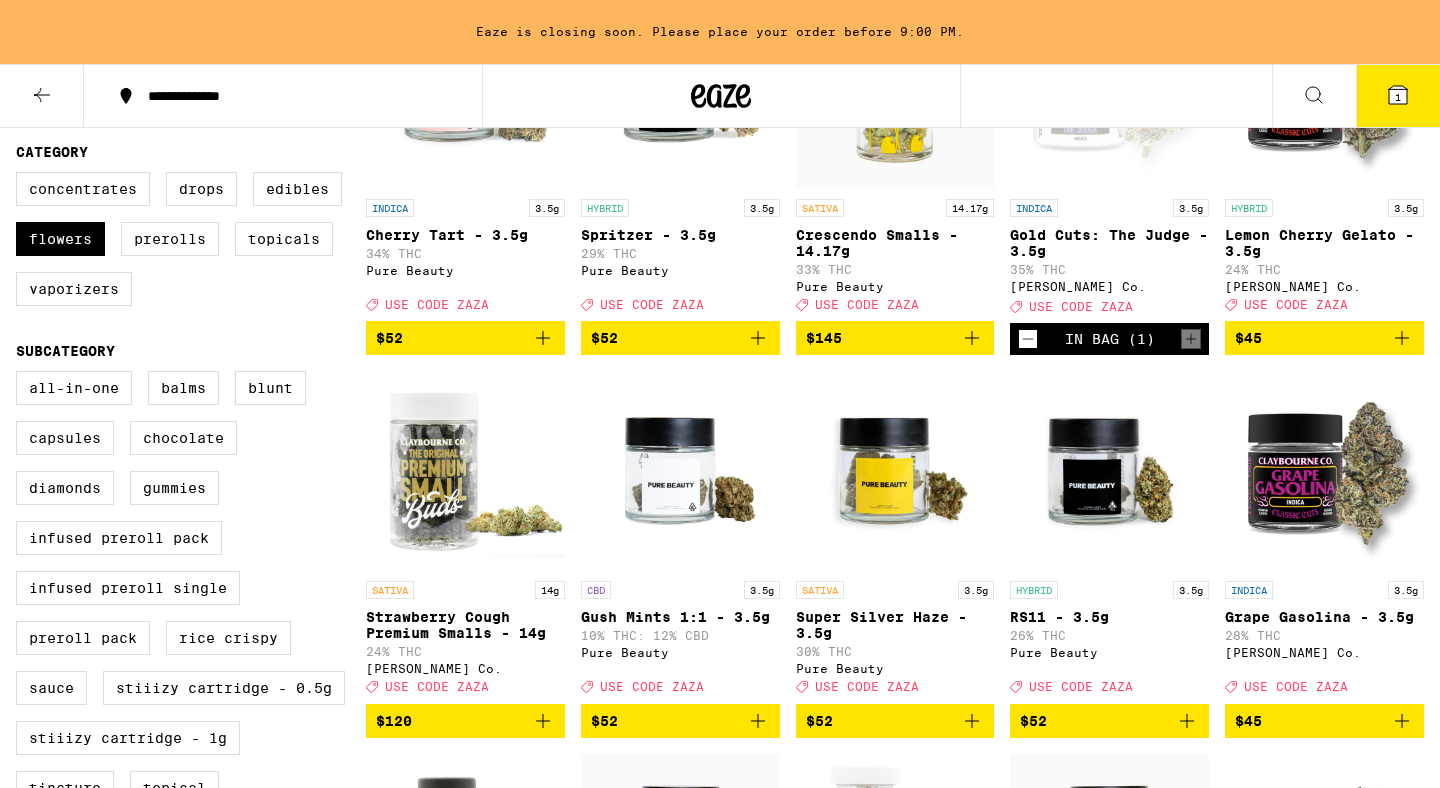 scroll, scrollTop: 0, scrollLeft: 0, axis: both 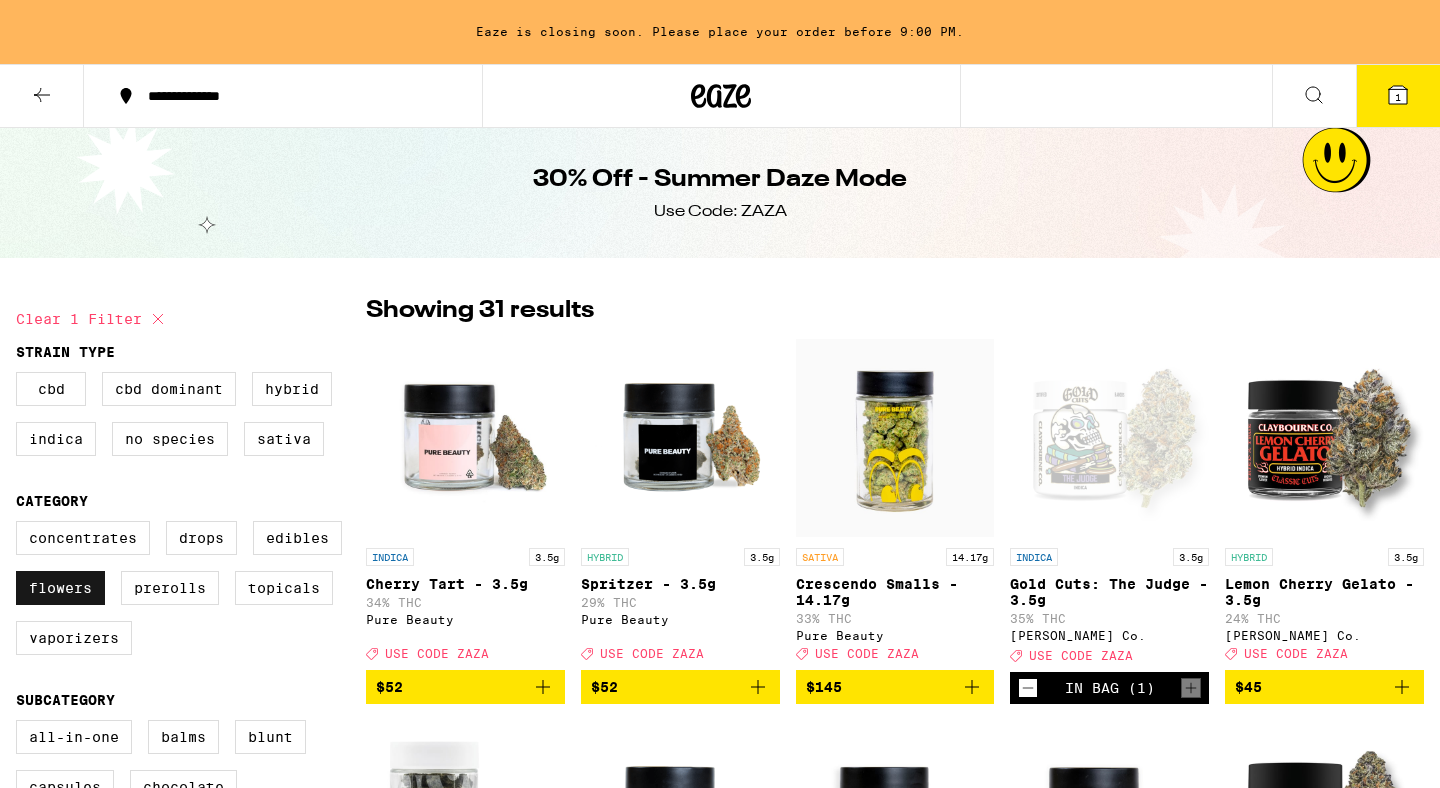 click on "Flowers" at bounding box center (60, 588) 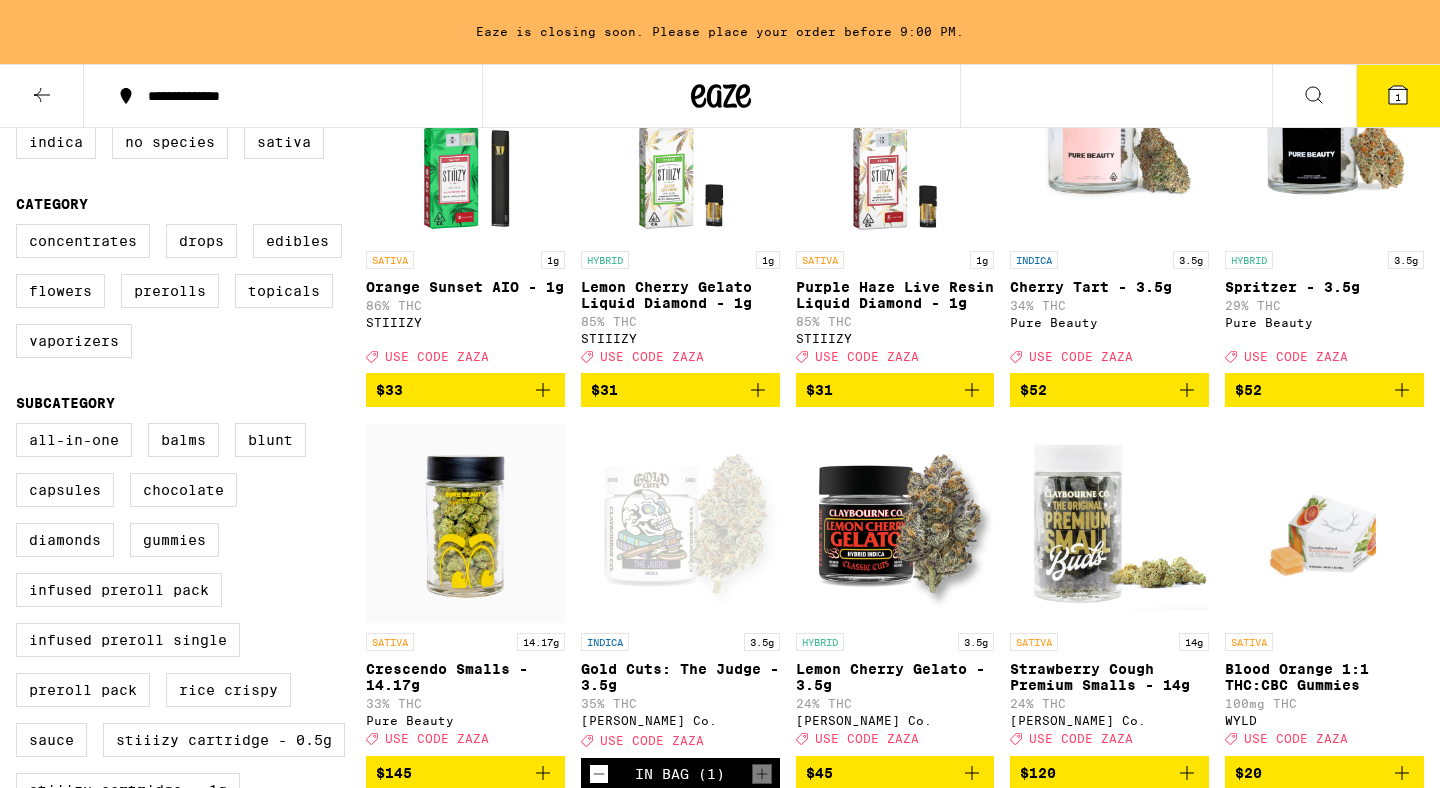 scroll, scrollTop: 1186, scrollLeft: 0, axis: vertical 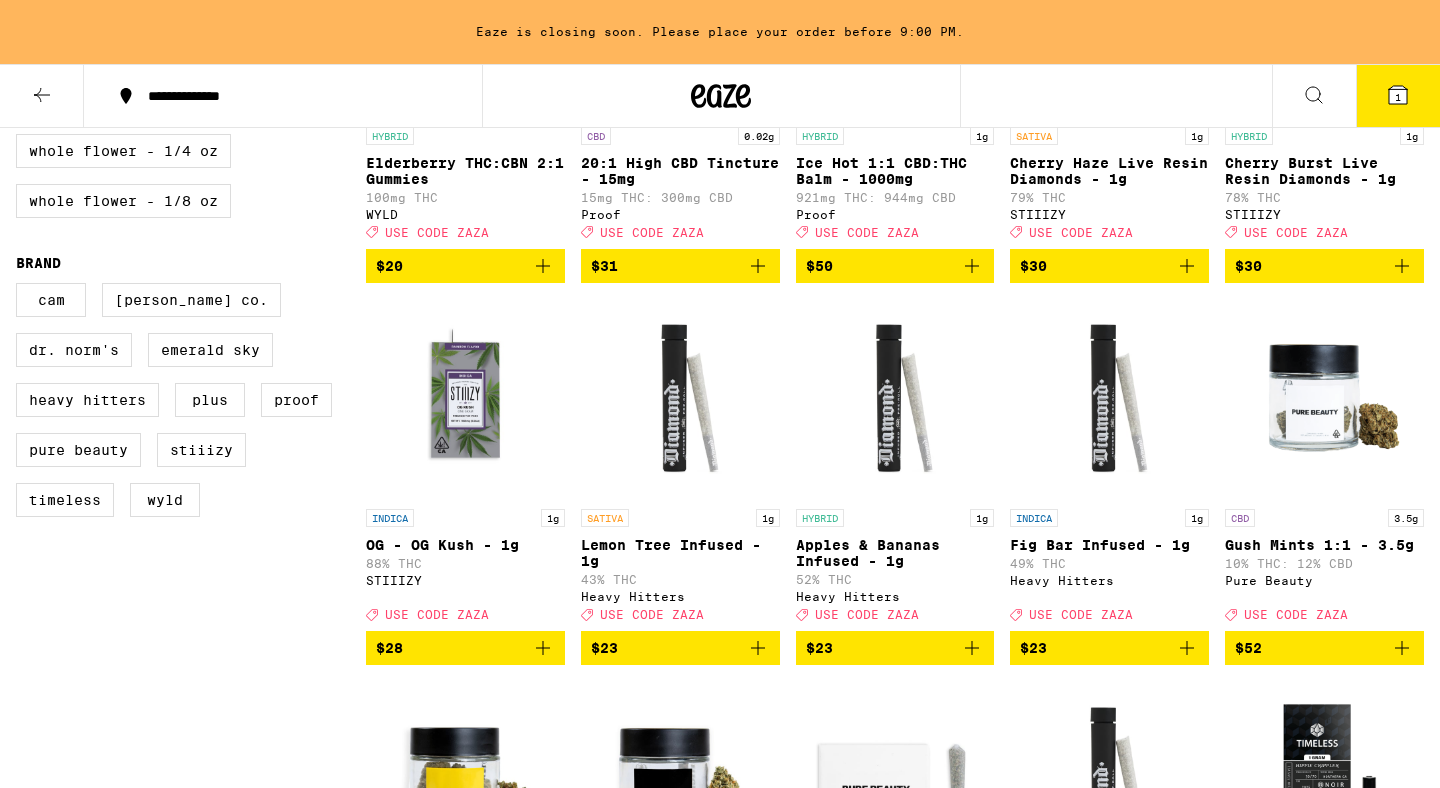 click on "1" at bounding box center [1398, 97] 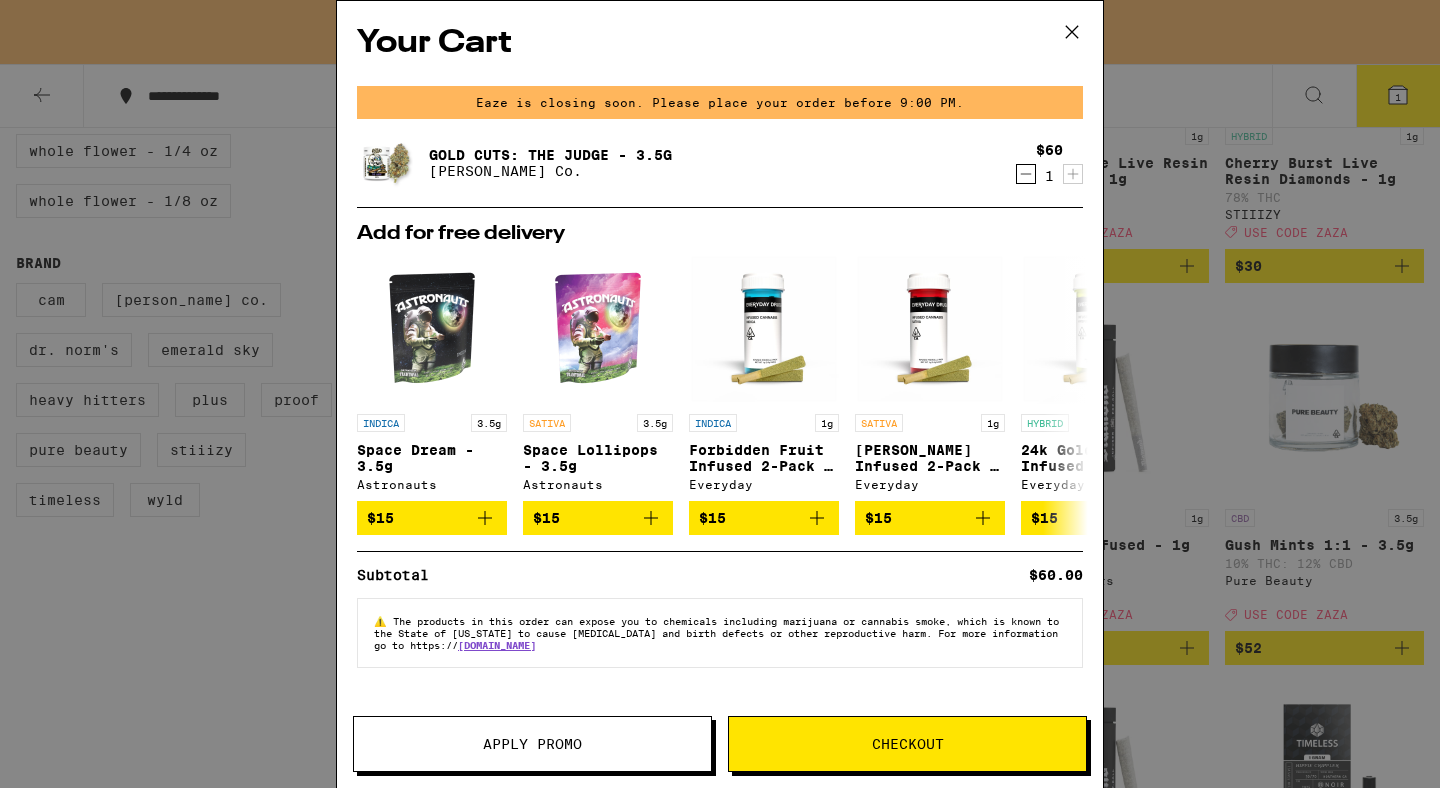 click 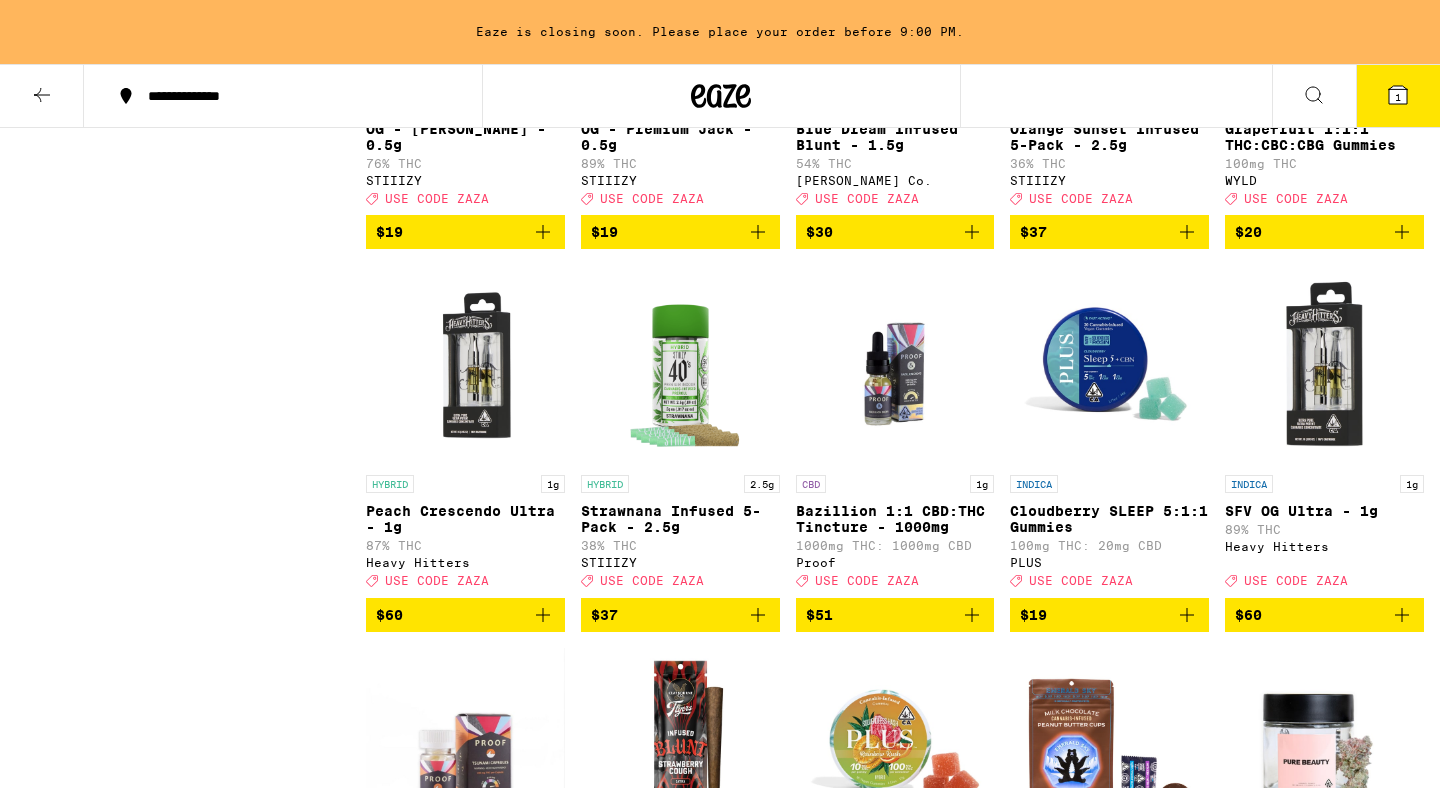 scroll, scrollTop: 5041, scrollLeft: 0, axis: vertical 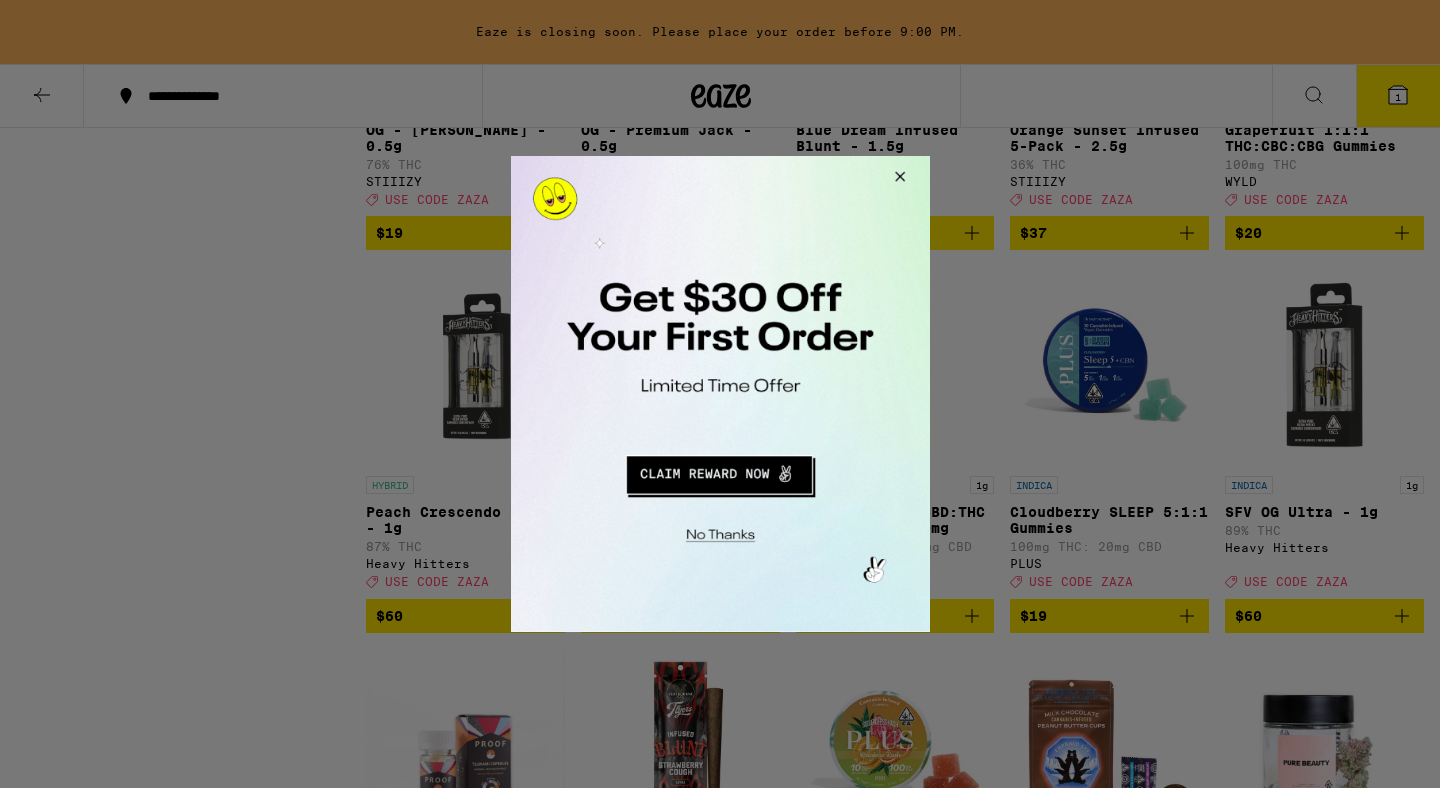 click at bounding box center [720, 394] 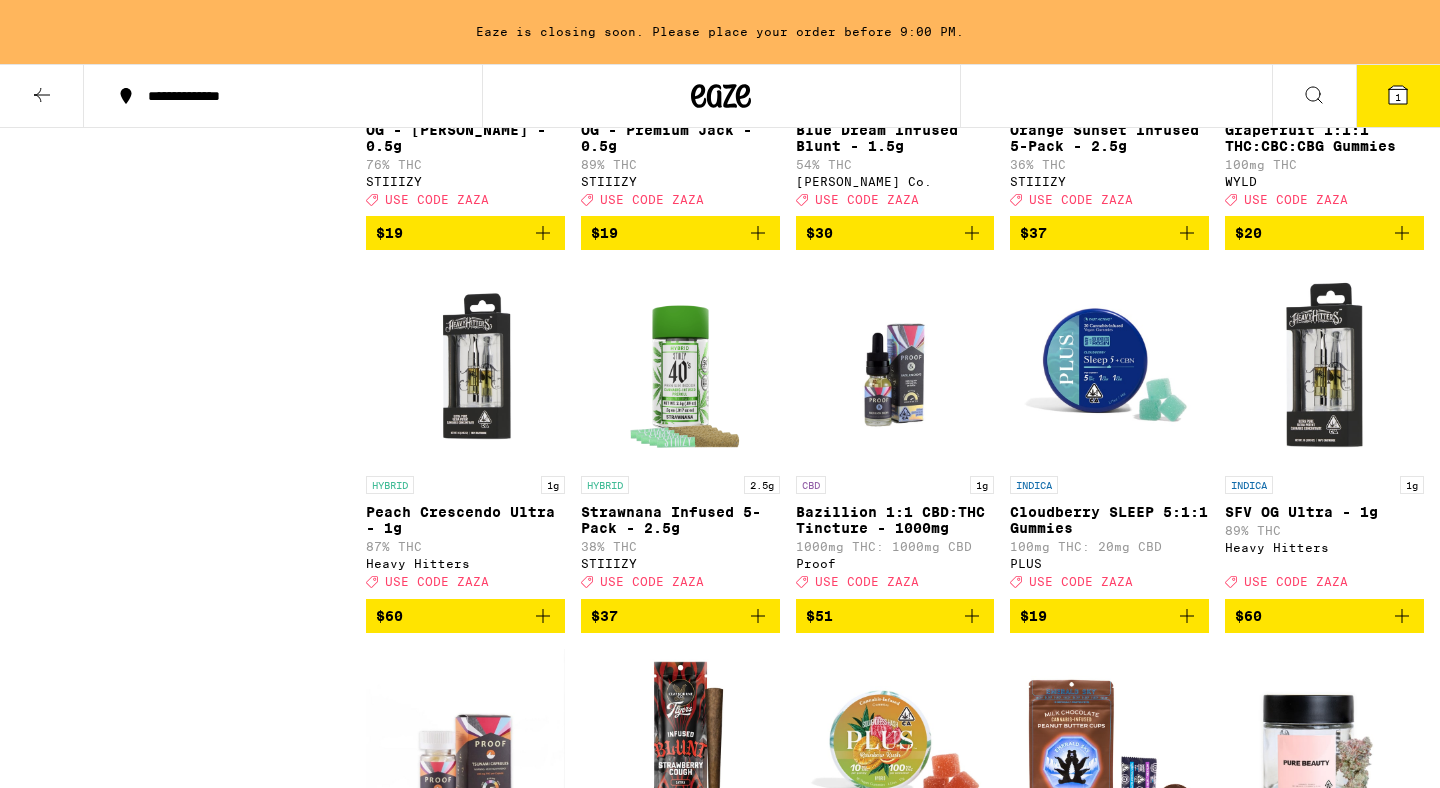 click 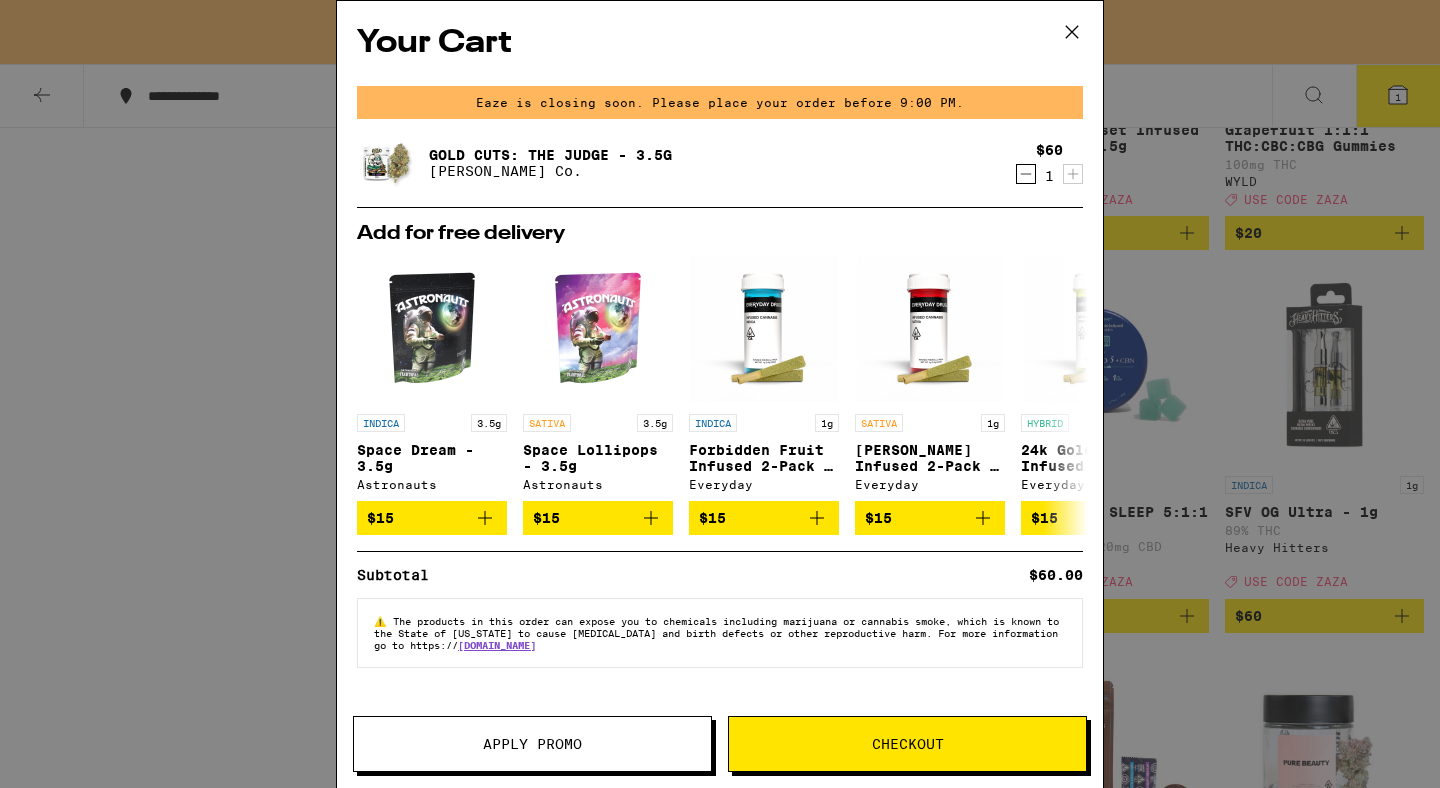 click on "Apply Promo" at bounding box center [532, 744] 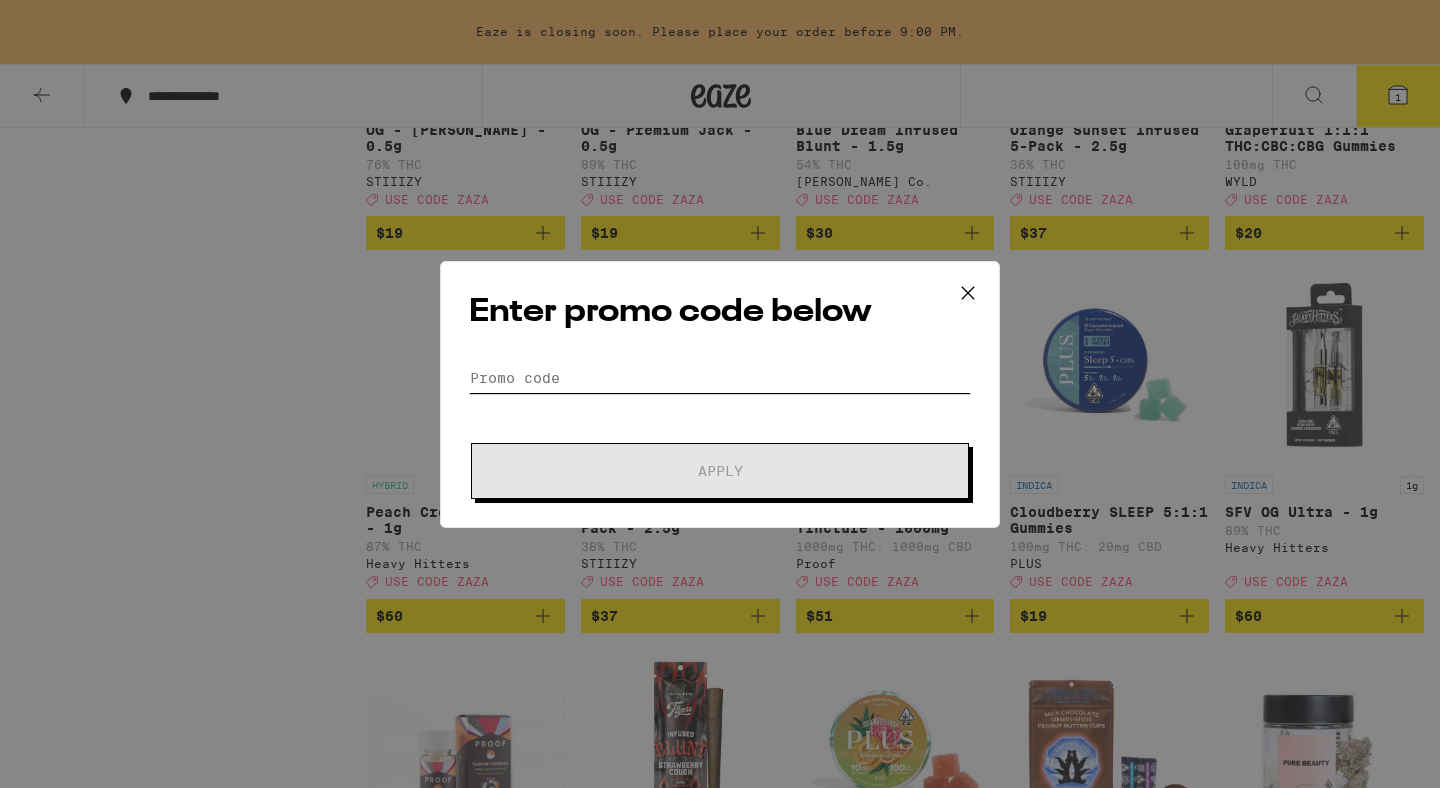 click on "Promo Code" at bounding box center (720, 378) 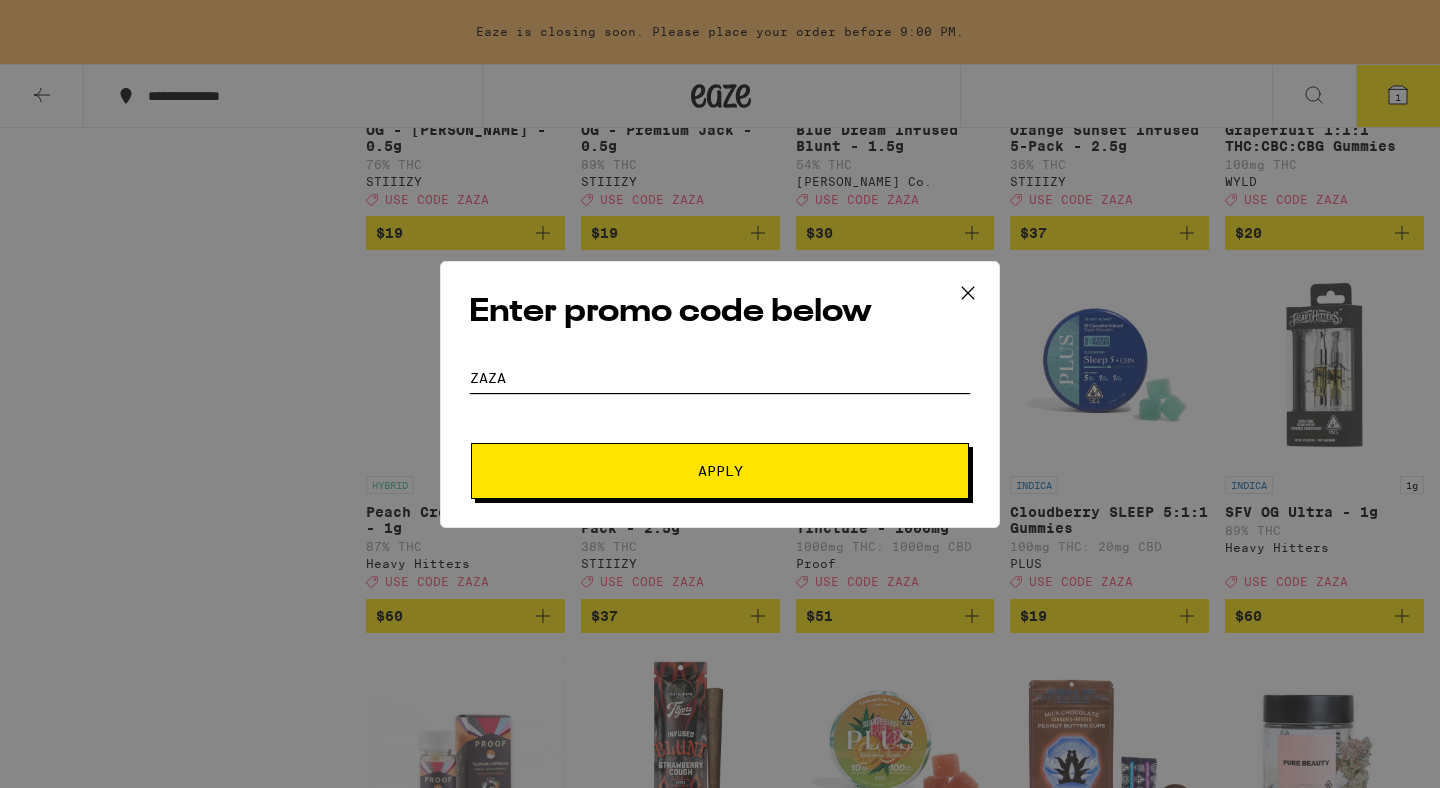 type on "zaza" 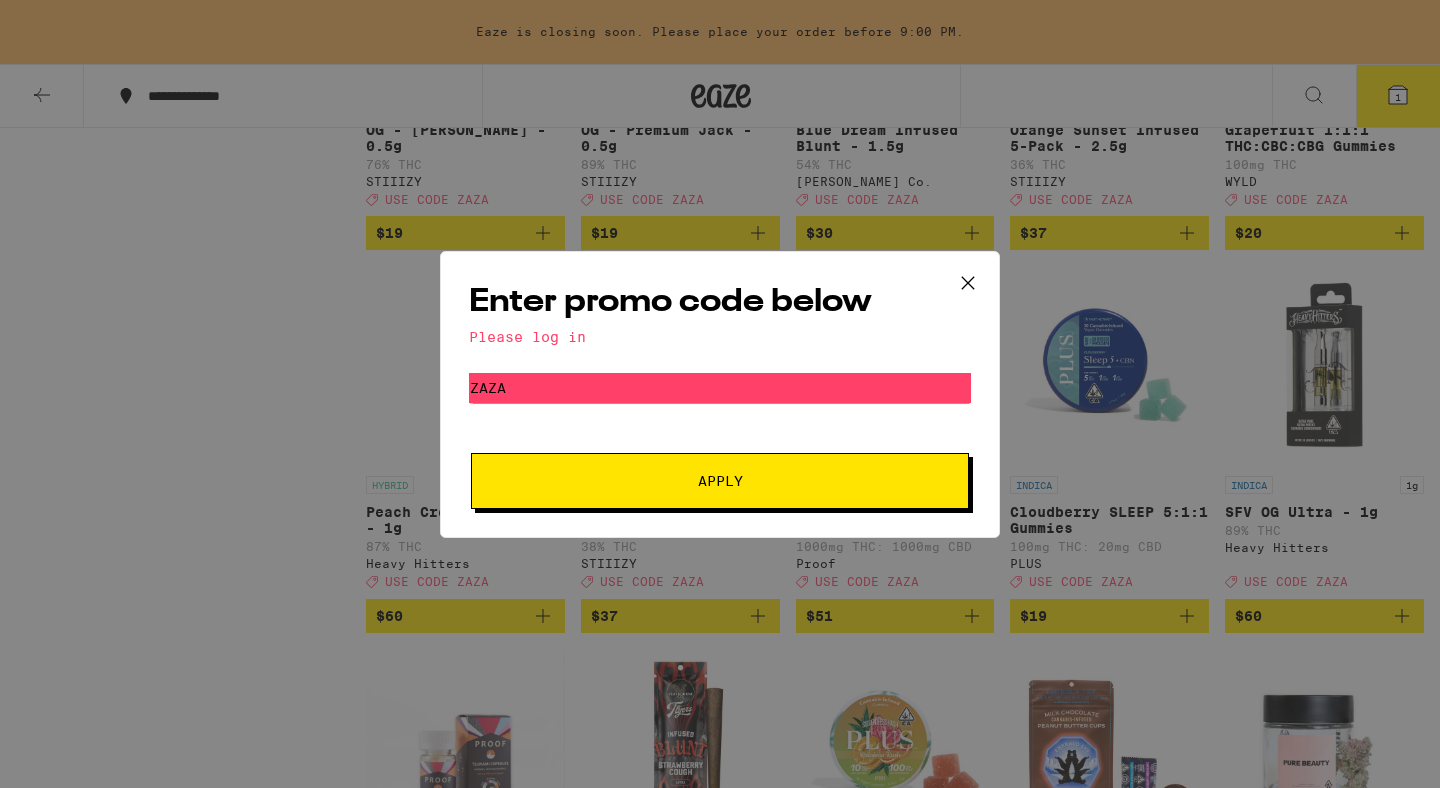 click on "Apply" at bounding box center [720, 481] 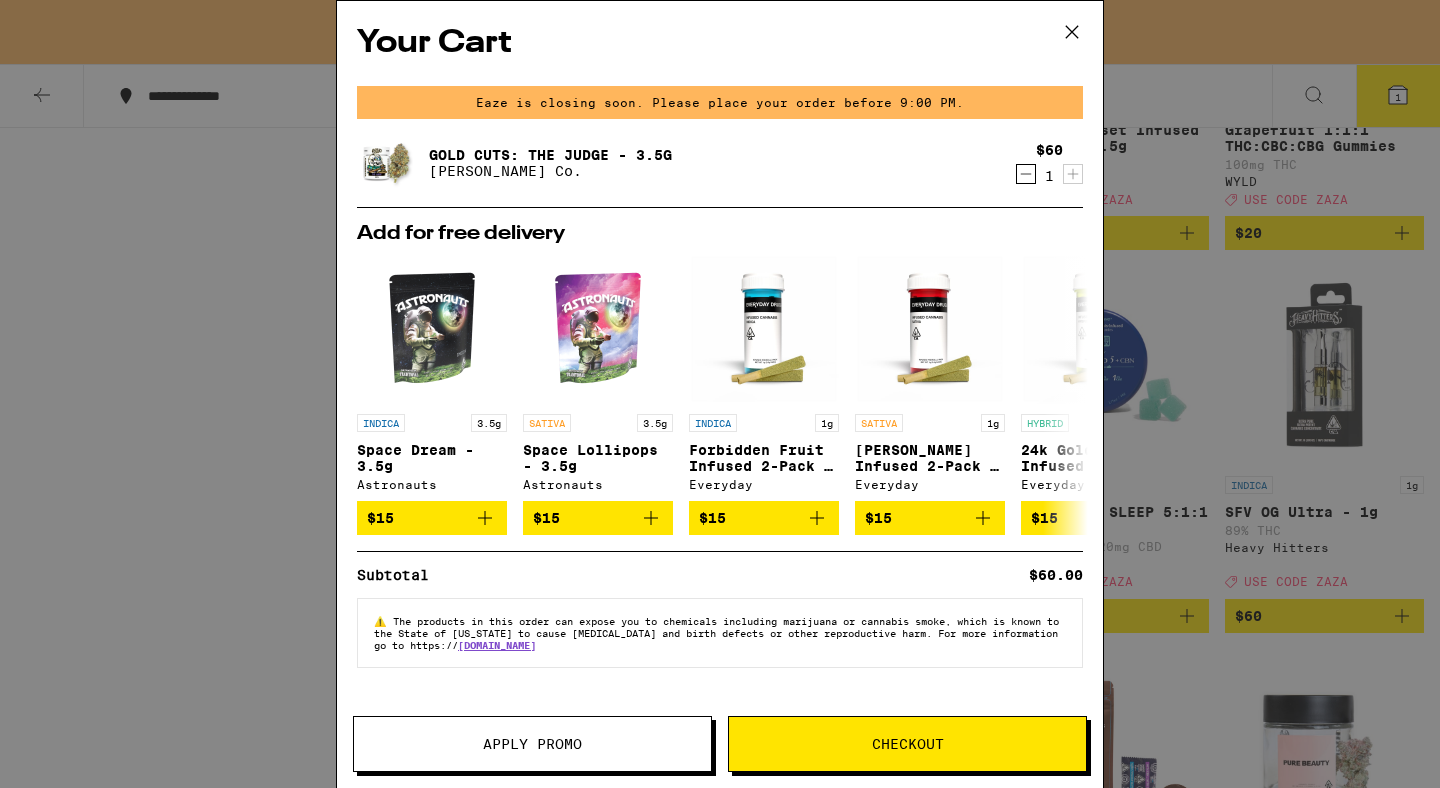 click on "Your Cart Eaze is closing soon. Please place your order before 9:00 PM. Gold Cuts: The Judge - 3.5g [PERSON_NAME] Co. $60 1 Add for free delivery INDICA 3.5g Space Dream - 3.5g Astronauts $15 SATIVA 3.5g Space Lollipops - 3.5g Astronauts $15 INDICA 1g Forbidden Fruit Infused 2-Pack - 1g Everyday $15 SATIVA 1g [PERSON_NAME] Infused 2-Pack - 1g Everyday $15 HYBRID 1g 24k Gold Punch Infused 2-Pack - 1g Everyday $15 HYBRID 1g Gelato Infused 2-Pack - 1g Everyday $15 INDICA 1g Black Cherry Gelato - 1g Cookies $15 INDICA 1g Kosher Kush - 1g CAM $15 SATIVA 1g Devil Driver - 1g CAM $15 HYBRID 1g Cherry Limez - 1g CAM $15 Subtotal $60.00 ⚠️ The products in this order can expose you to chemicals including marijuana or cannabis smoke, which is known to the State of [US_STATE] to cause [MEDICAL_DATA] and birth defects or other reproductive harm. For more information go to https:// [DOMAIN_NAME] Apply Promo Checkout" at bounding box center [720, 394] 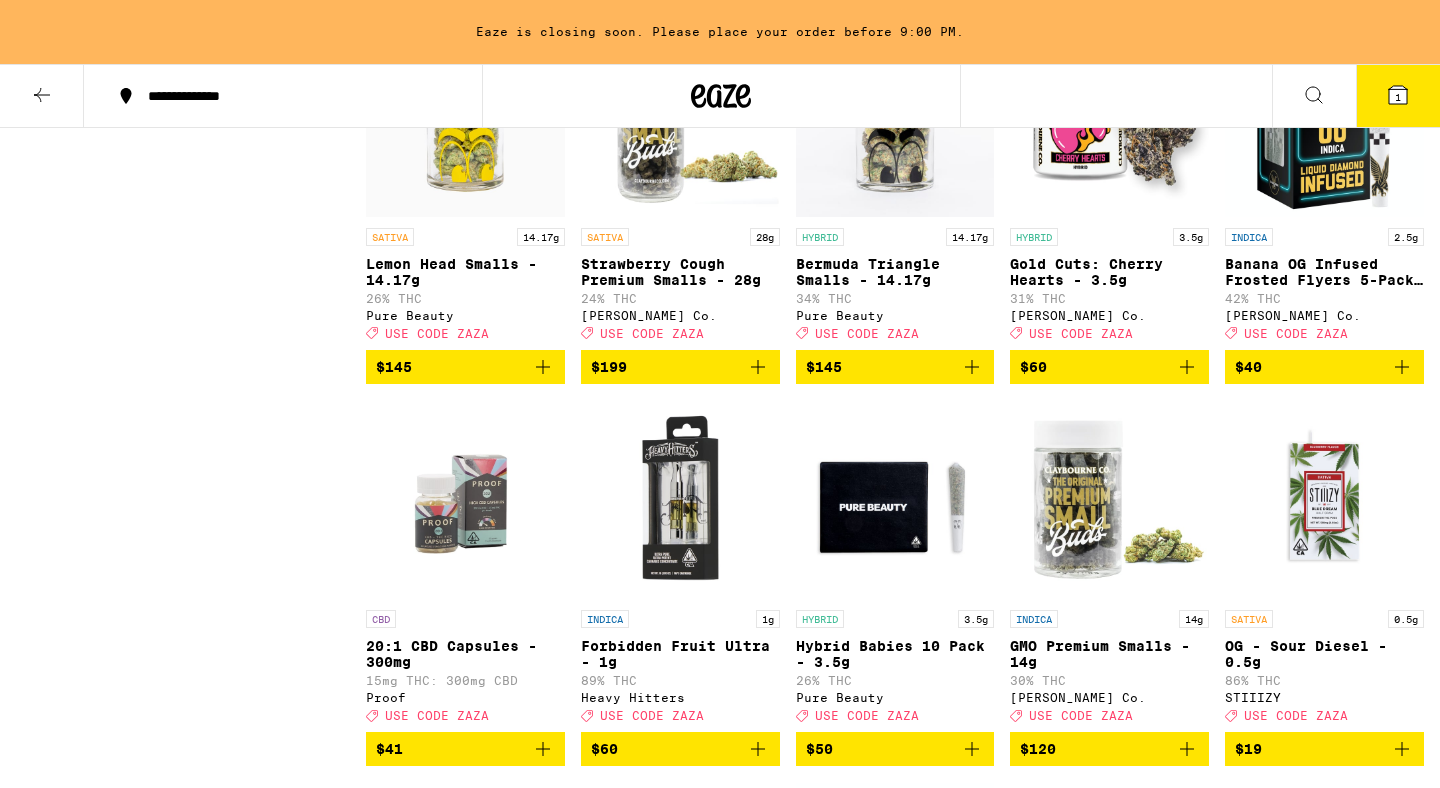 scroll, scrollTop: 2622, scrollLeft: 0, axis: vertical 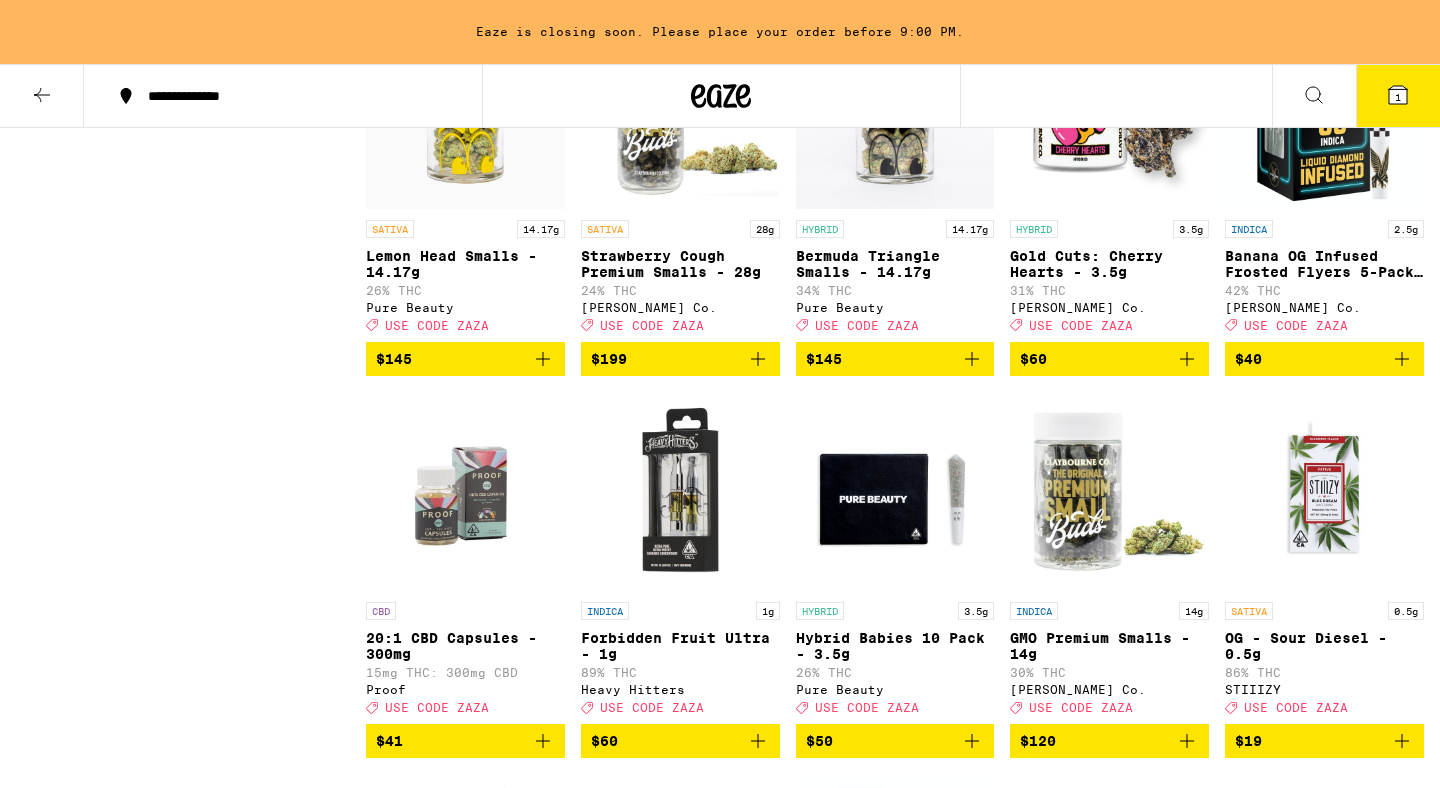 click 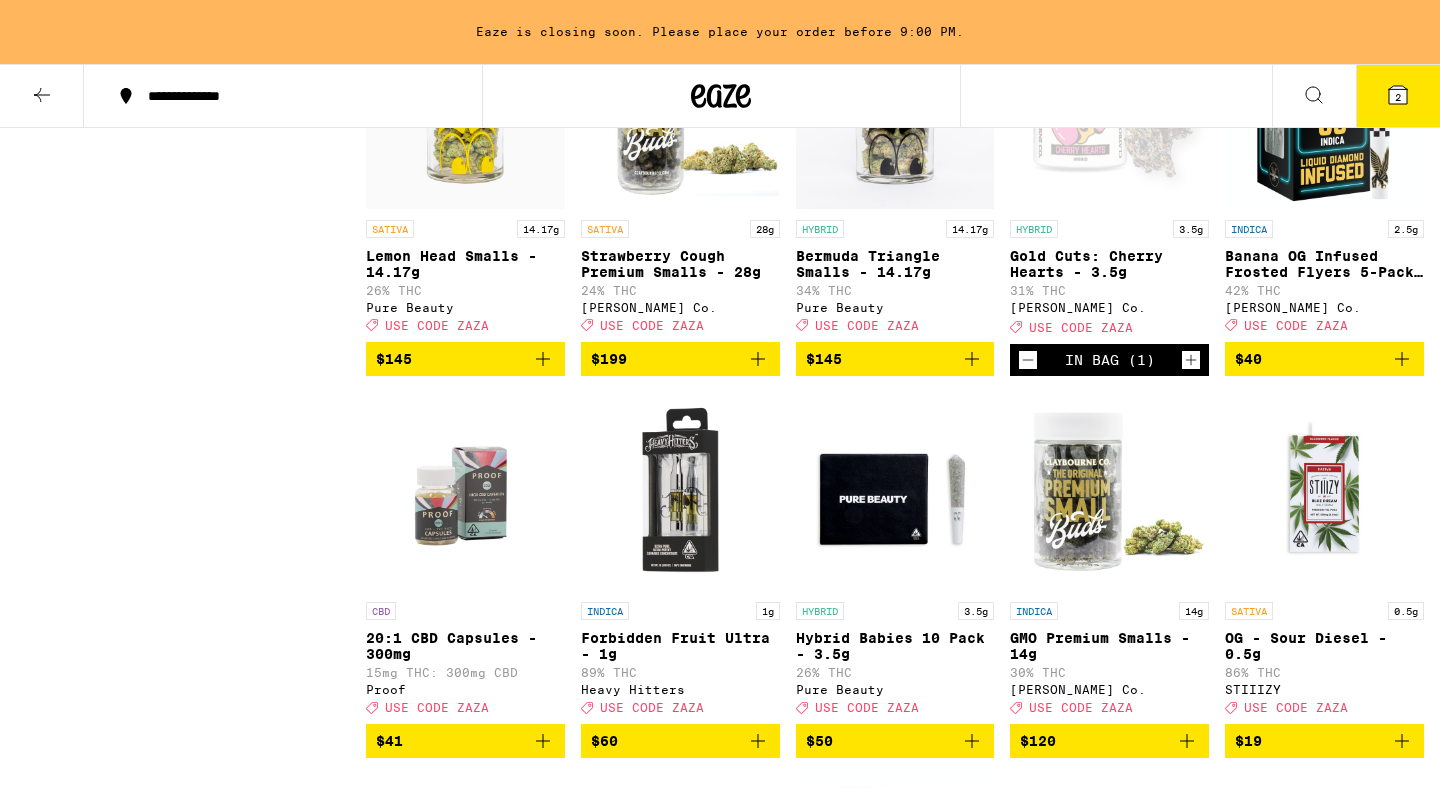 click at bounding box center [721, 96] 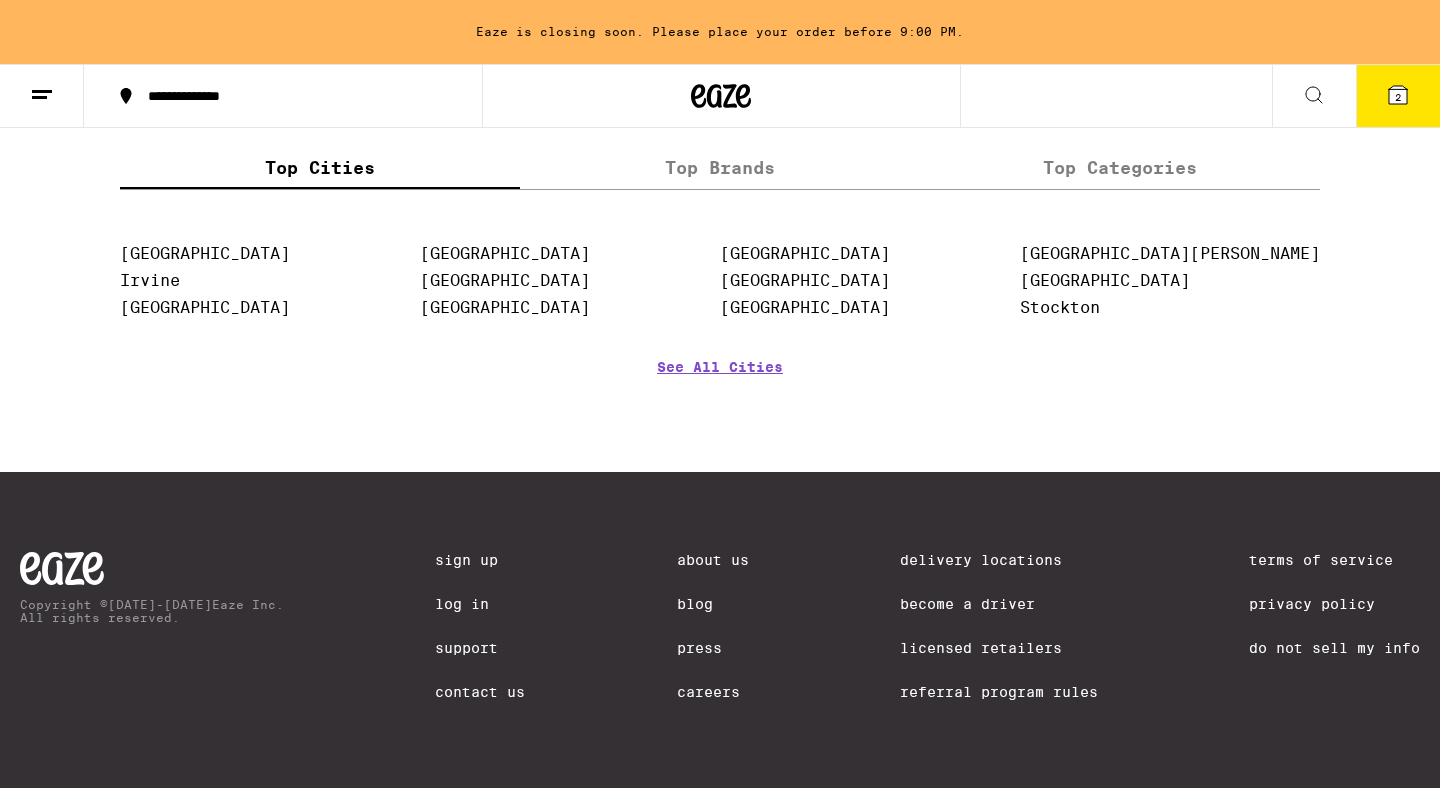 scroll, scrollTop: 0, scrollLeft: 0, axis: both 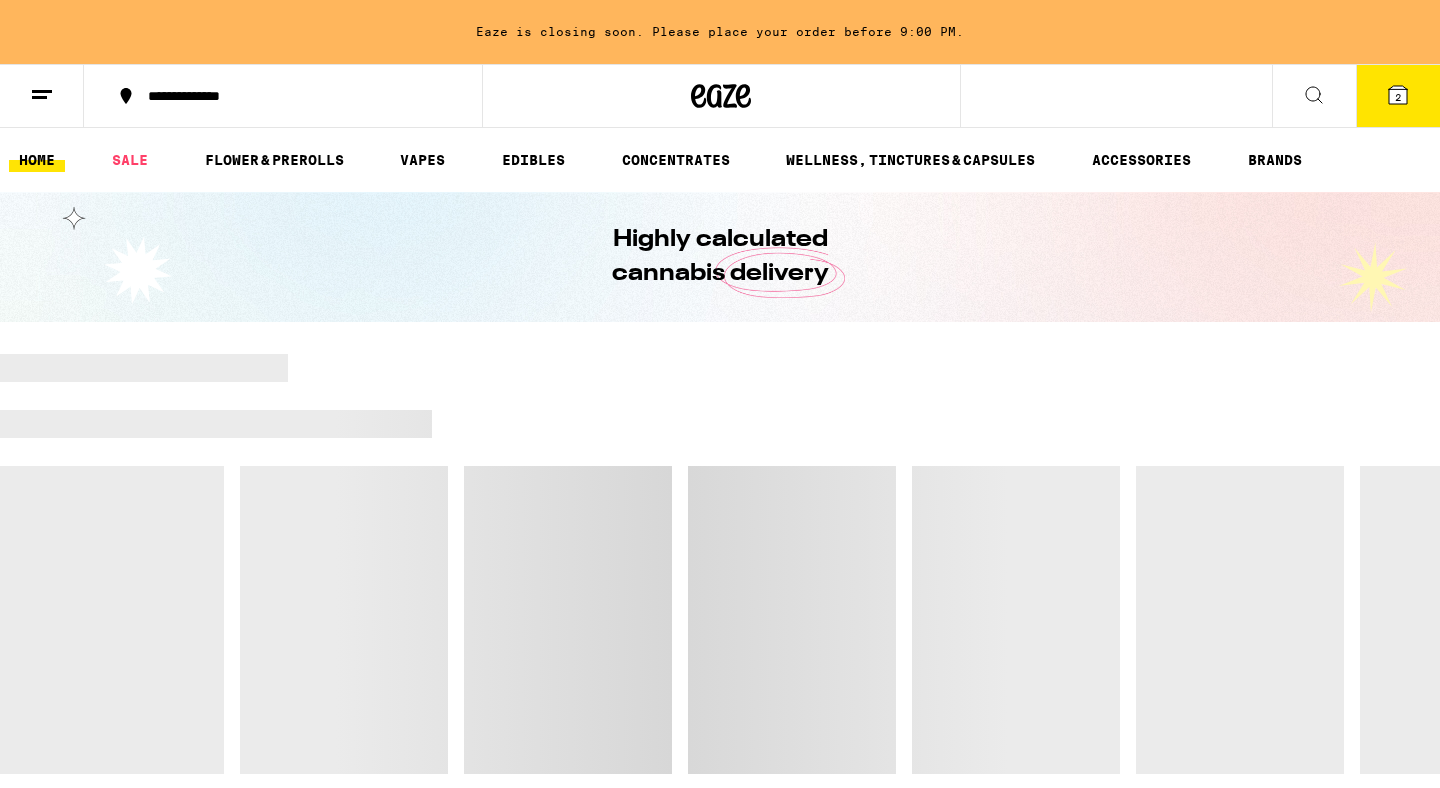 click 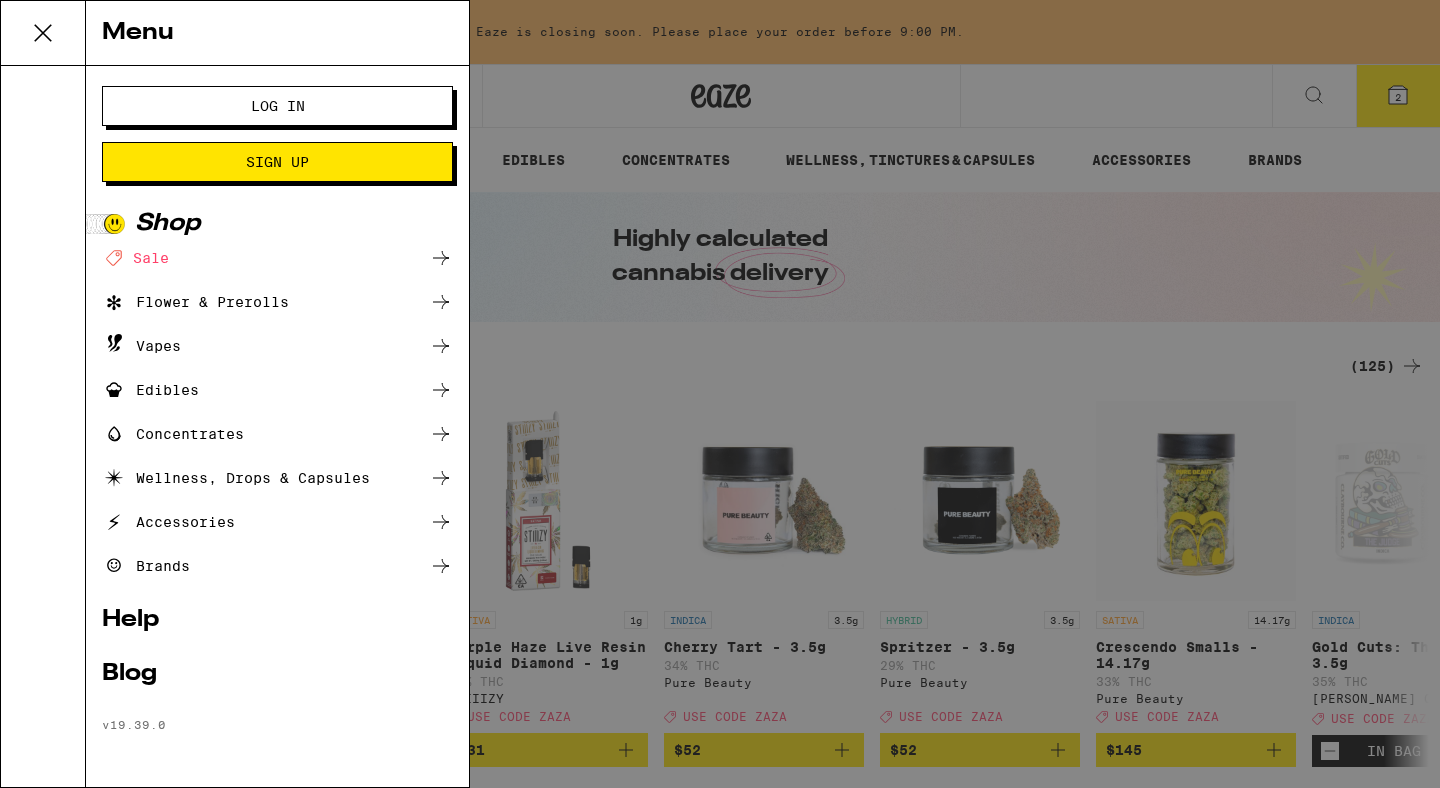 scroll, scrollTop: 8482, scrollLeft: 0, axis: vertical 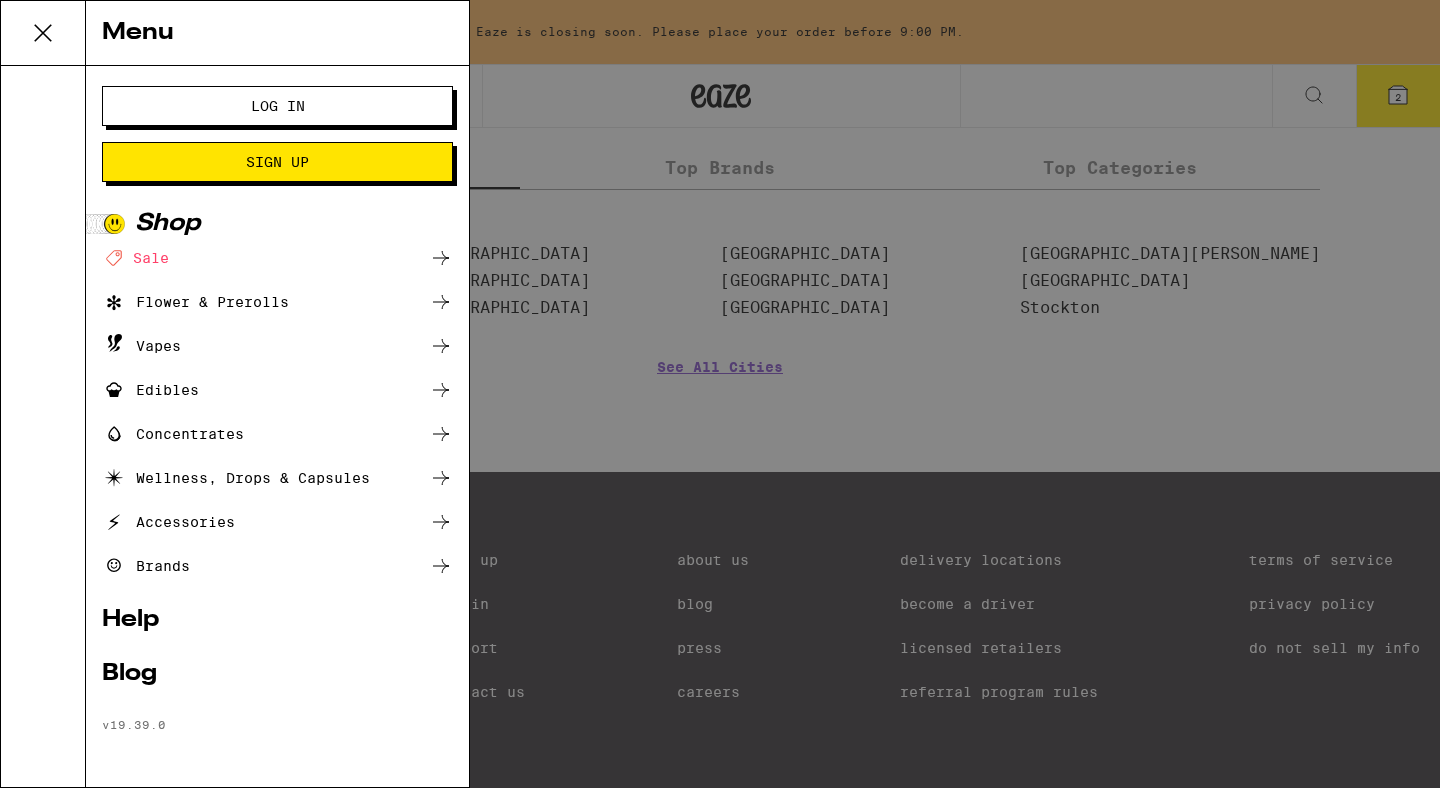 click on "Log In" at bounding box center [277, 106] 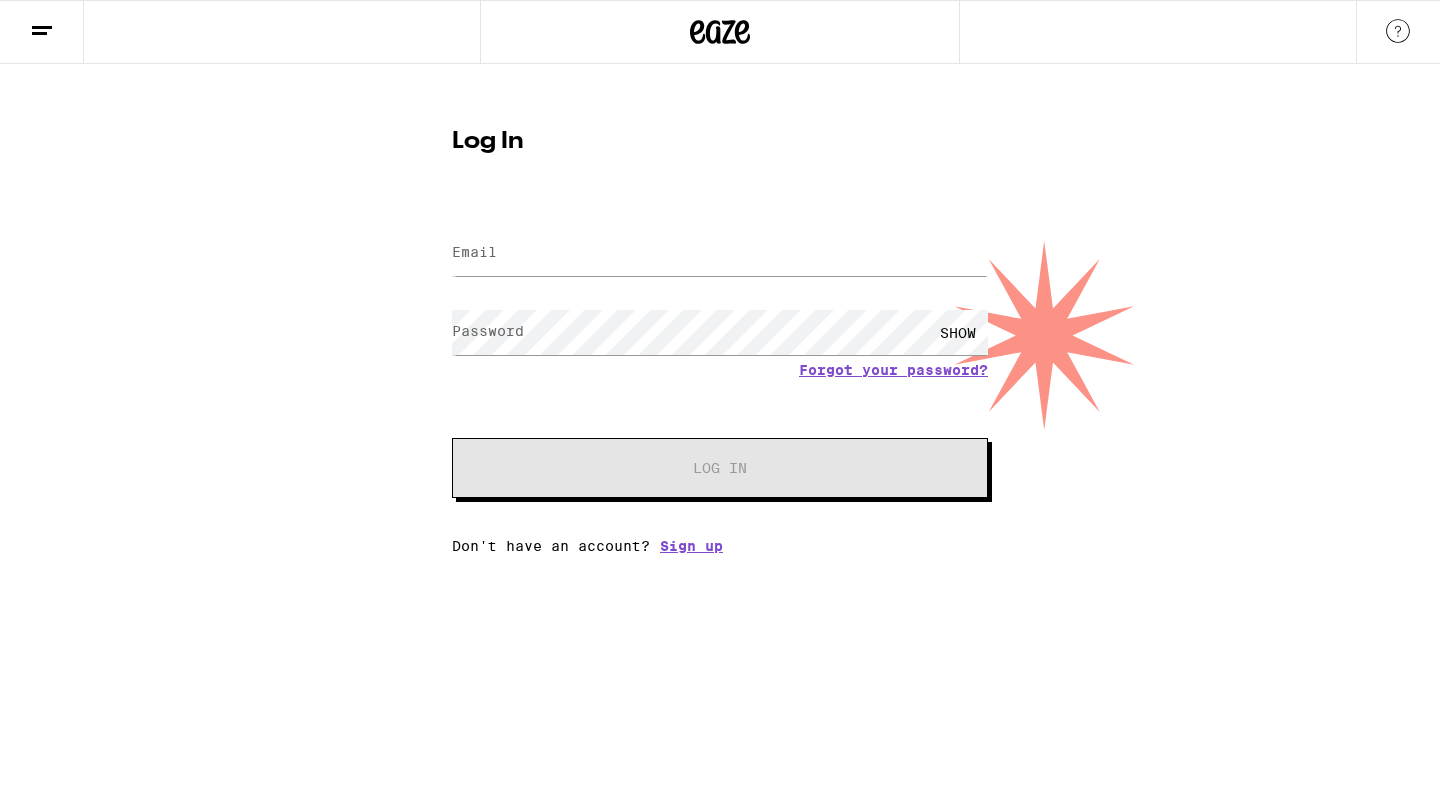 scroll, scrollTop: 0, scrollLeft: 0, axis: both 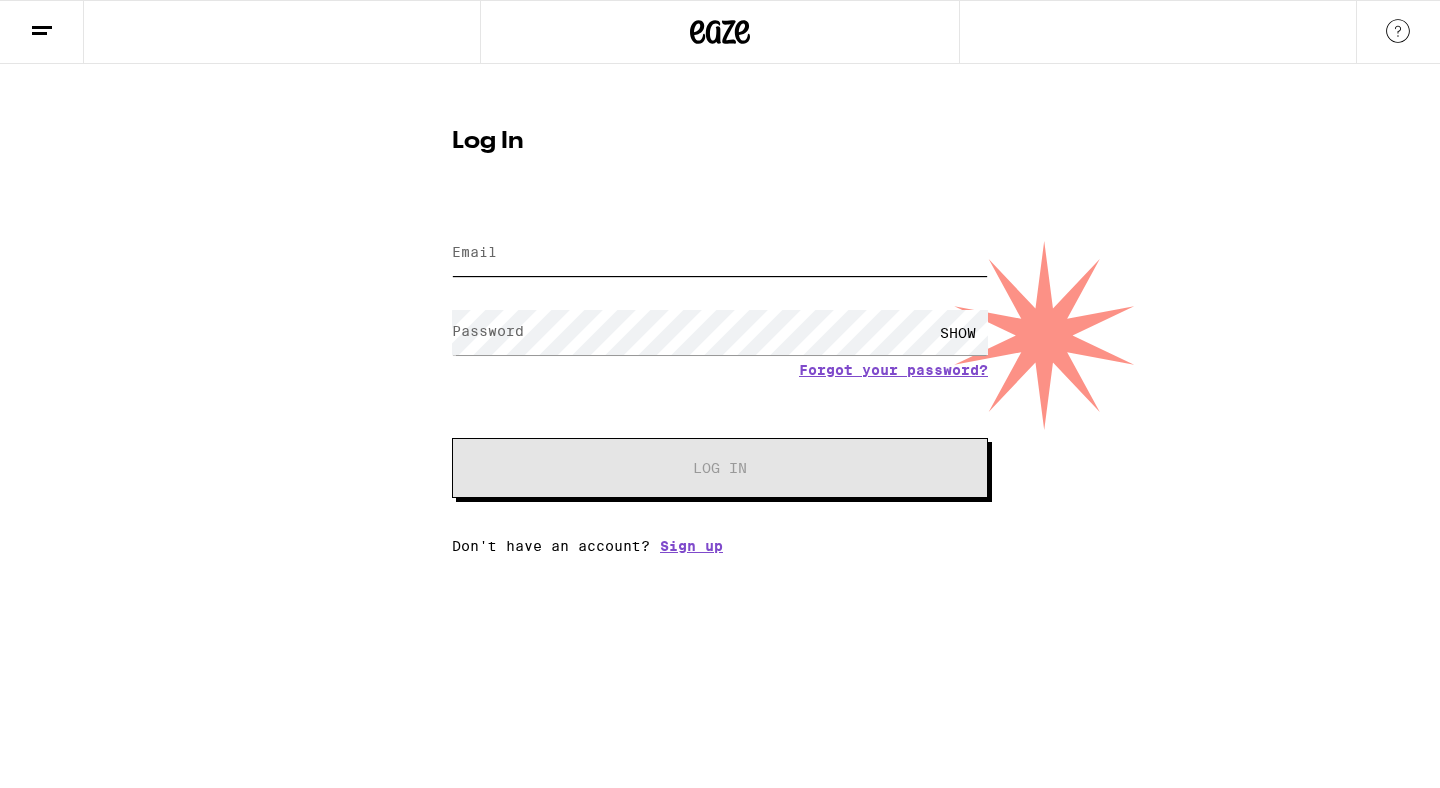 type on "[EMAIL_ADDRESS][DOMAIN_NAME]" 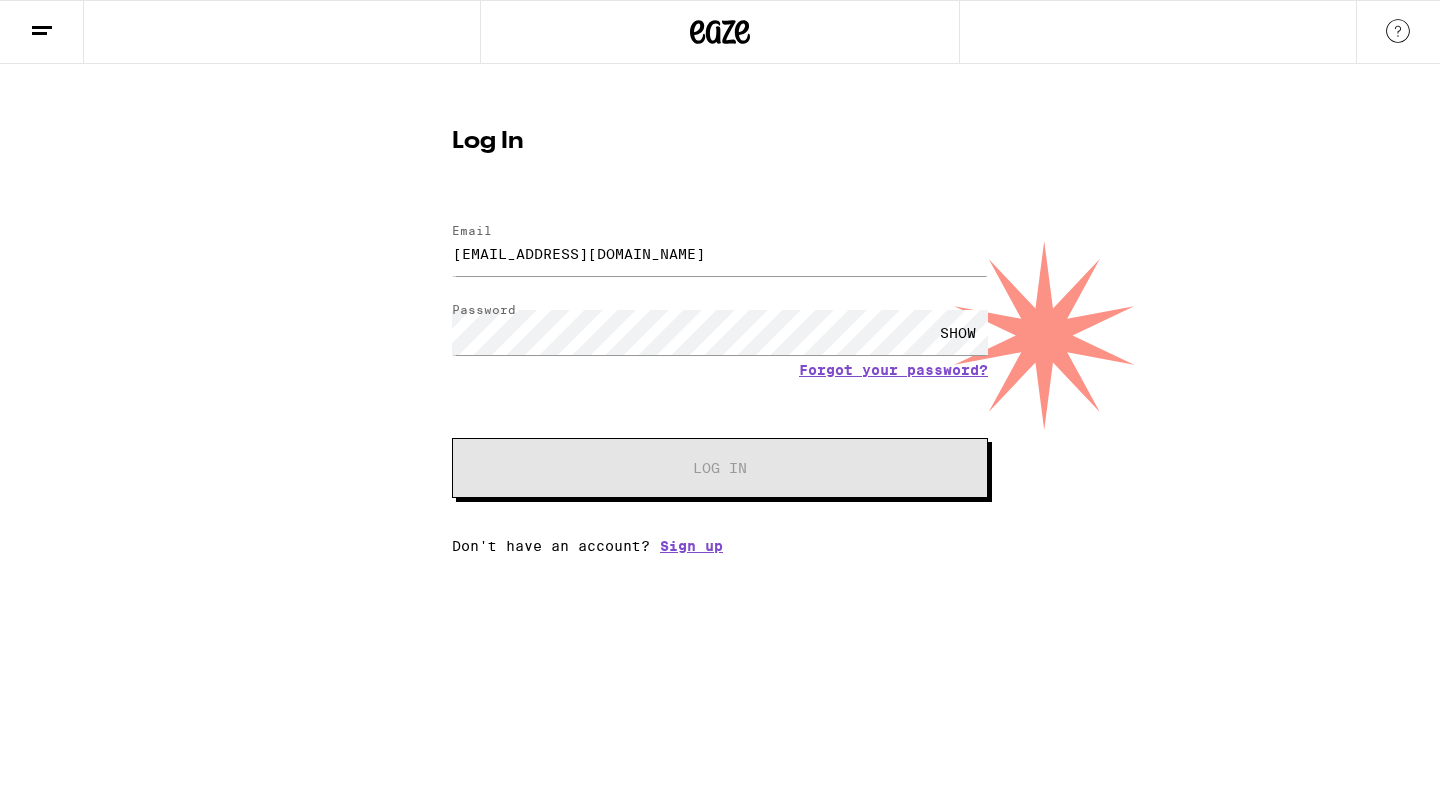 click on "SHOW" at bounding box center (958, 332) 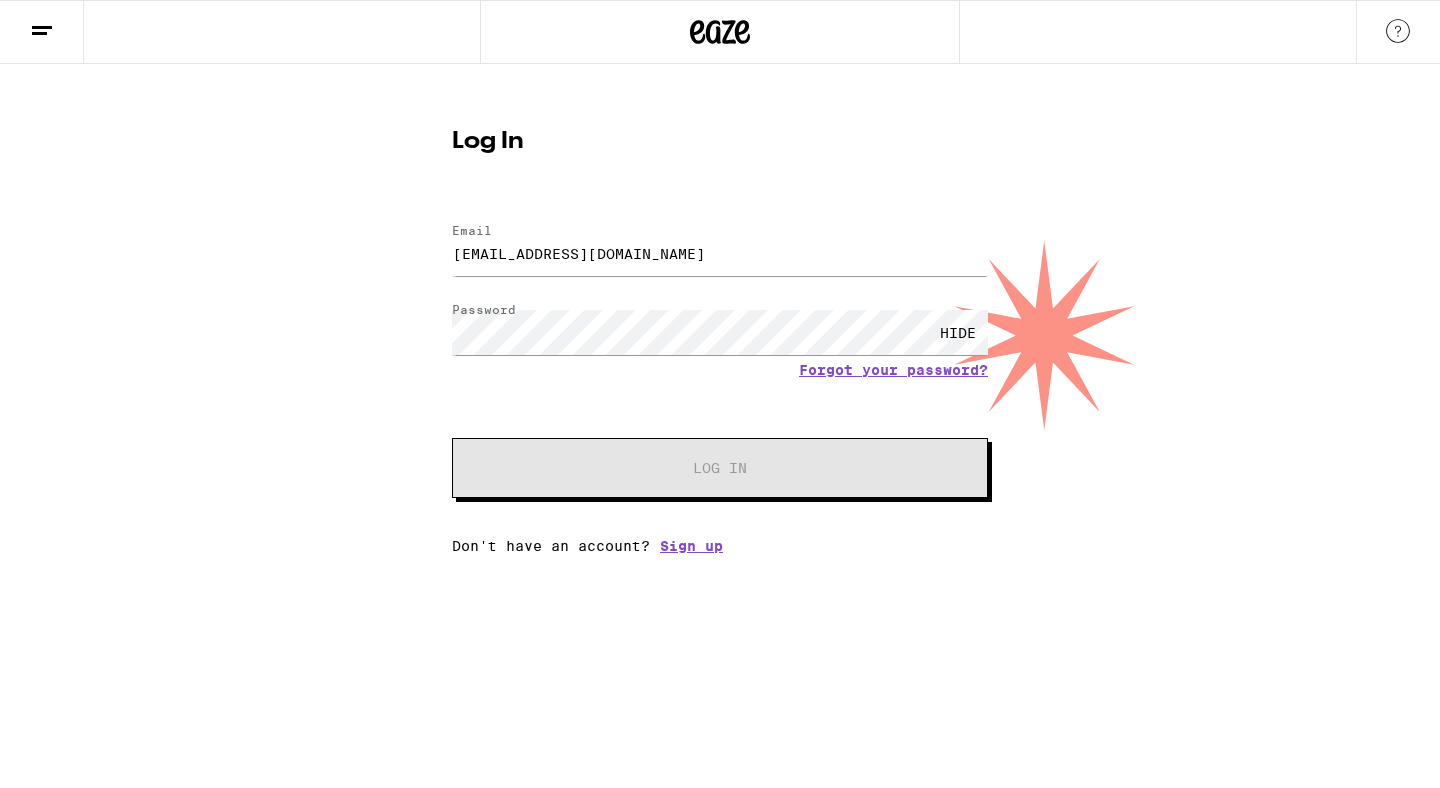 click on "HIDE" at bounding box center [958, 332] 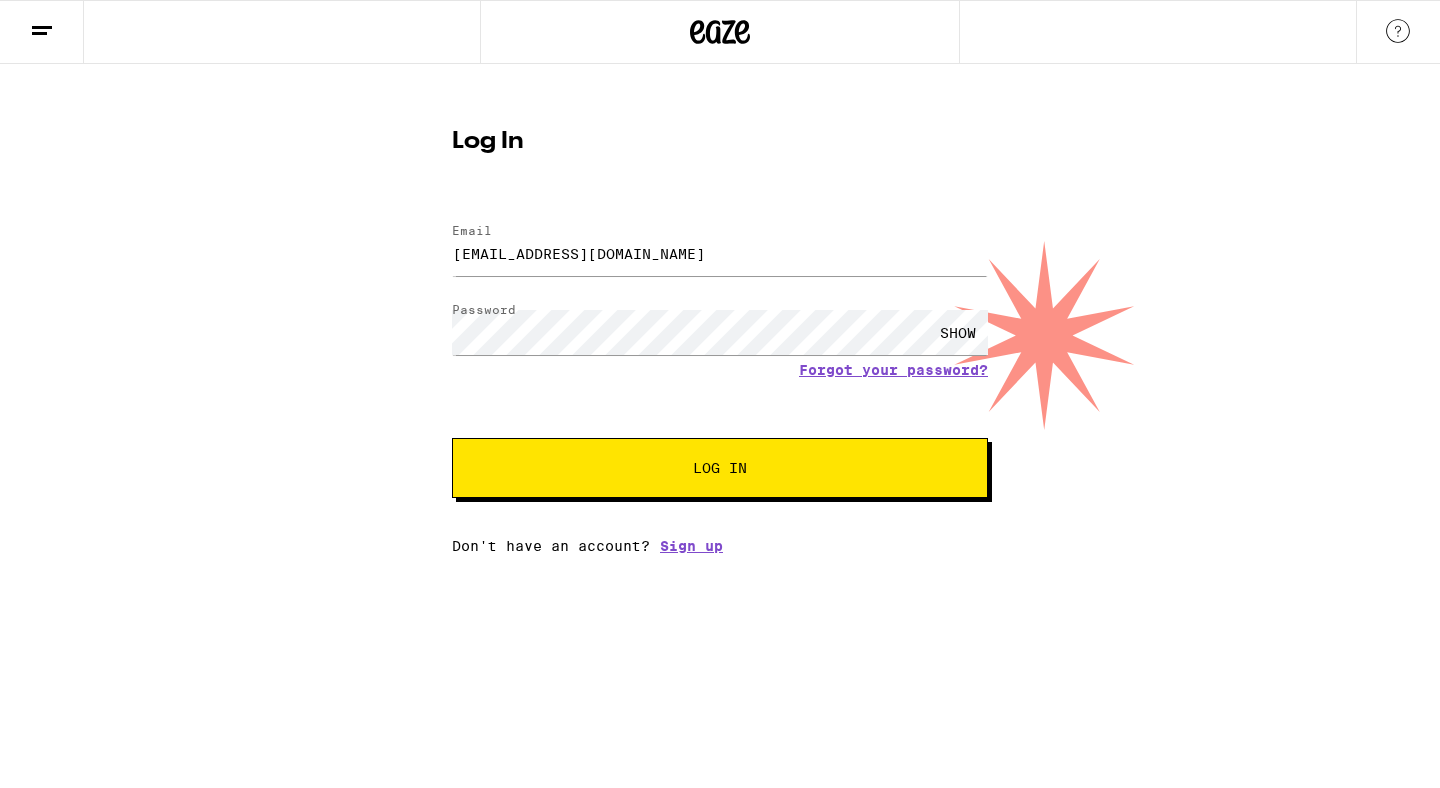 click on "Log In" at bounding box center (720, 468) 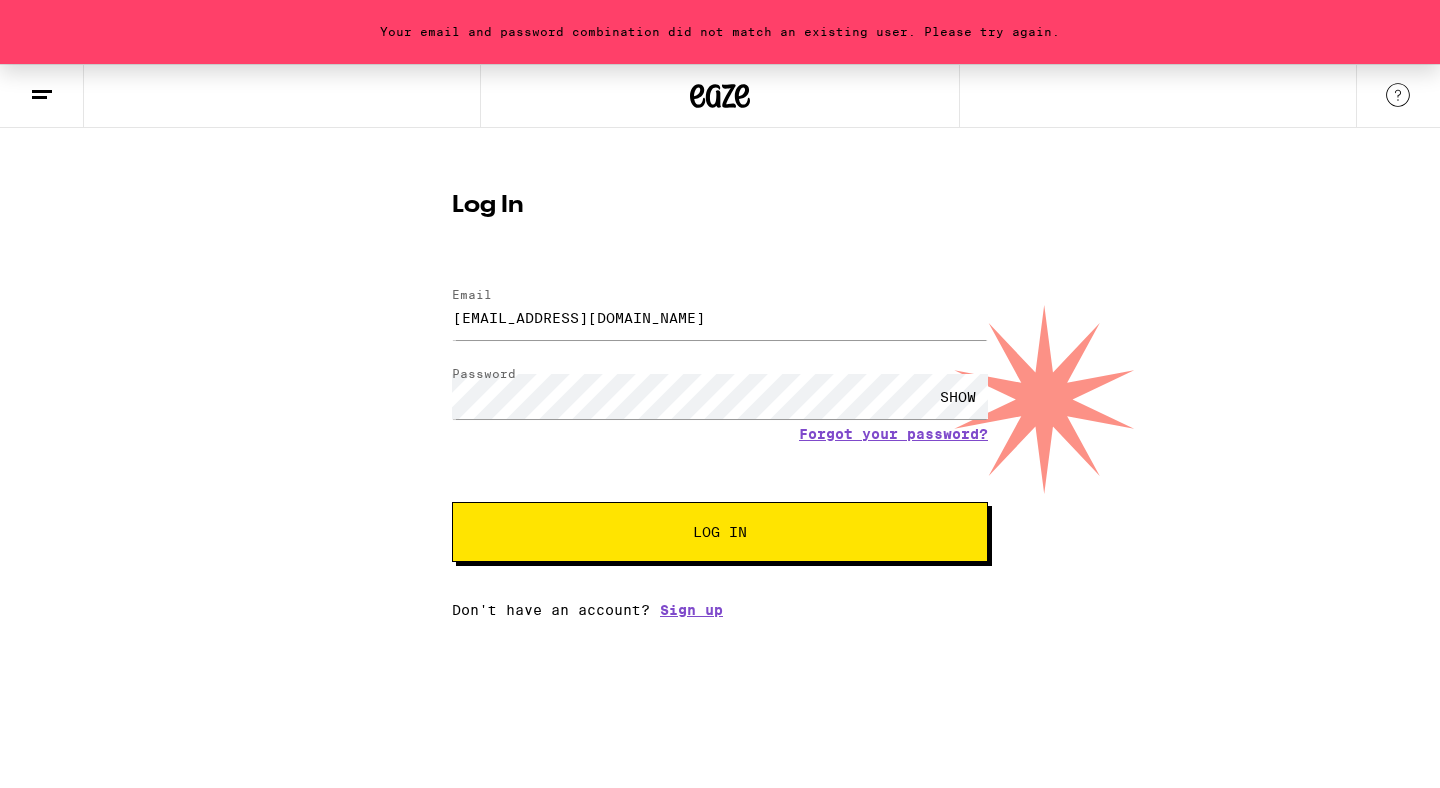 click on "Log In" at bounding box center [720, 532] 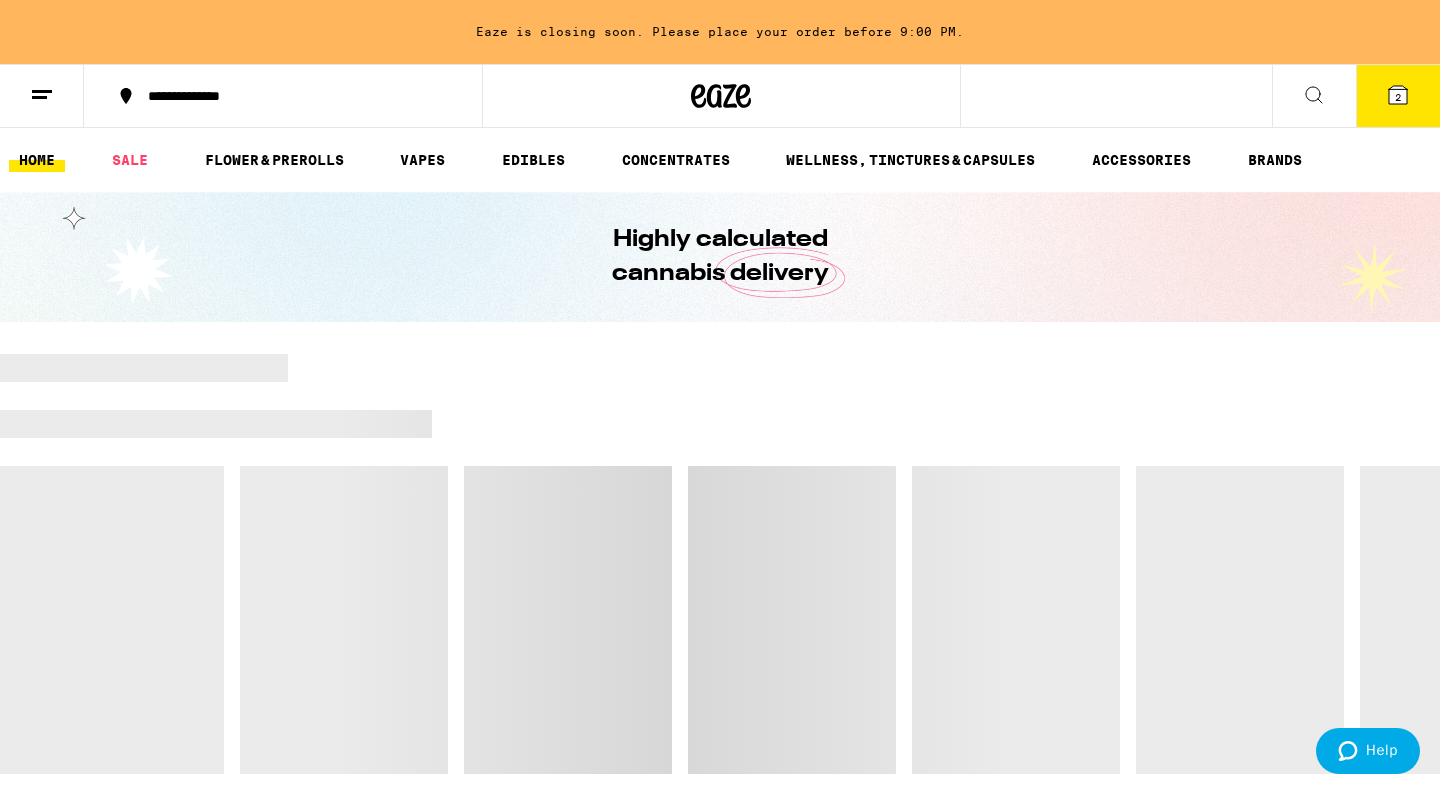 scroll, scrollTop: 0, scrollLeft: 0, axis: both 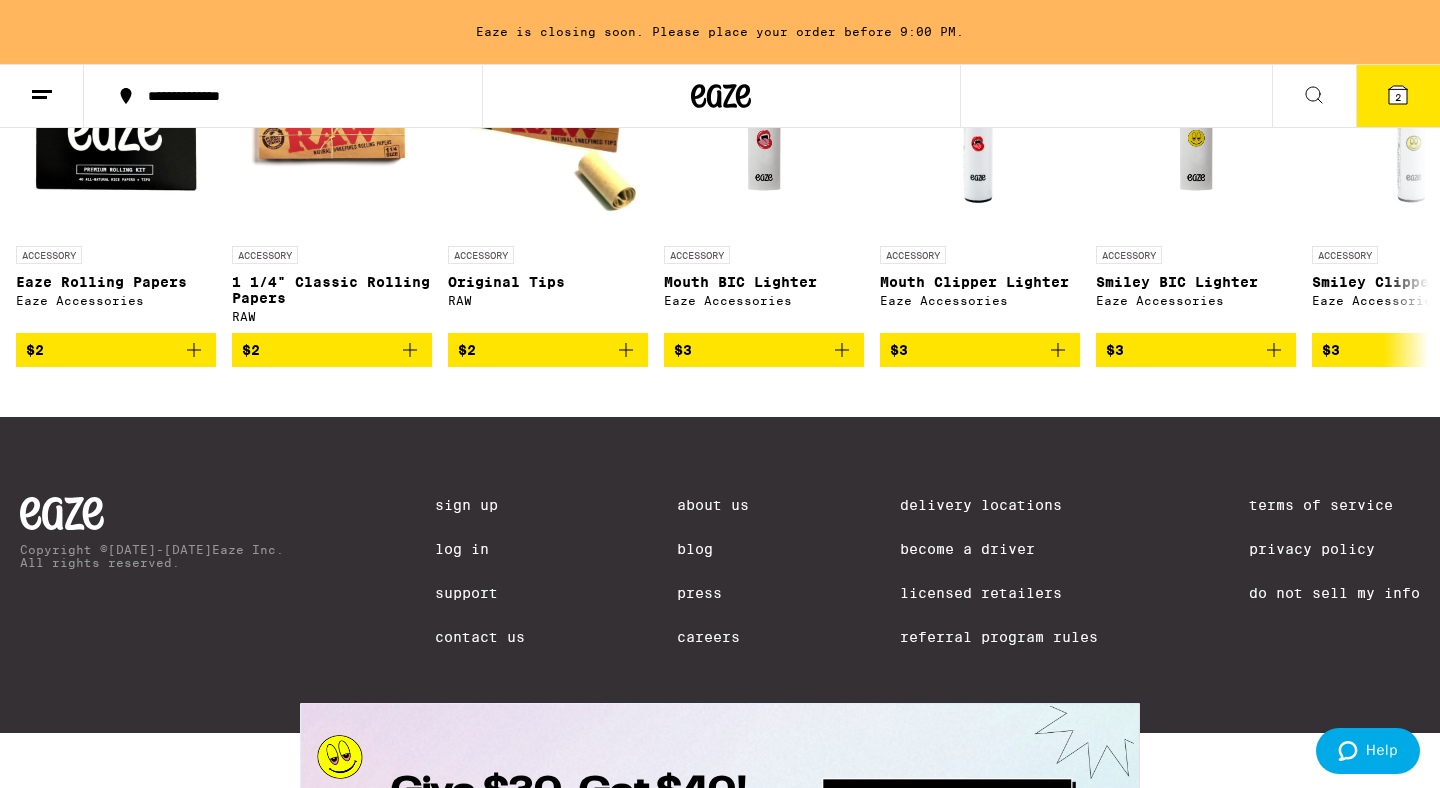 click 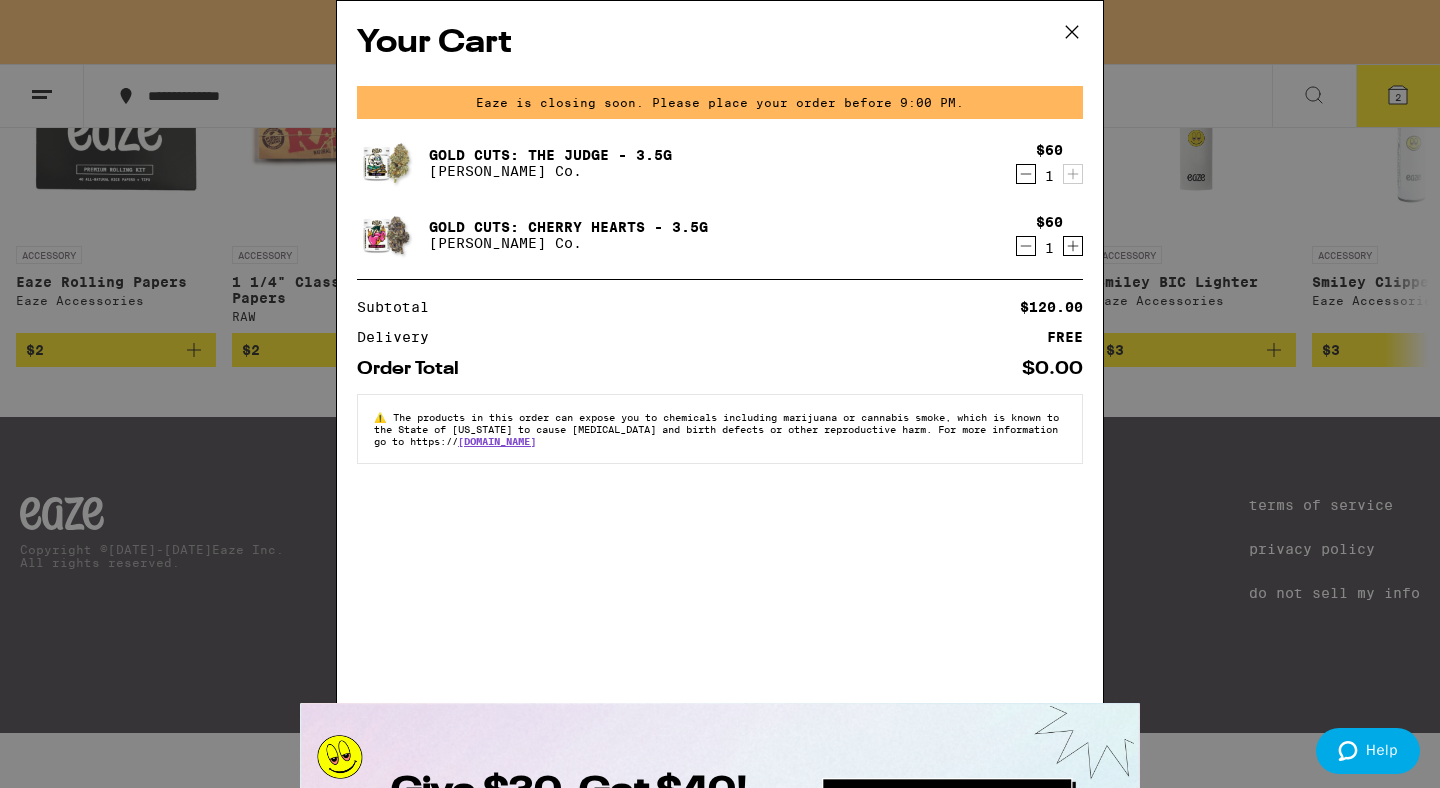 click on "Your Cart Eaze is closing soon. Please place your order before 9:00 PM. Gold Cuts: The Judge - 3.5g [PERSON_NAME] Co. $60 1 Gold Cuts: Cherry Hearts - 3.5g [PERSON_NAME] Co. $60 1 Subtotal $120.00 Delivery FREE Order Total $0.00 ⚠️ The products in this order can expose you to chemicals including marijuana or cannabis smoke, which is known to the State of [US_STATE] to cause [MEDICAL_DATA] and birth defects or other reproductive harm. For more information go to https:// [DOMAIN_NAME]" at bounding box center (720, 364) 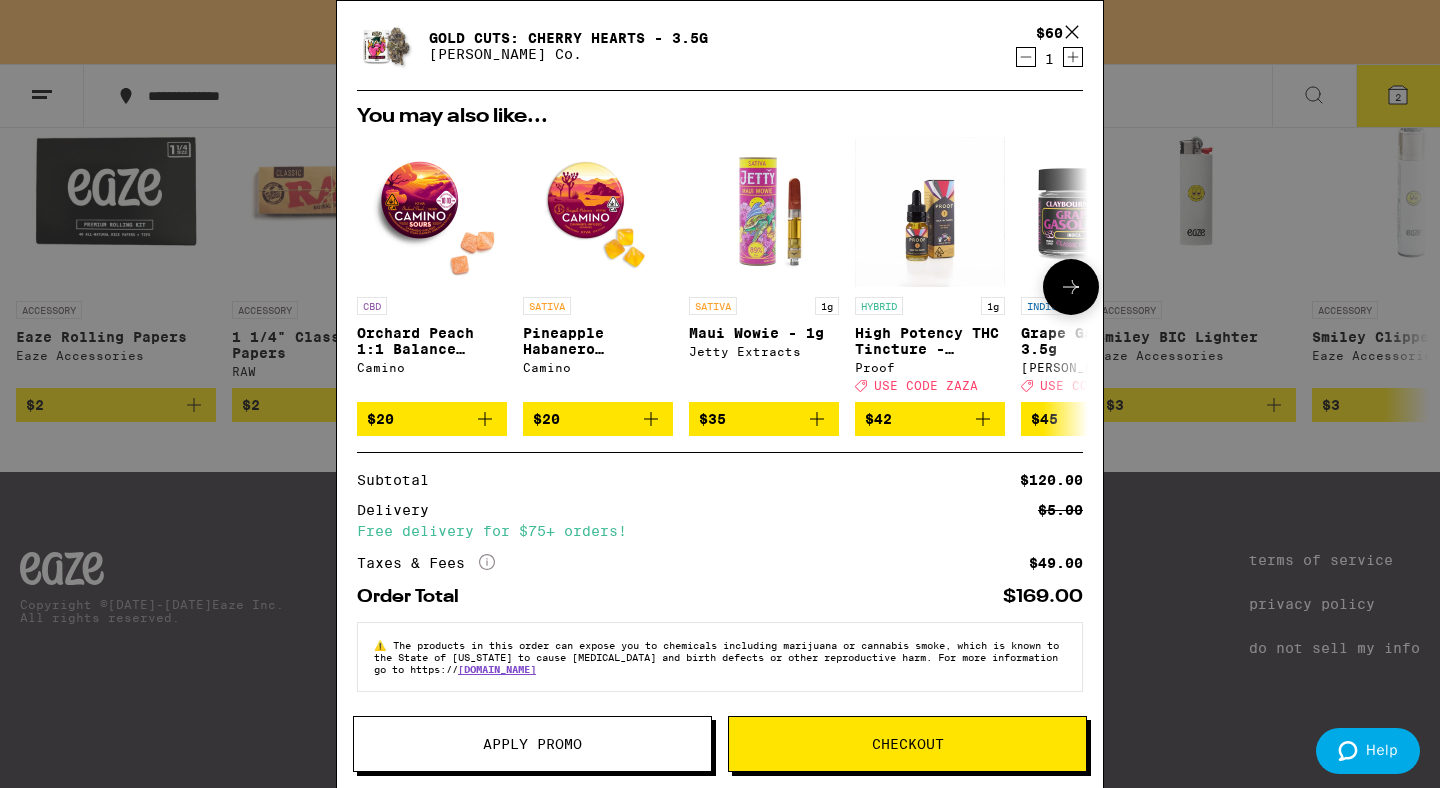 scroll, scrollTop: 201, scrollLeft: 0, axis: vertical 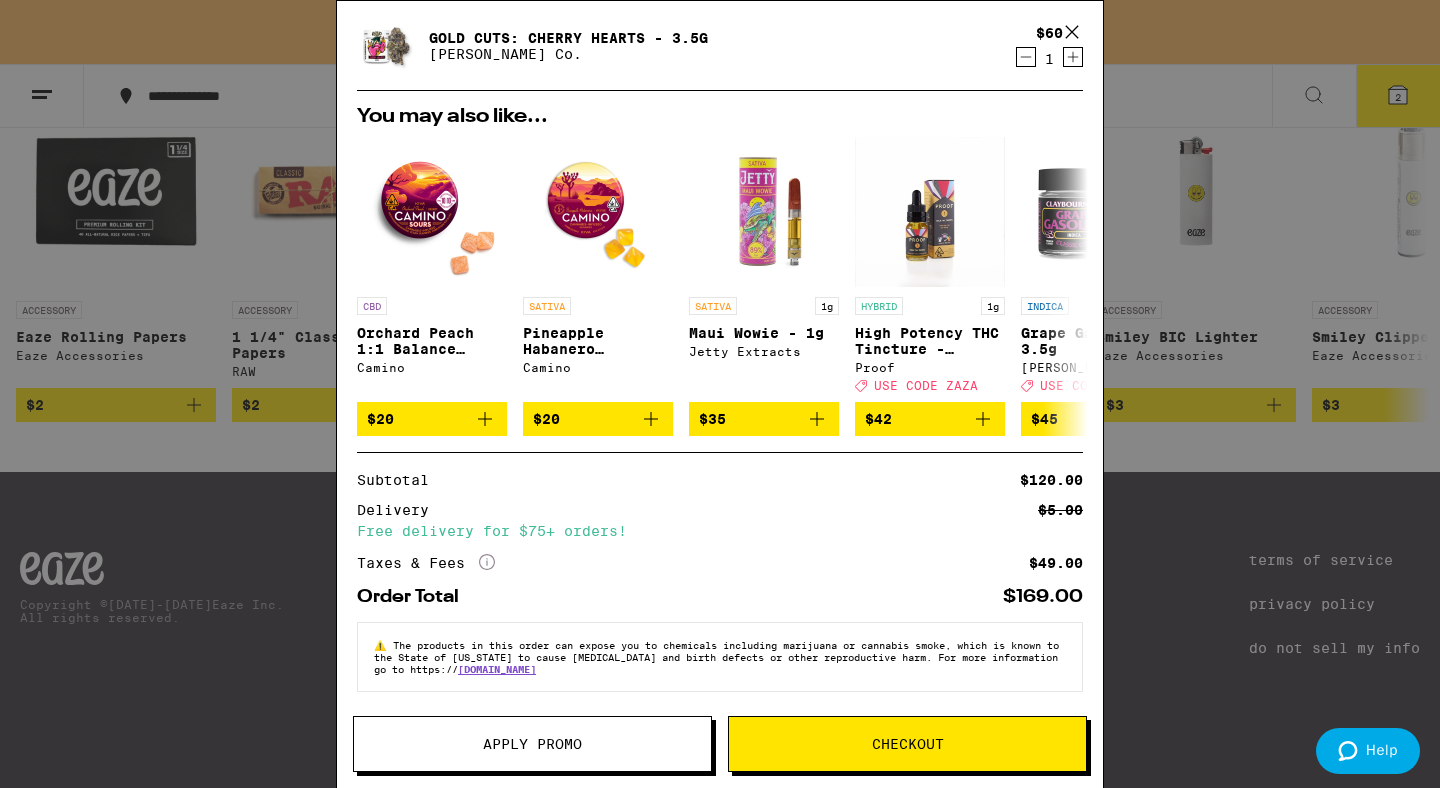 click on "Apply Promo" at bounding box center (532, 744) 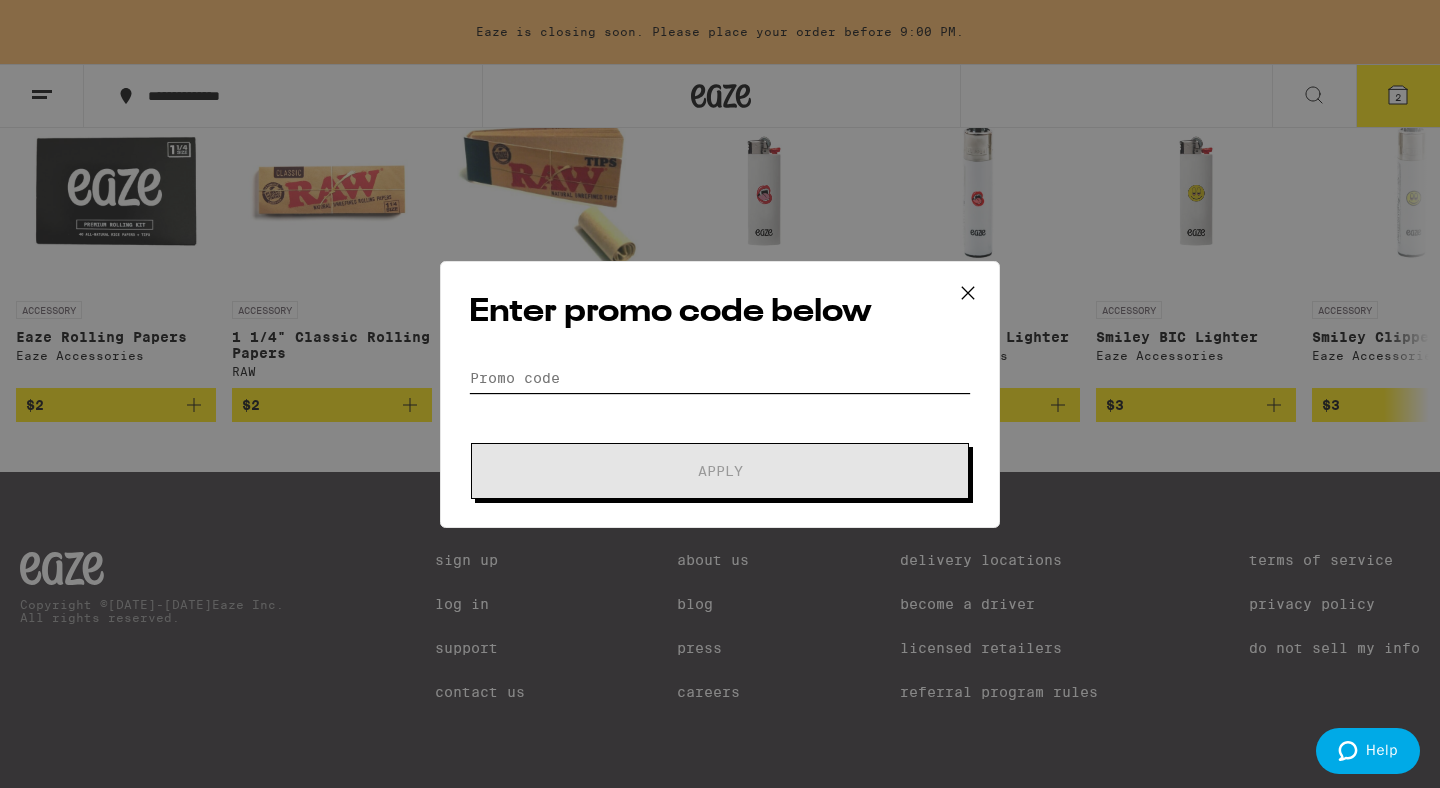 click on "Promo Code" at bounding box center (720, 378) 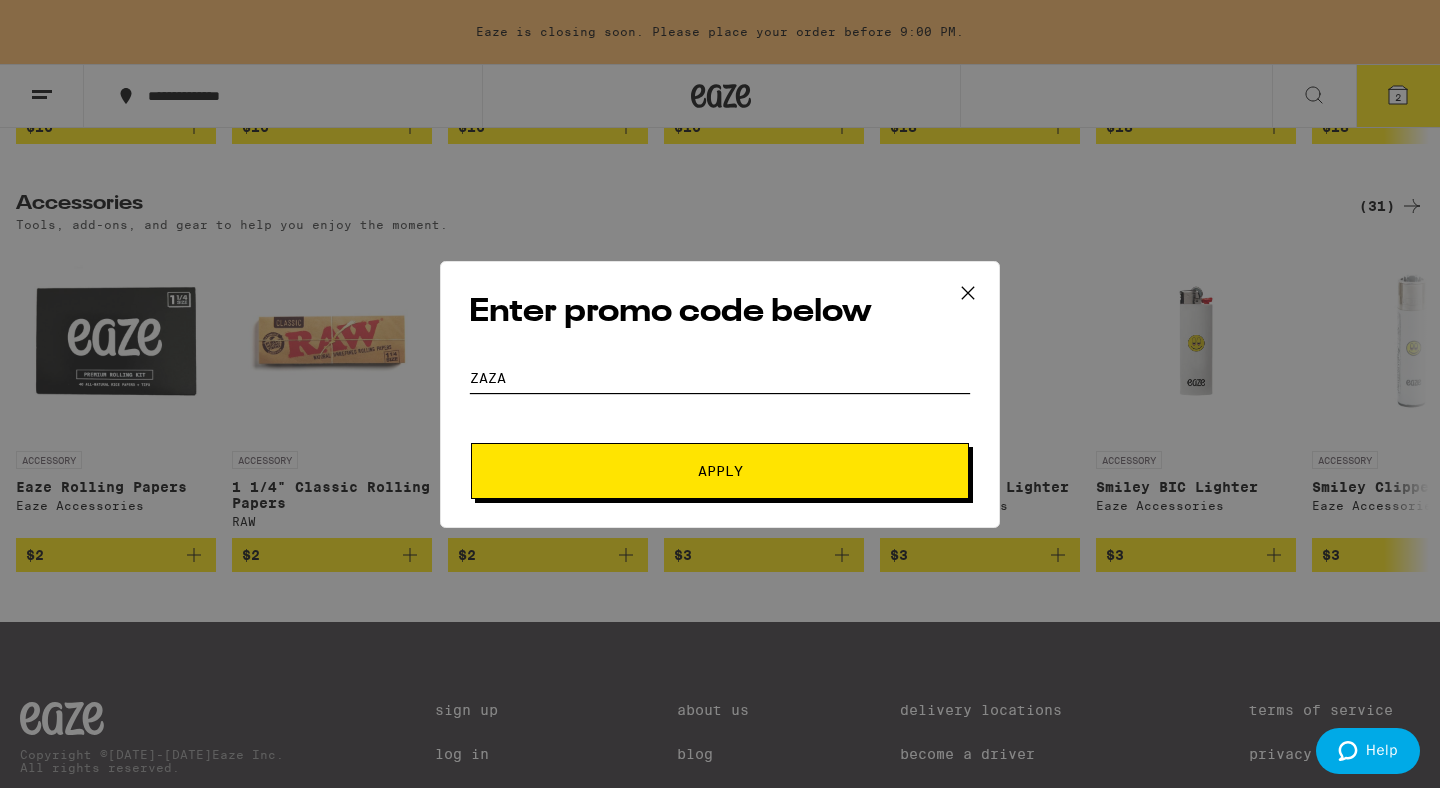 scroll, scrollTop: 8639, scrollLeft: 0, axis: vertical 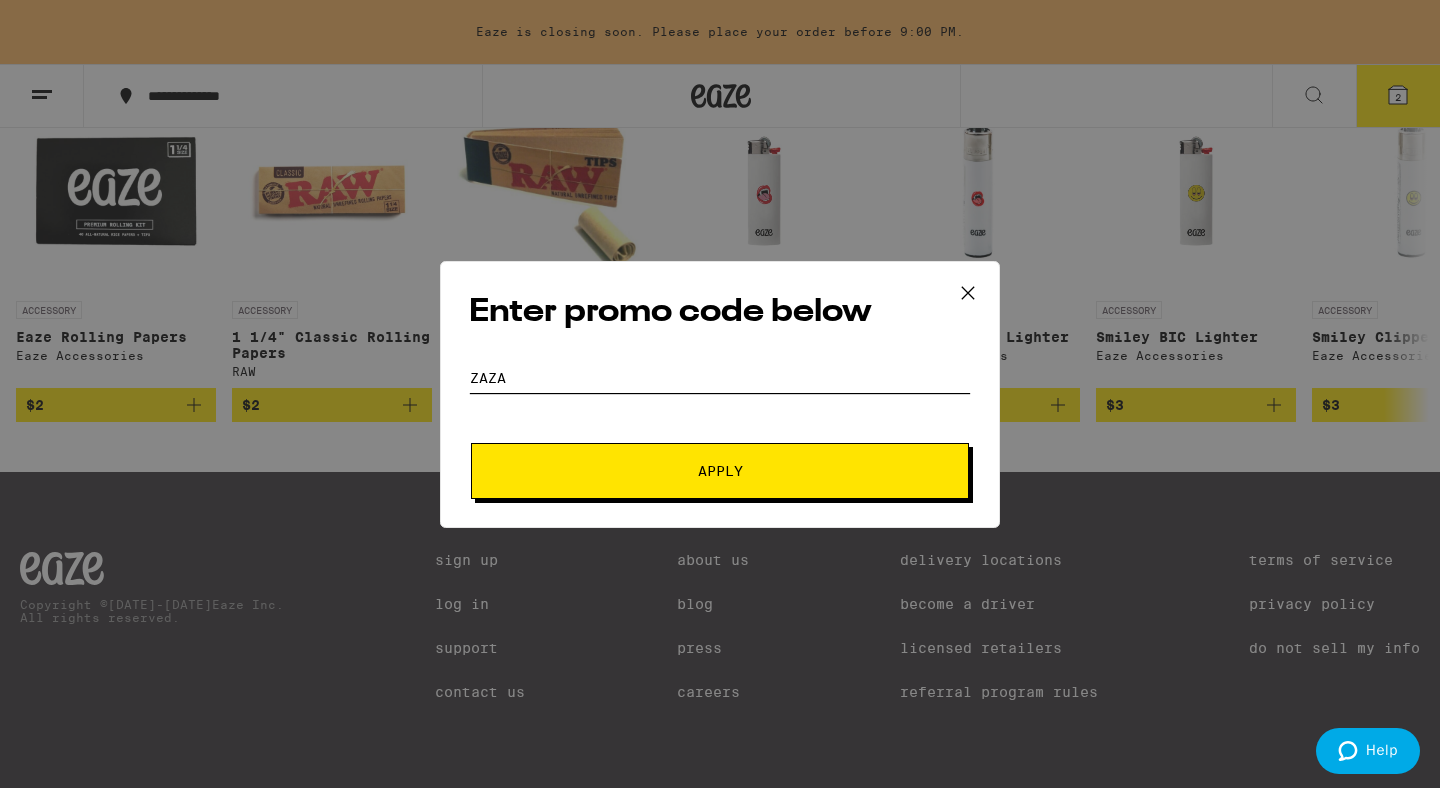 type on "zaza" 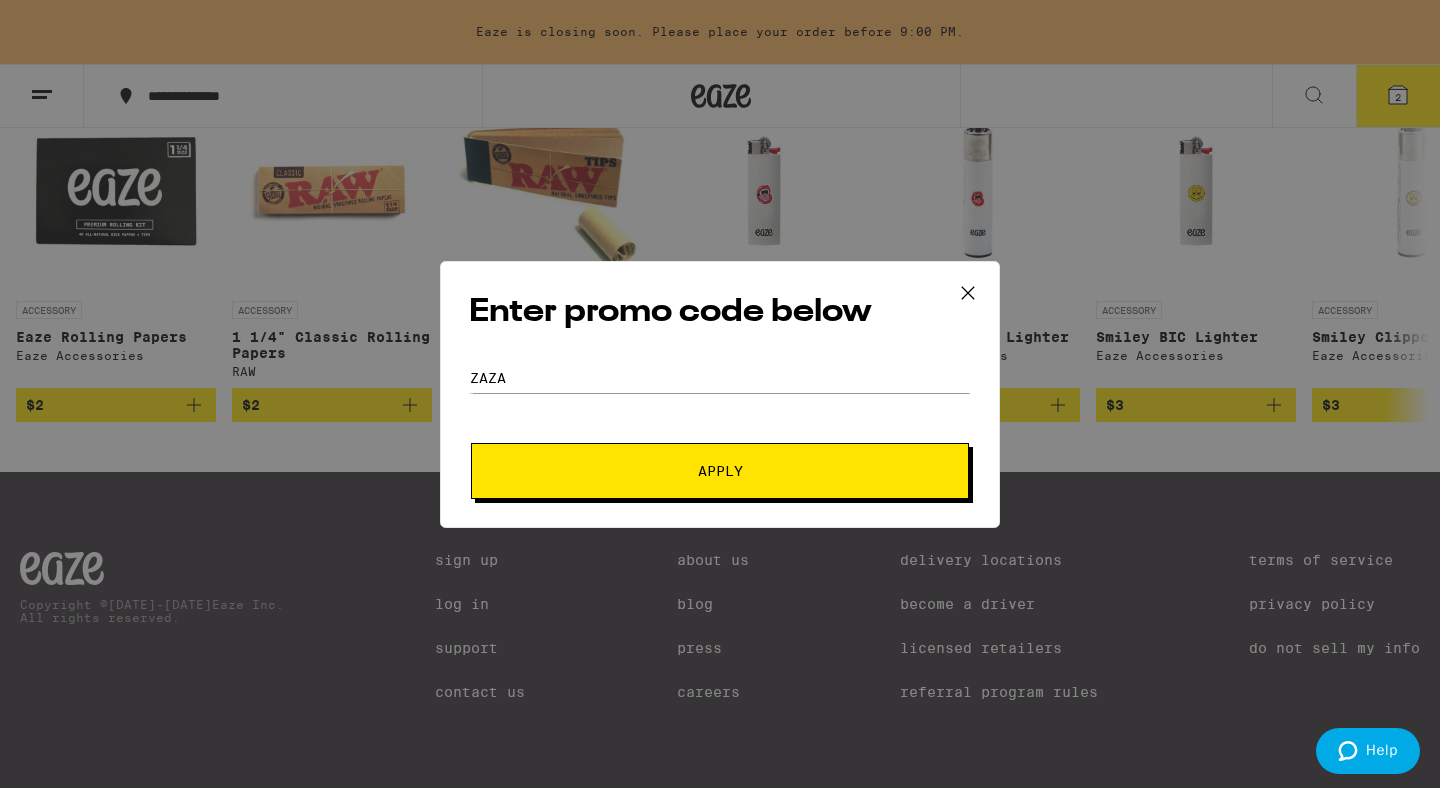 click on "Apply" at bounding box center (720, 471) 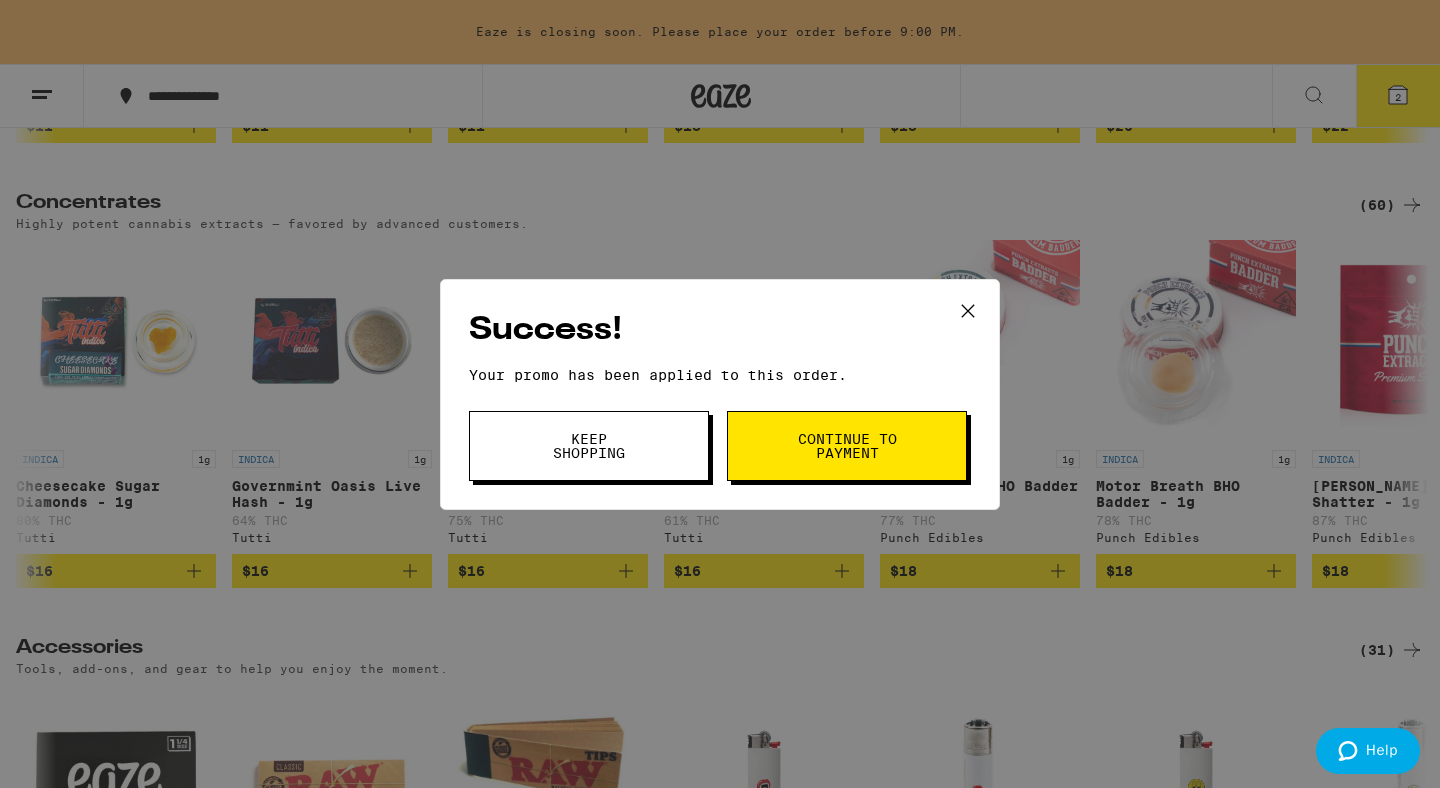 scroll, scrollTop: 5961, scrollLeft: 0, axis: vertical 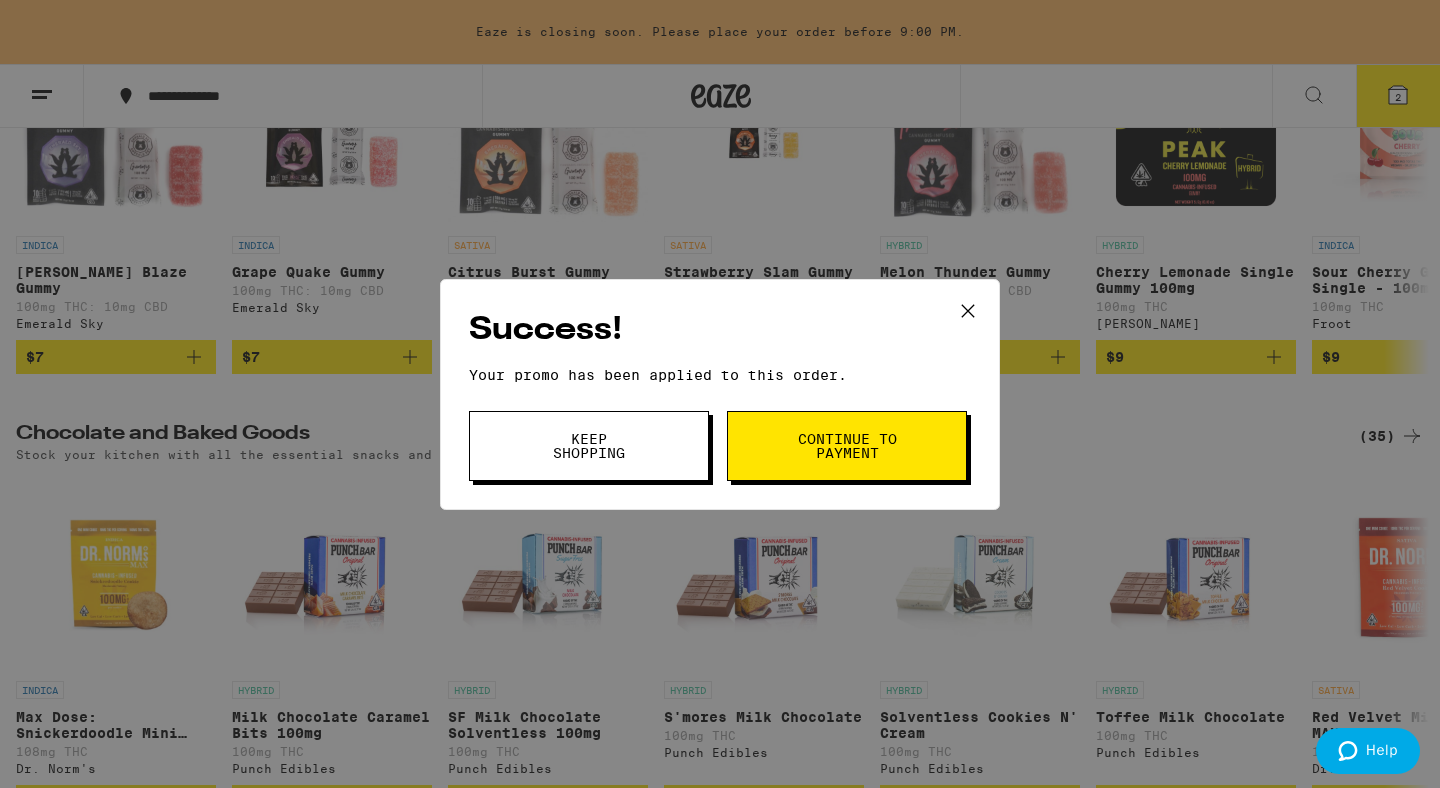 click 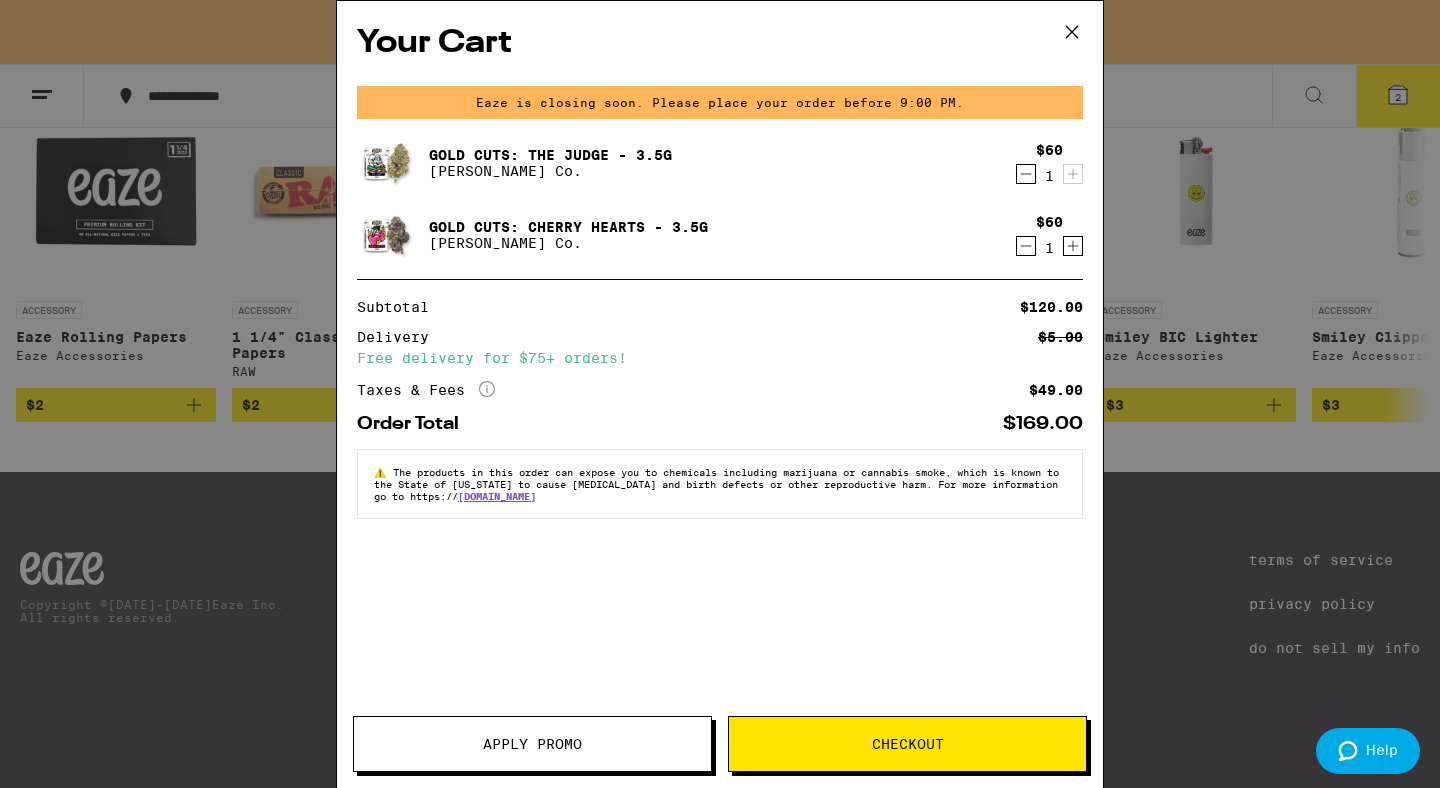 scroll, scrollTop: 8229, scrollLeft: 0, axis: vertical 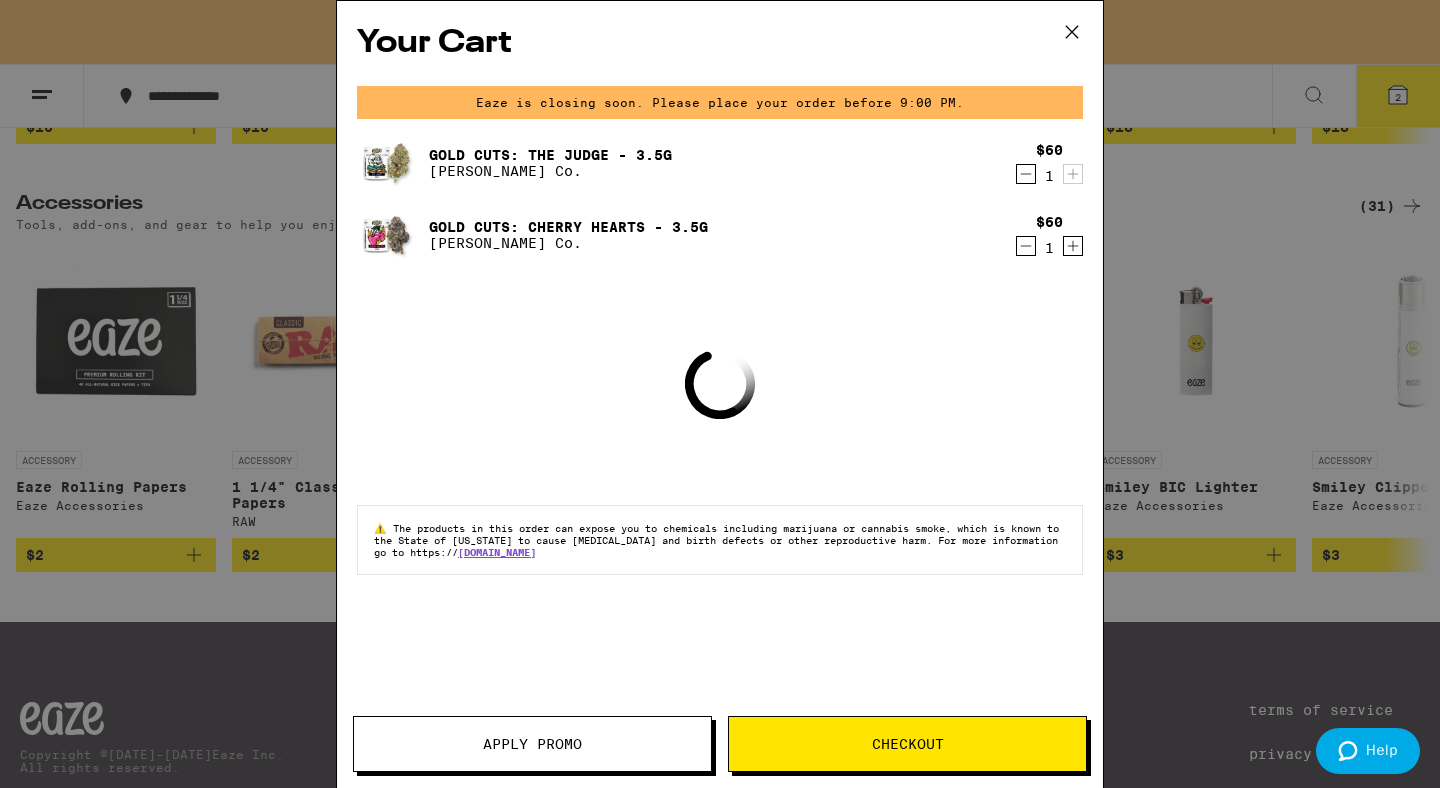 click 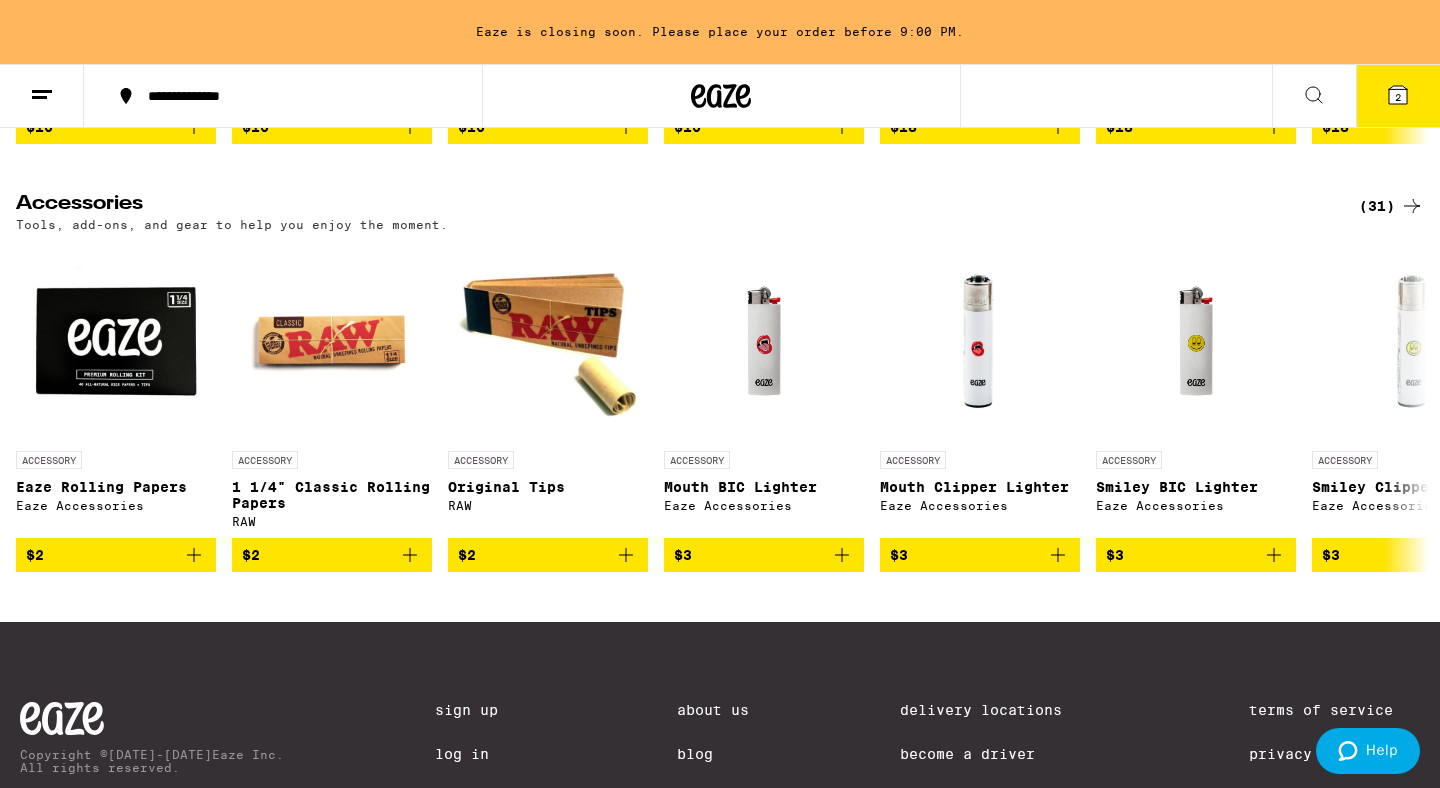 click on "Your Cart Eaze is closing soon. Please place your order before 9:00 PM. Gold Cuts: The Judge - 3.5g [PERSON_NAME] Co. $60 1 Gold Cuts: Cherry Hearts - 3.5g [PERSON_NAME] Co. $60 1 Subtotal $120.00 Delivery $5.00 Free delivery for $75+ orders! Taxes & Fees More Info $36.00 Promo: ZAZA -$36.00 Order Total $120.00 ⚠️ The products in this order can expose you to chemicals including marijuana or cannabis smoke, which is known to the State of [US_STATE] to cause [MEDICAL_DATA] and birth defects or other reproductive harm. For more information go to https:// [DOMAIN_NAME] Apply Promo Checkout" at bounding box center [720, 394] 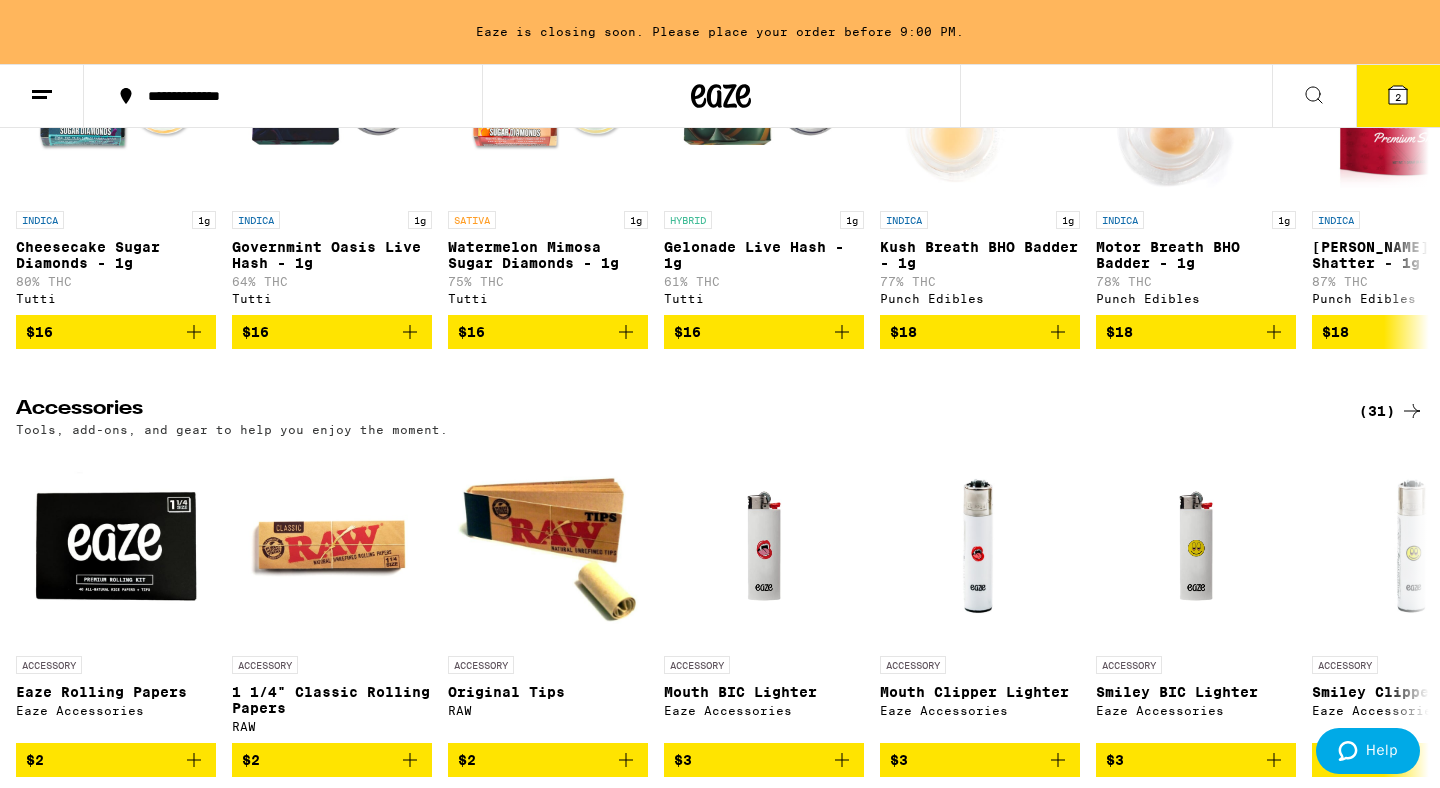 scroll, scrollTop: 8434, scrollLeft: 0, axis: vertical 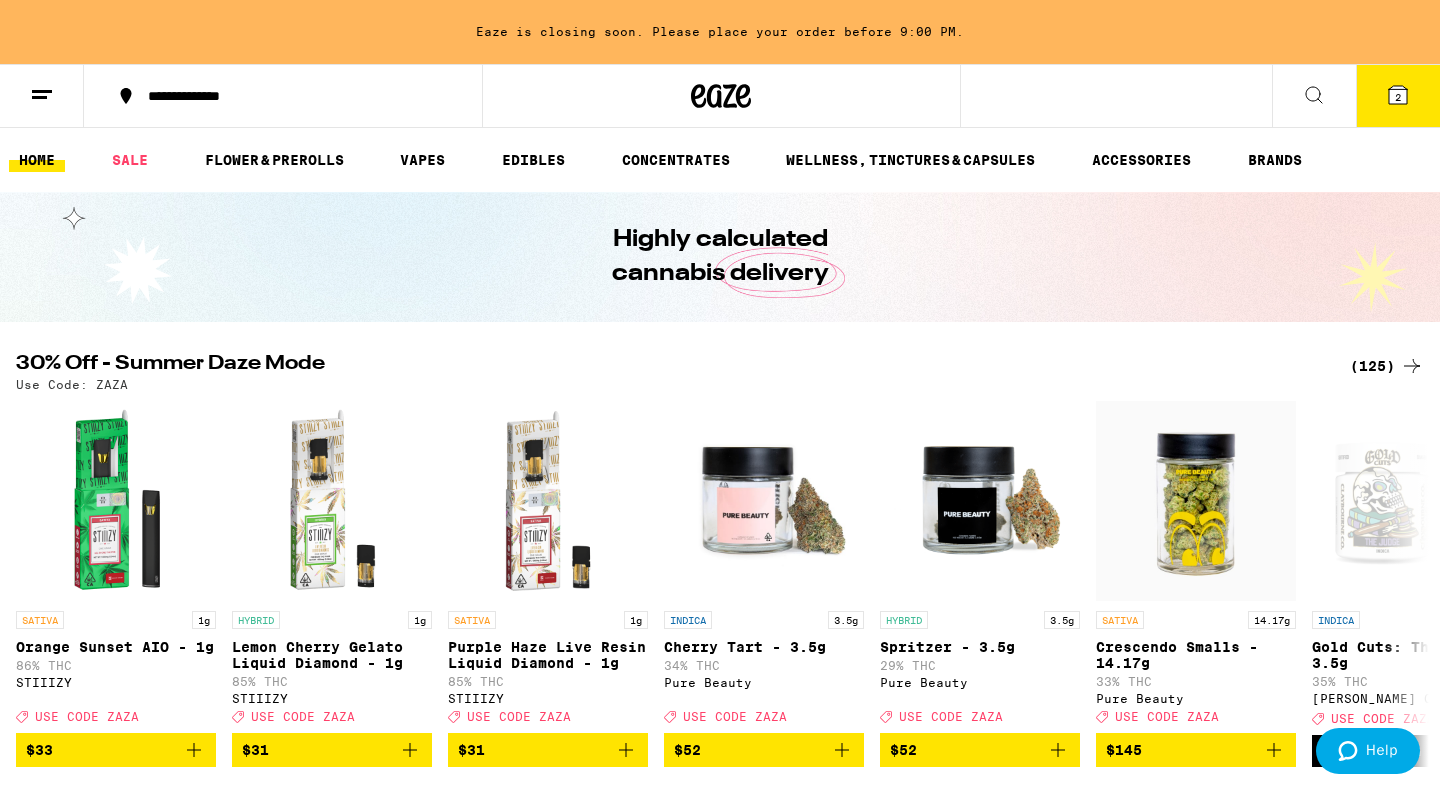 click 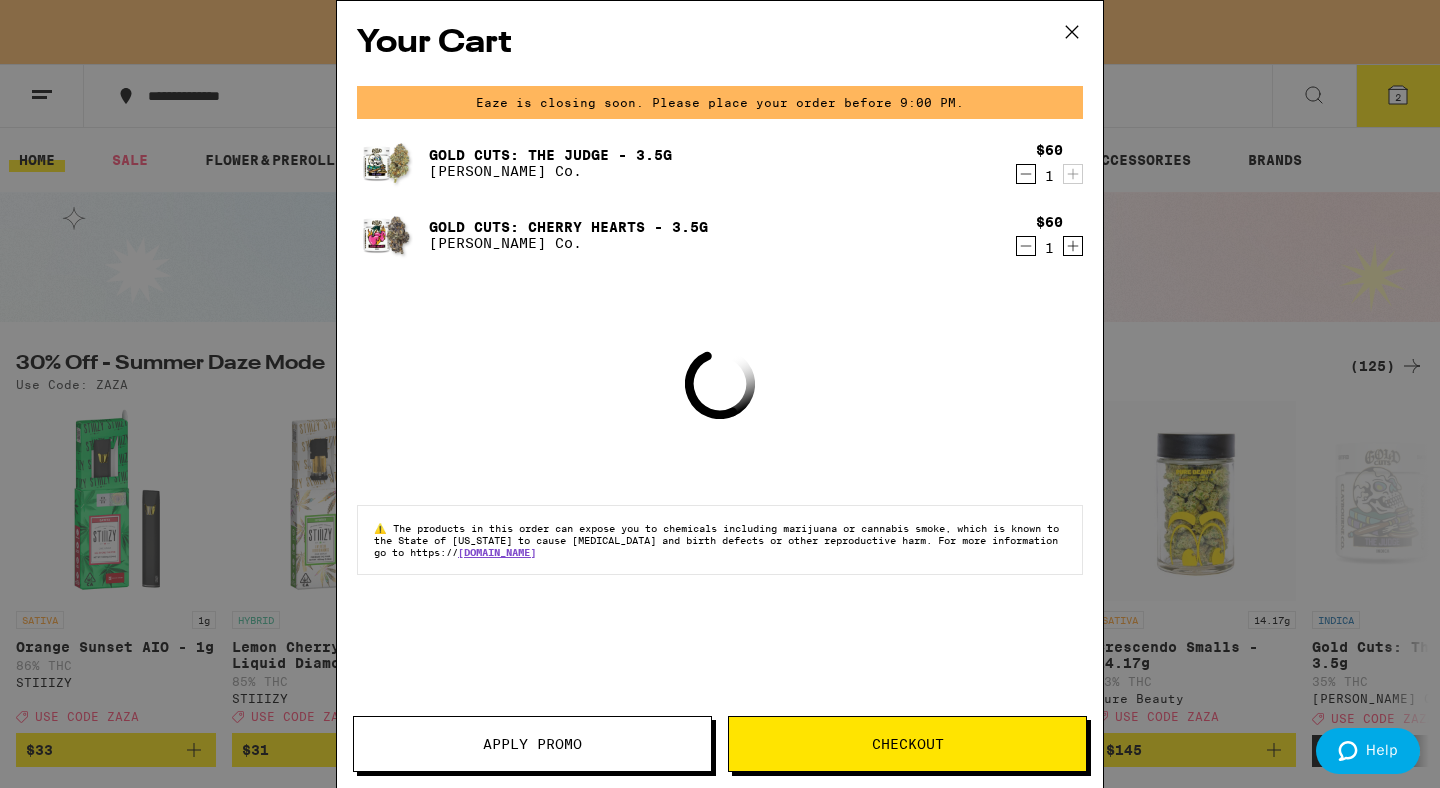 click on "Apply Promo" at bounding box center (532, 744) 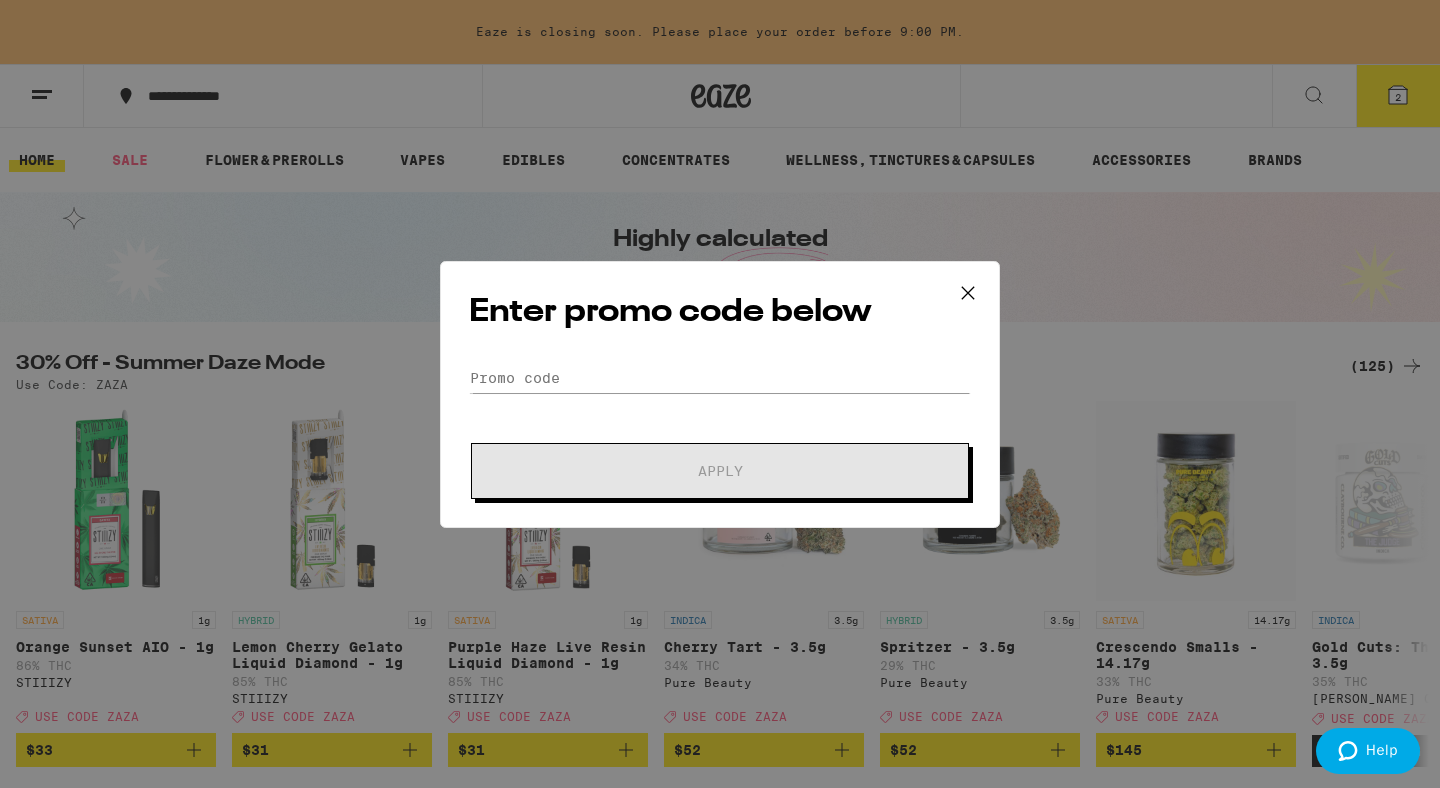 click on "Enter promo code below Promo Code Apply" at bounding box center (720, 394) 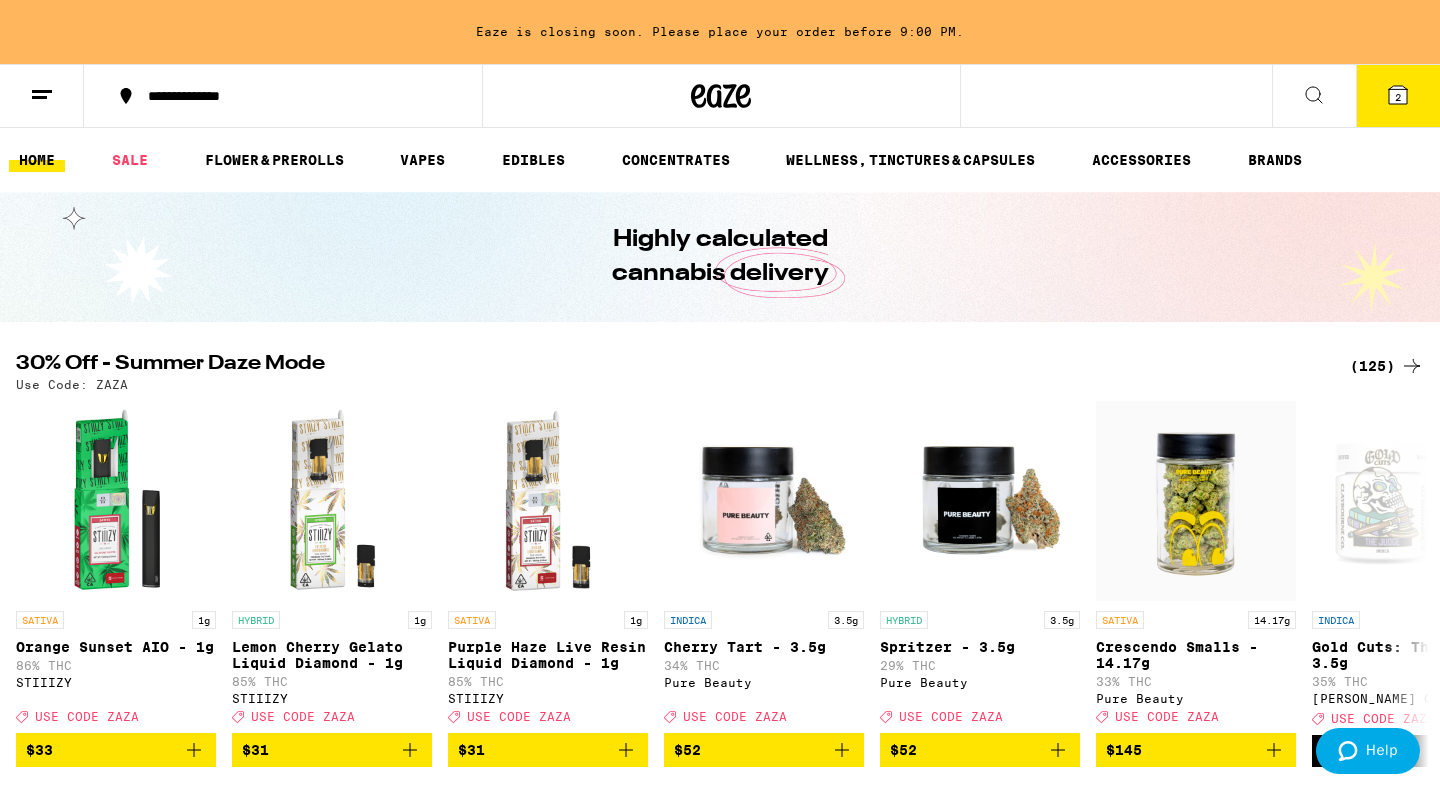 click on "Your Cart Eaze is closing soon. Please place your order before 9:00 PM. Gold Cuts: The Judge - 3.5g [PERSON_NAME] Co. $60 1 Gold Cuts: Cherry Hearts - 3.5g [PERSON_NAME] Co. $60 1 Subtotal $120.00 Delivery $5.00 Free delivery for $75+ orders! Taxes & Fees More Info $36.00 Promo: ZAZA -$36.00 Order Total $120.00 ⚠️ The products in this order can expose you to chemicals including marijuana or cannabis smoke, which is known to the State of [US_STATE] to cause [MEDICAL_DATA] and birth defects or other reproductive harm. For more information go to https:// [DOMAIN_NAME] Apply Promo Checkout" at bounding box center (720, 394) 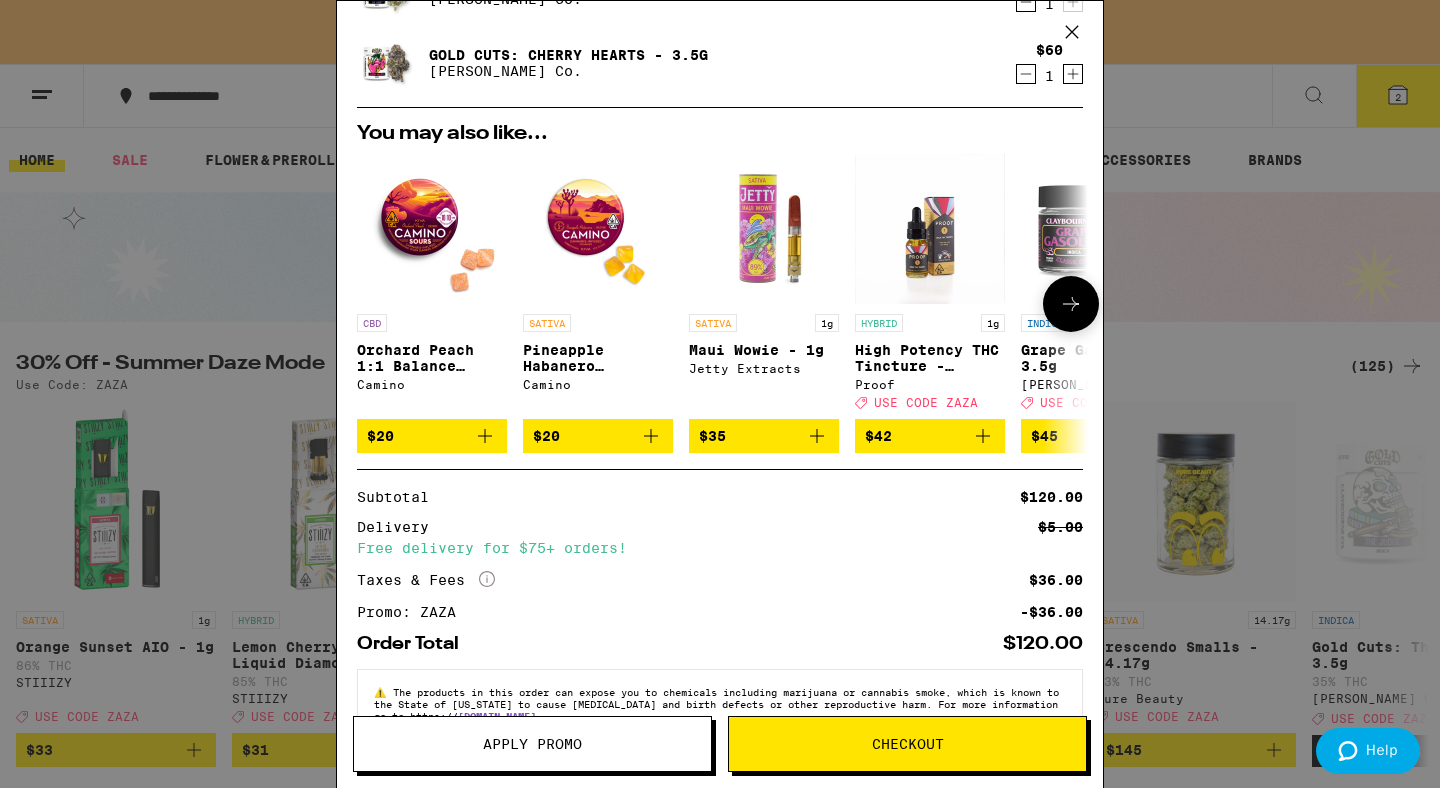 scroll, scrollTop: 0, scrollLeft: 0, axis: both 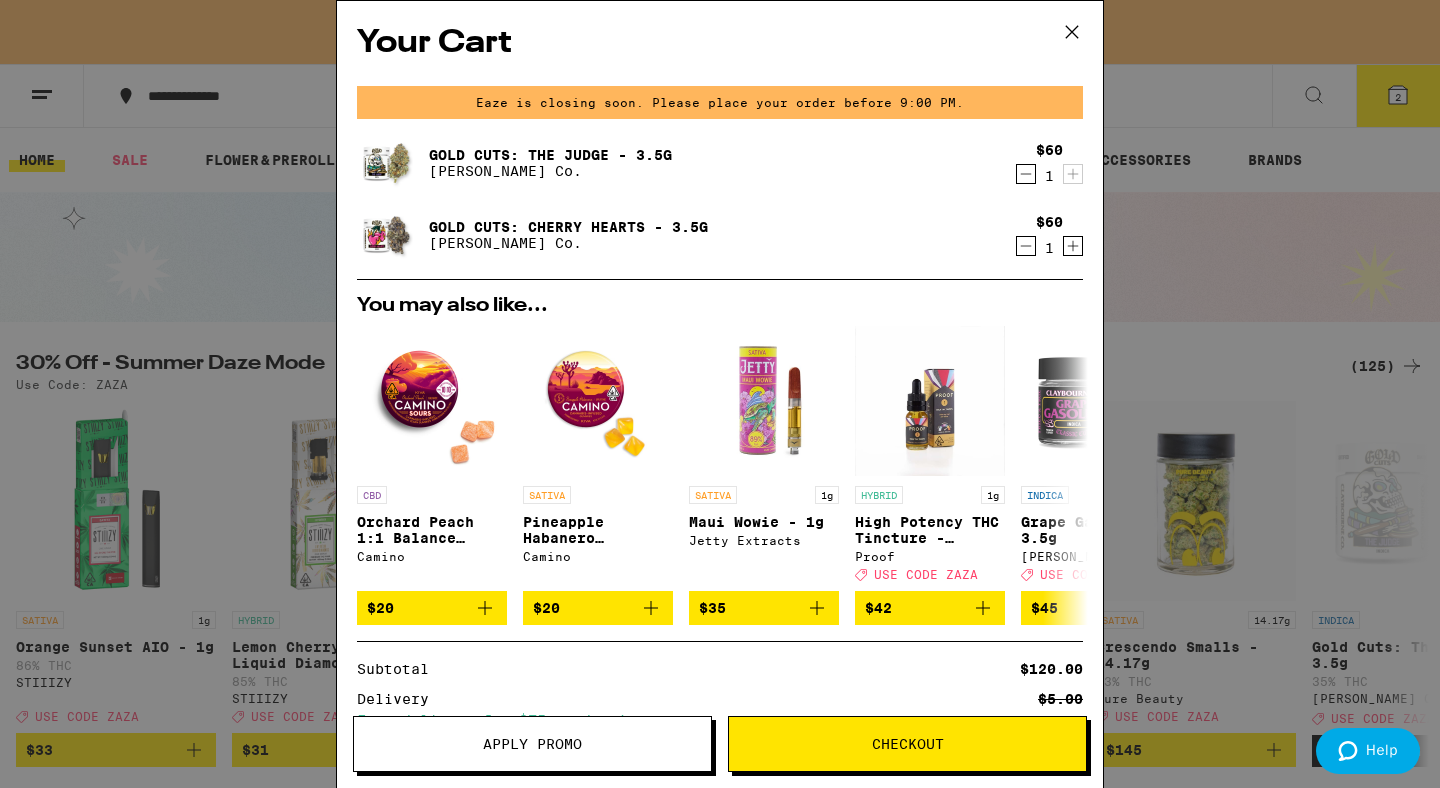 click at bounding box center (385, 235) 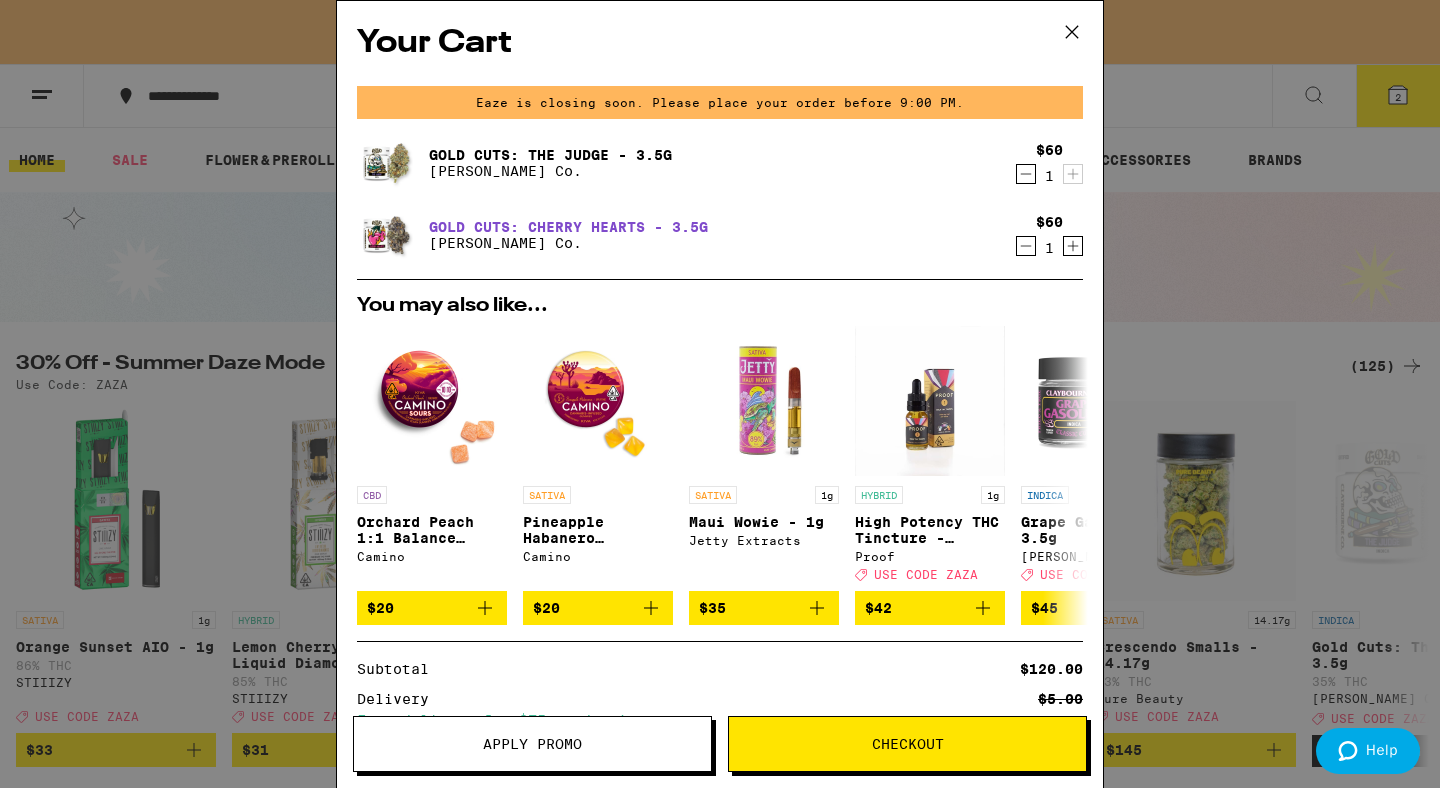 click on "Gold Cuts: Cherry Hearts - 3.5g" at bounding box center (568, 227) 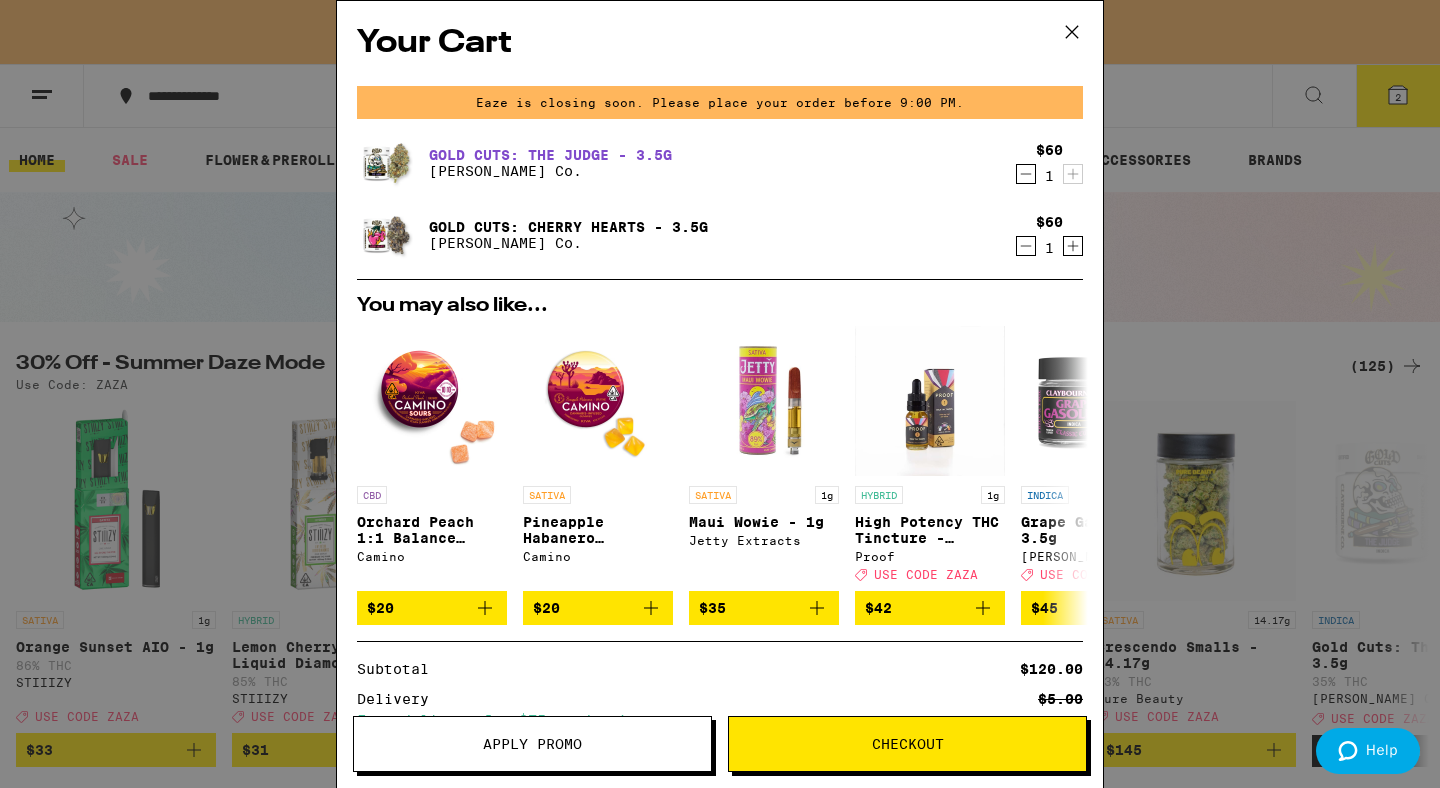 click on "Gold Cuts: The Judge - 3.5g" at bounding box center (550, 155) 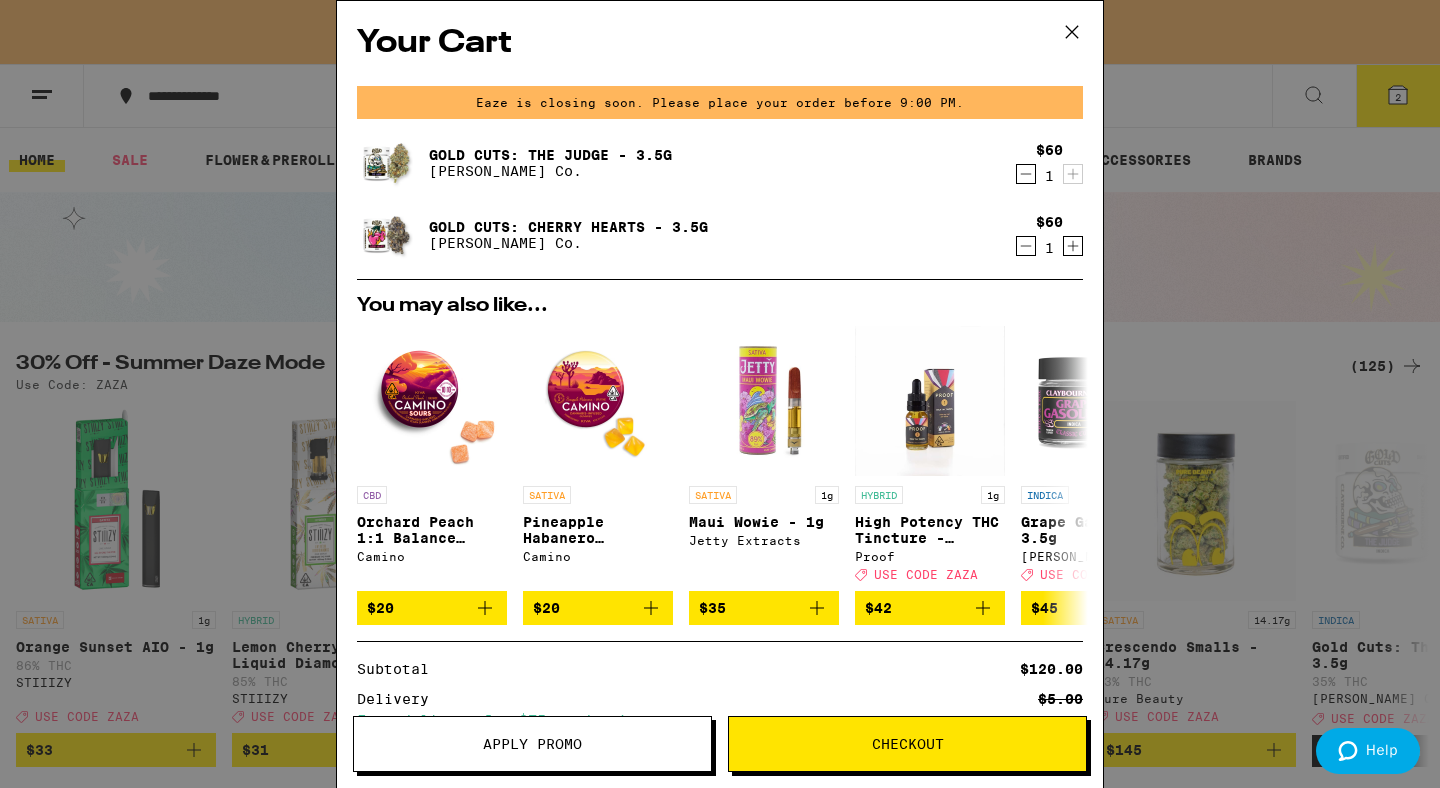 click 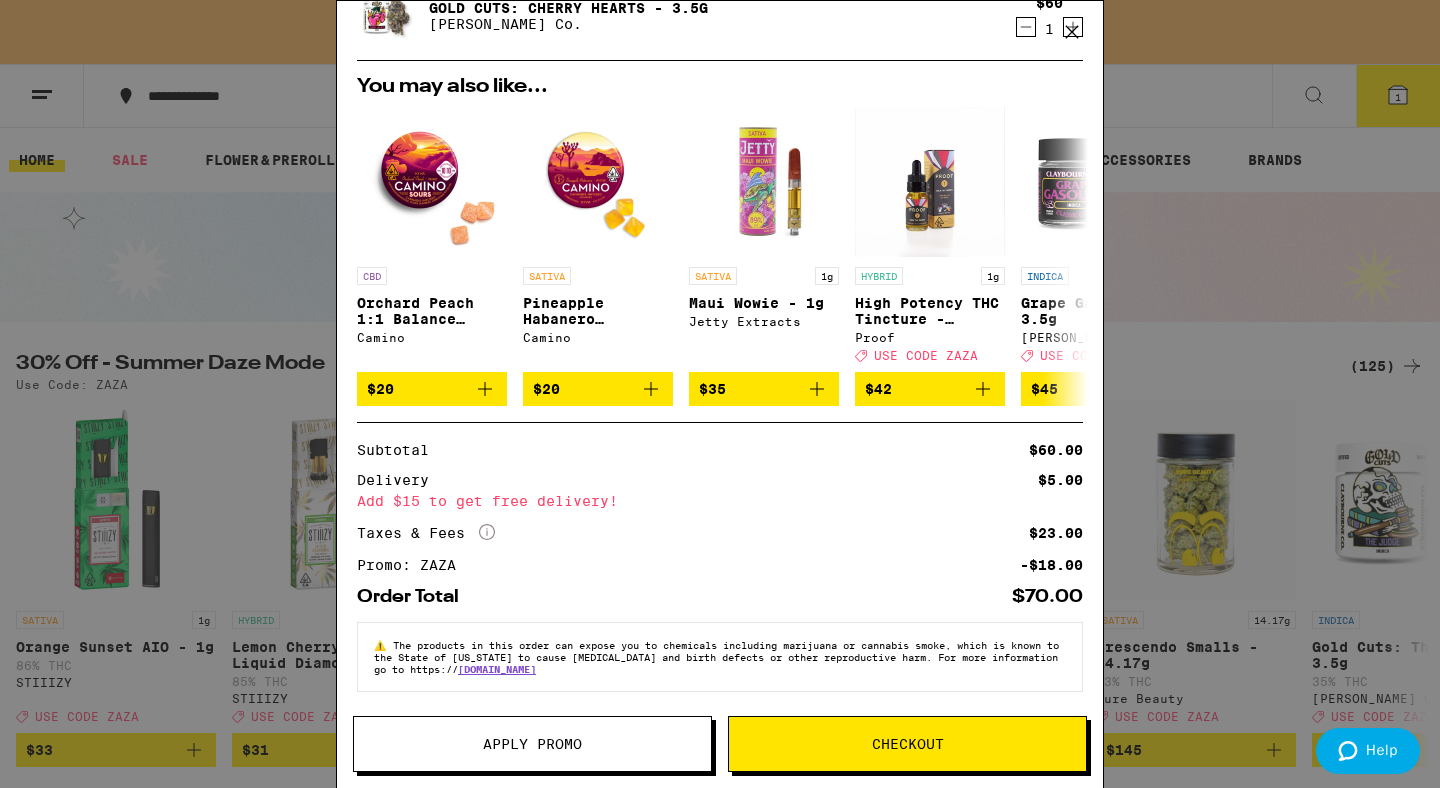scroll, scrollTop: 0, scrollLeft: 0, axis: both 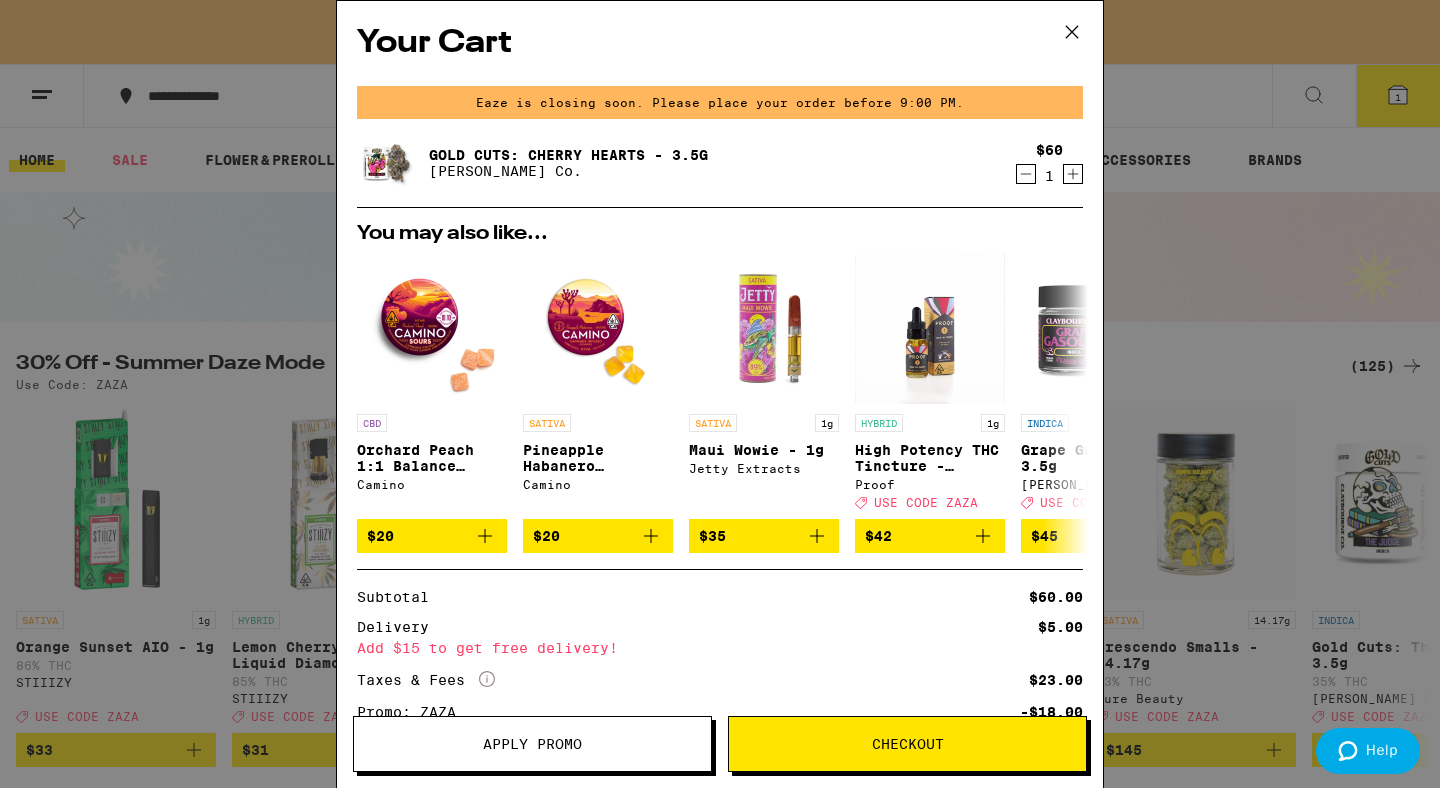 click 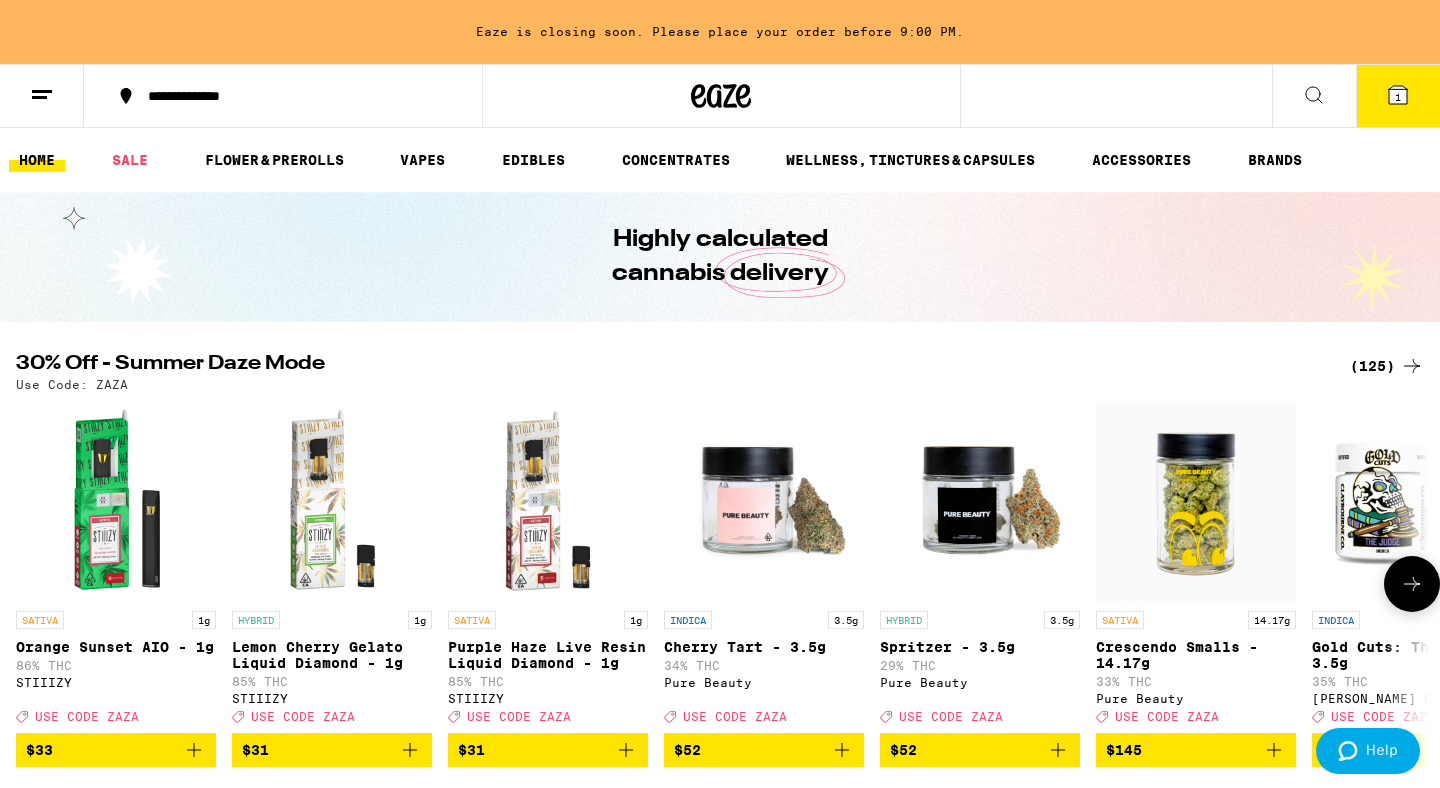 scroll, scrollTop: 191, scrollLeft: 0, axis: vertical 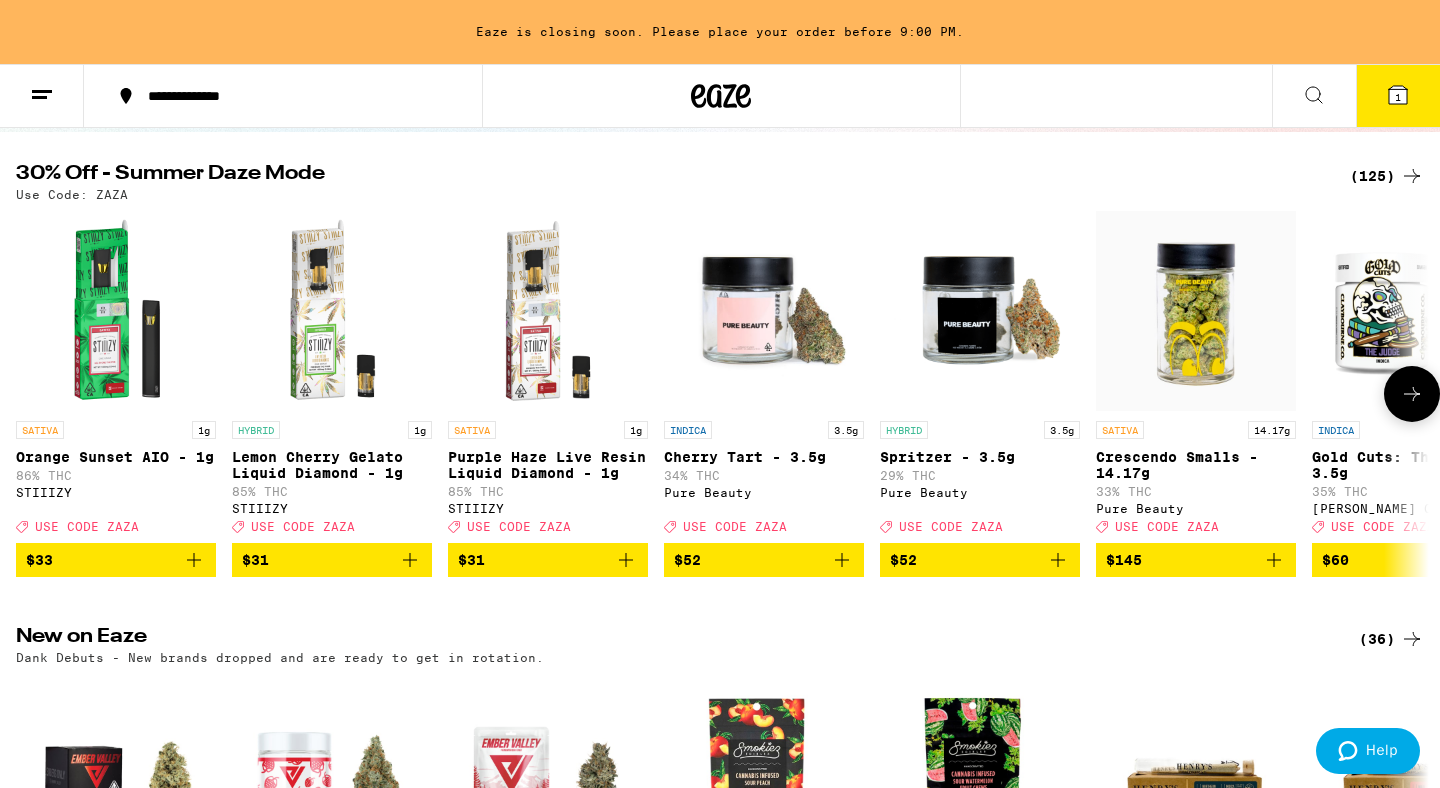 click 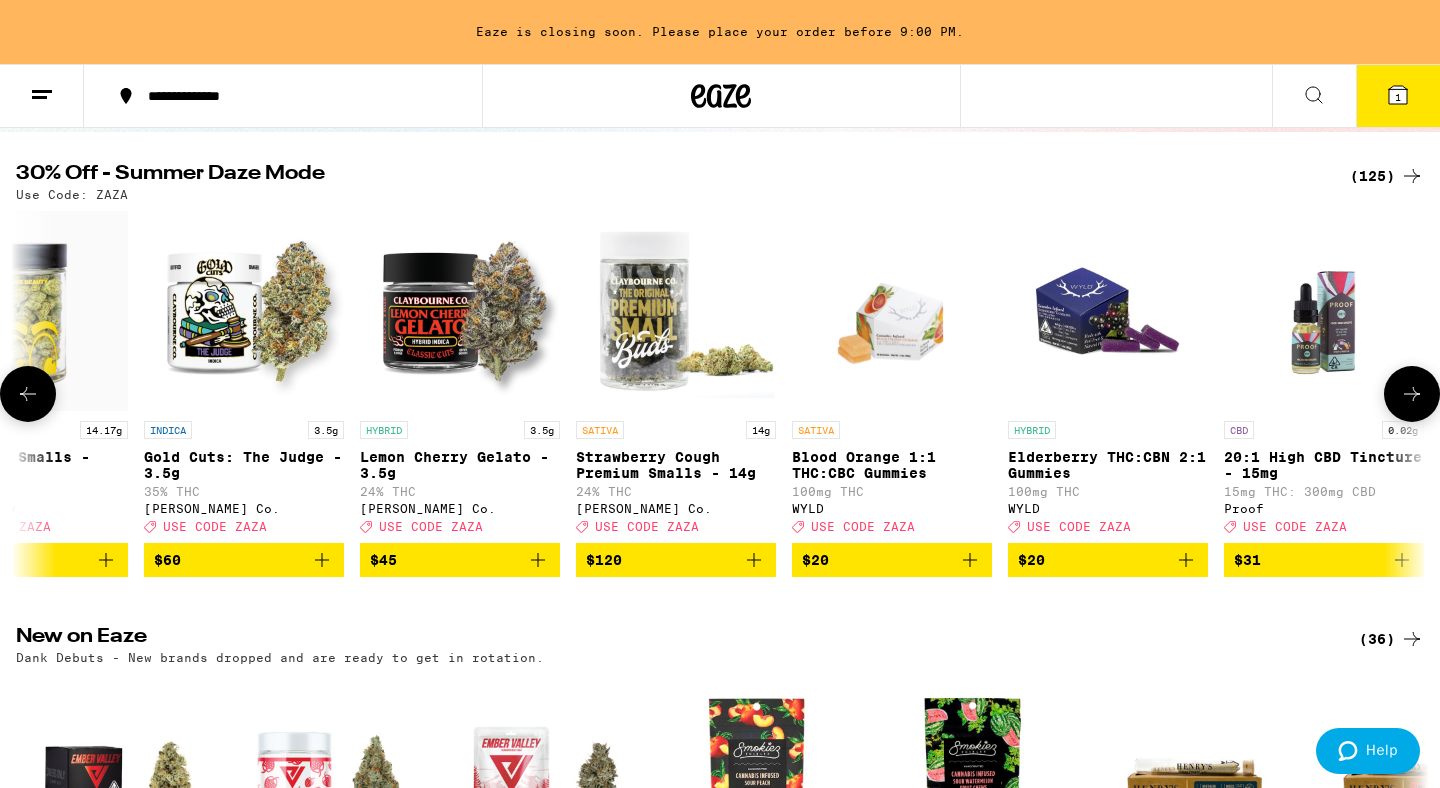 scroll, scrollTop: 0, scrollLeft: 1190, axis: horizontal 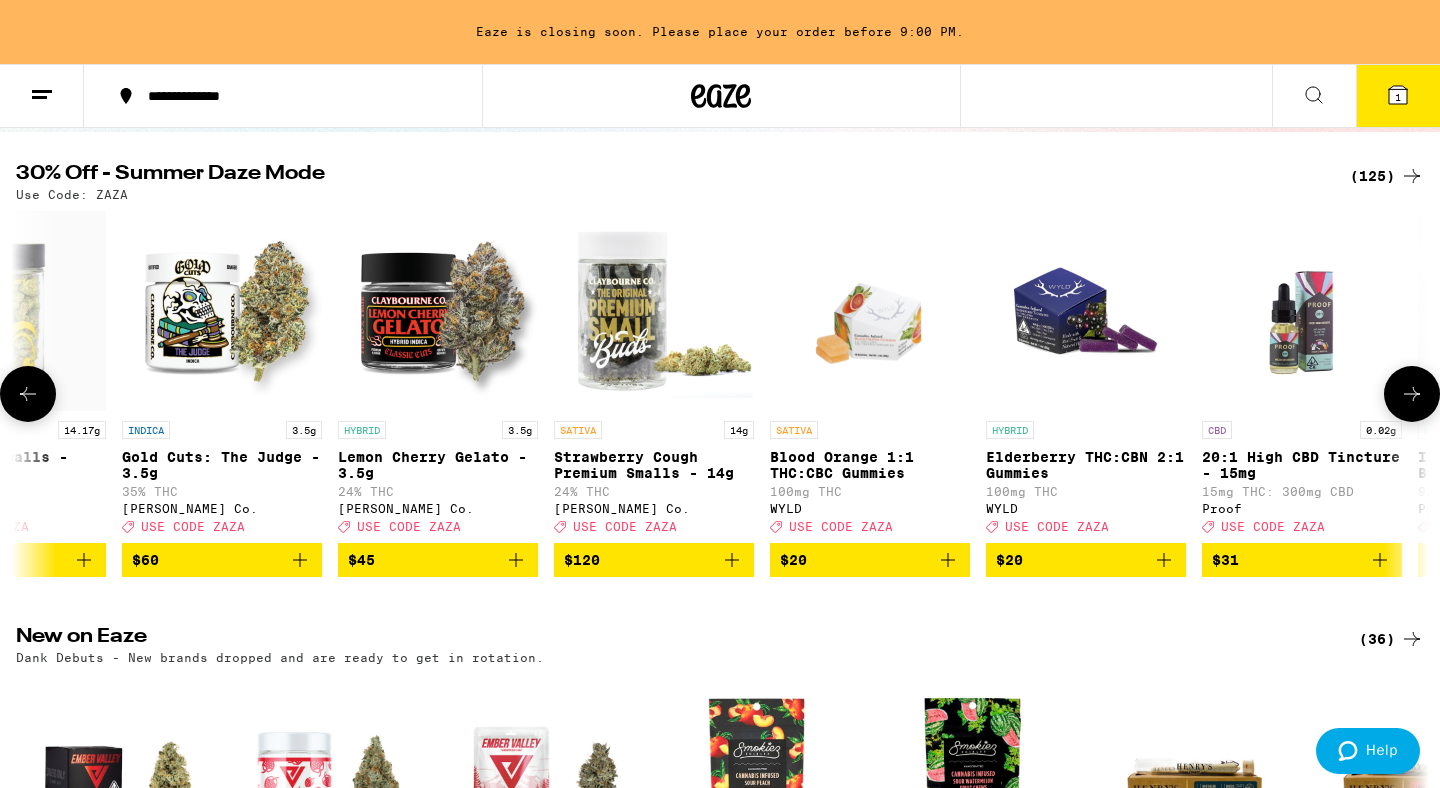 click 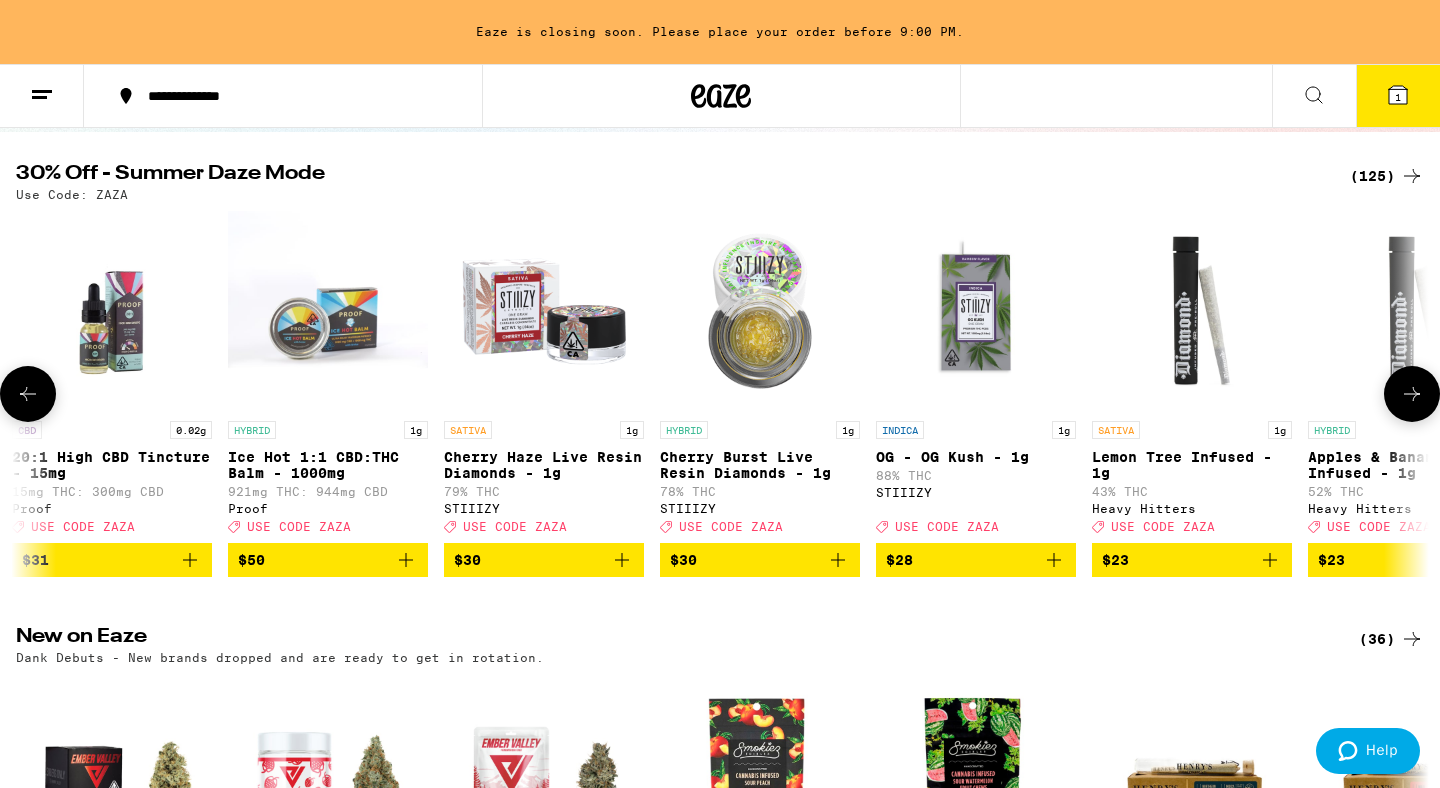 click 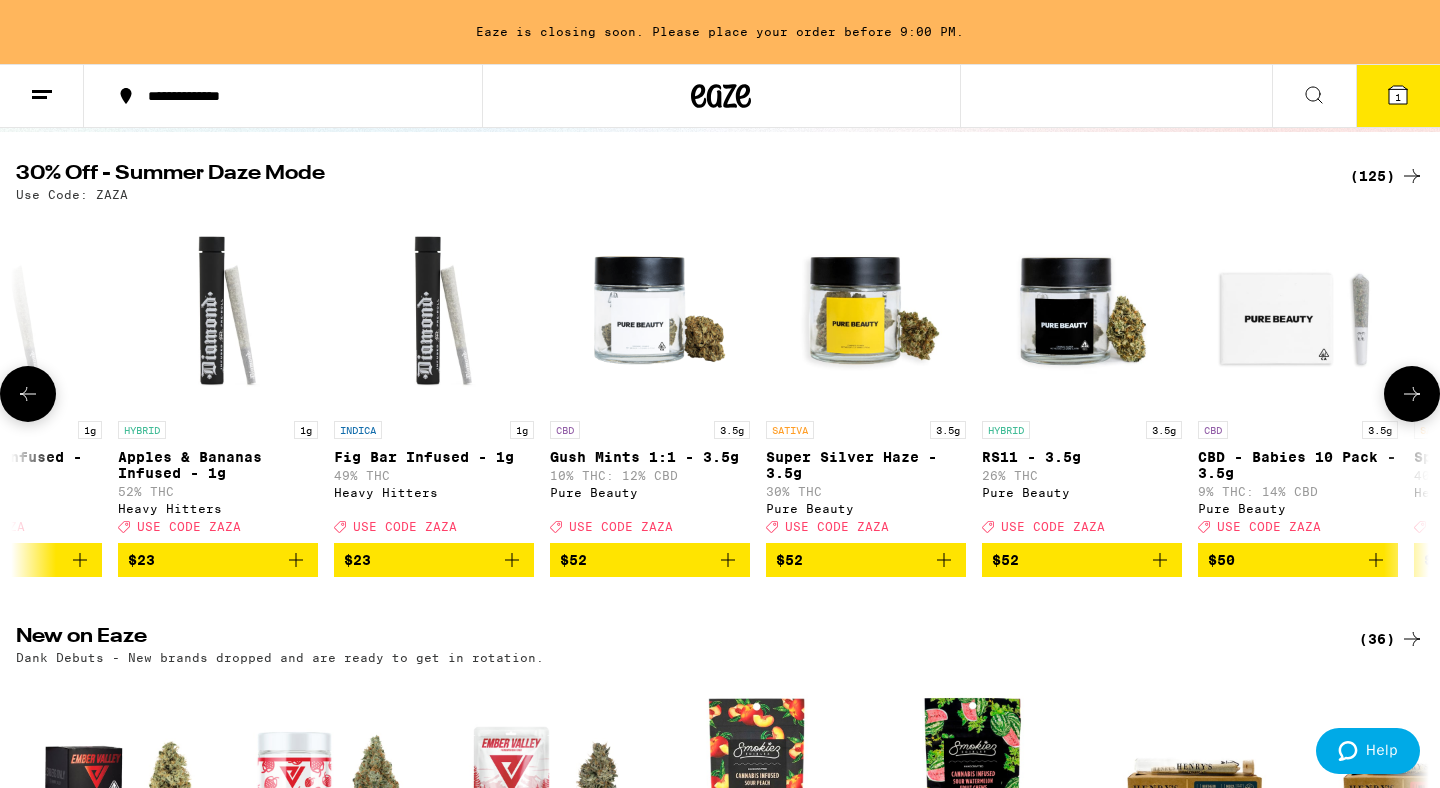 click 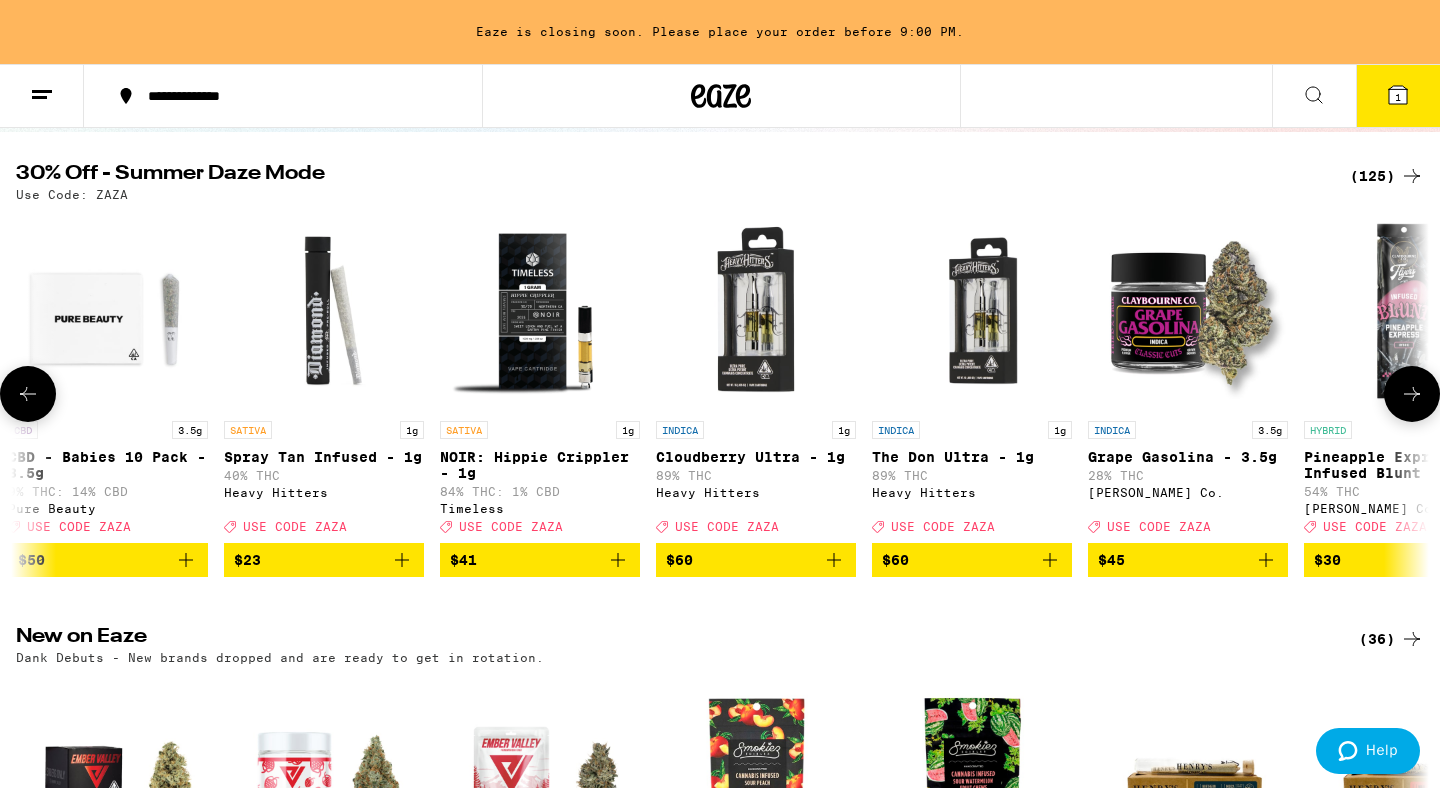 click 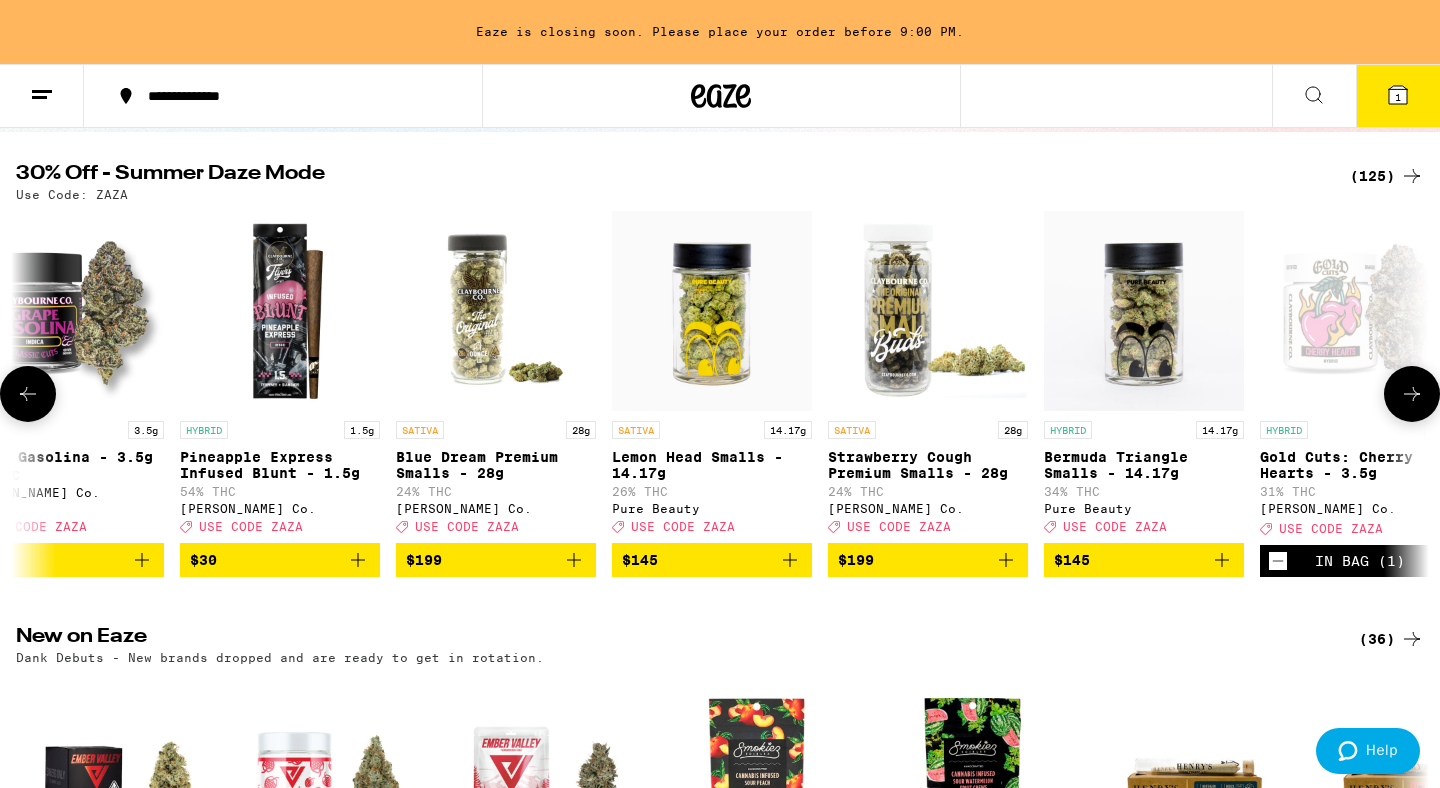 scroll, scrollTop: 0, scrollLeft: 5950, axis: horizontal 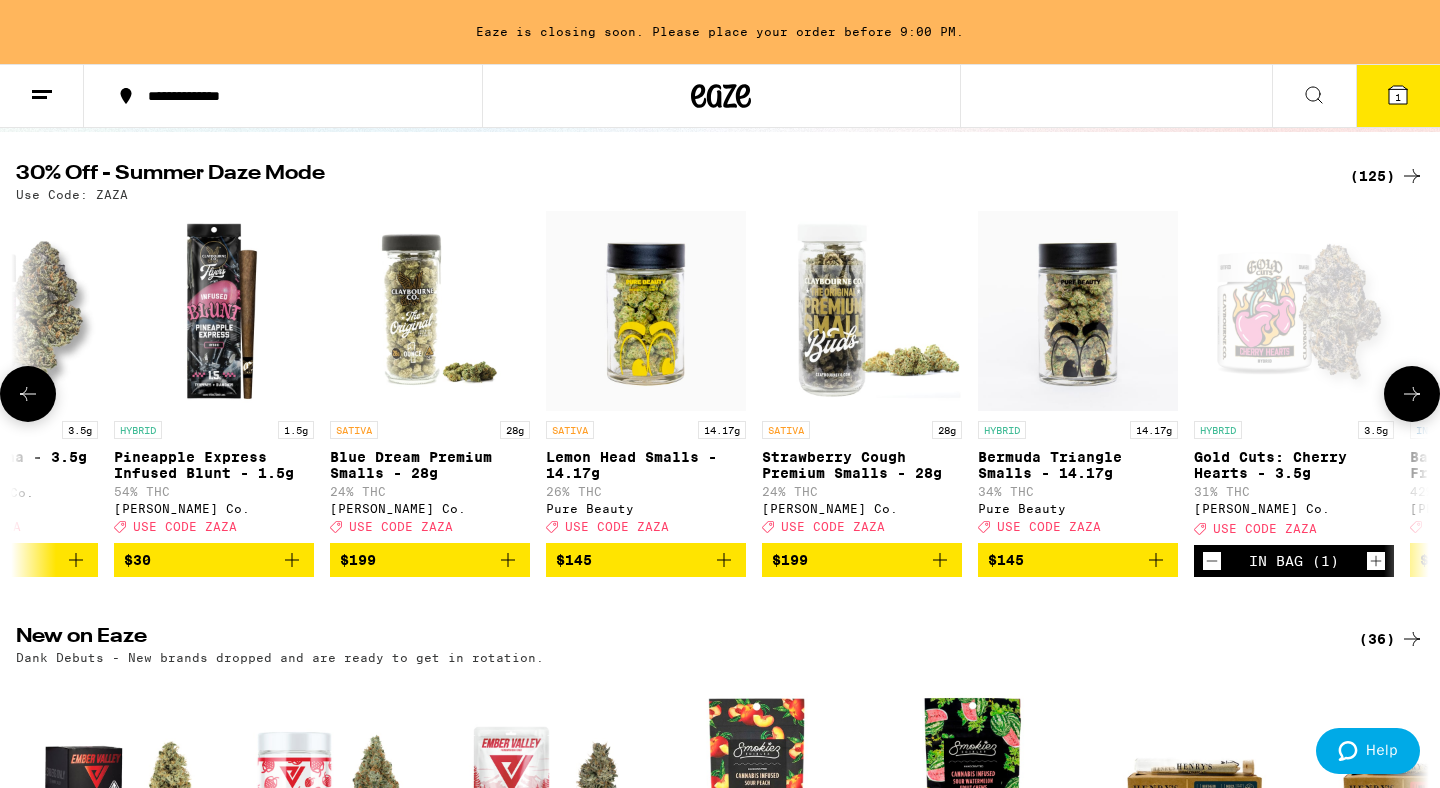 click at bounding box center (28, 394) 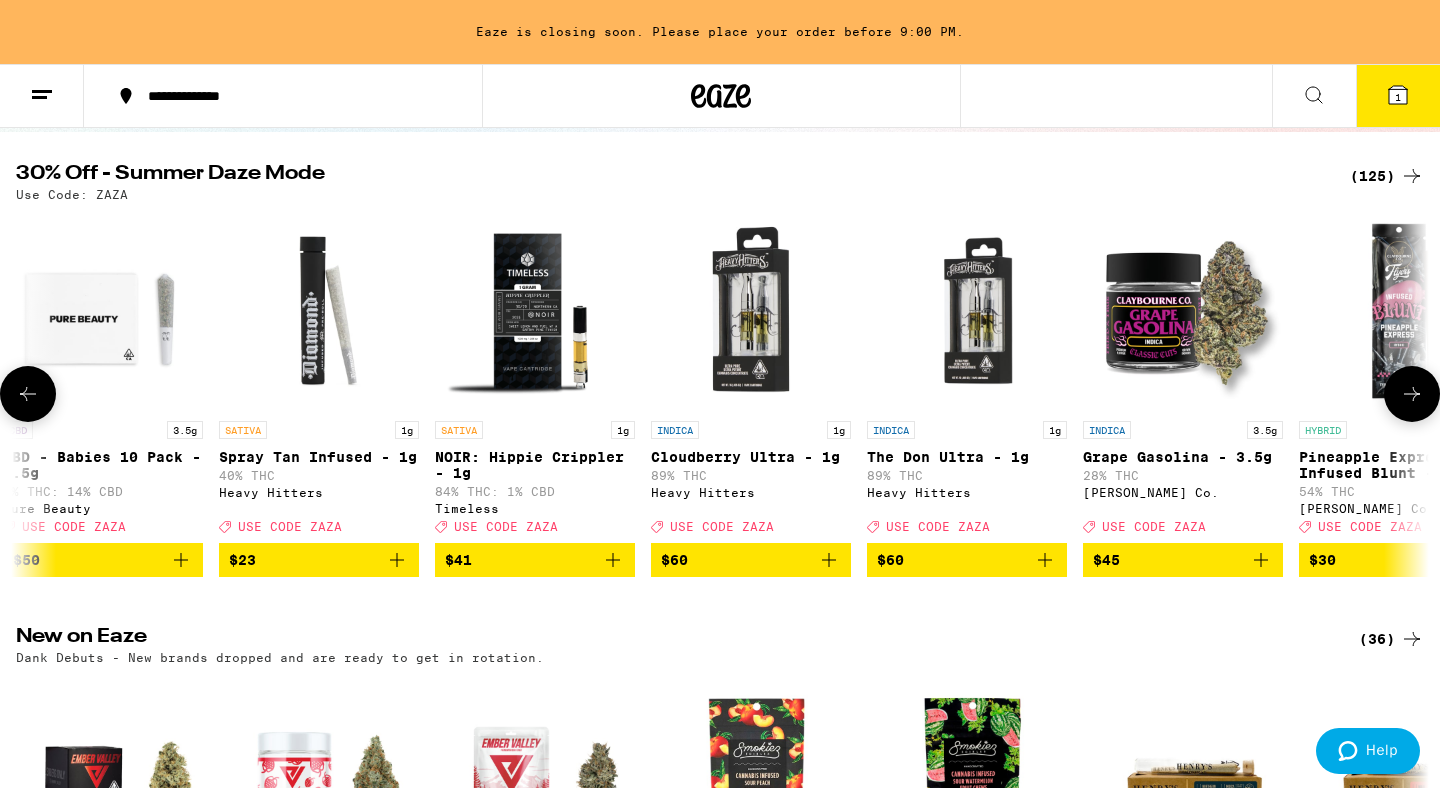 scroll, scrollTop: 0, scrollLeft: 4760, axis: horizontal 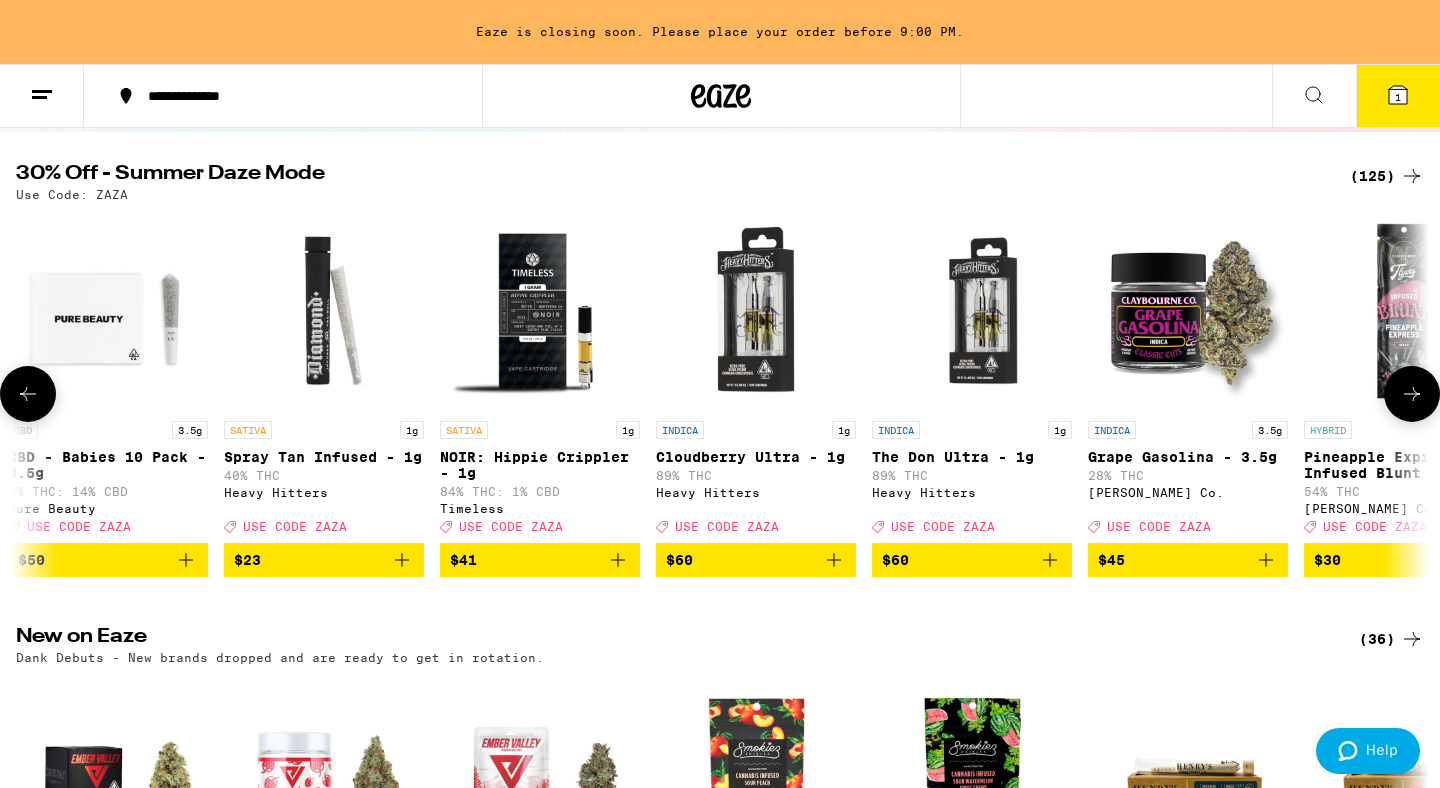click 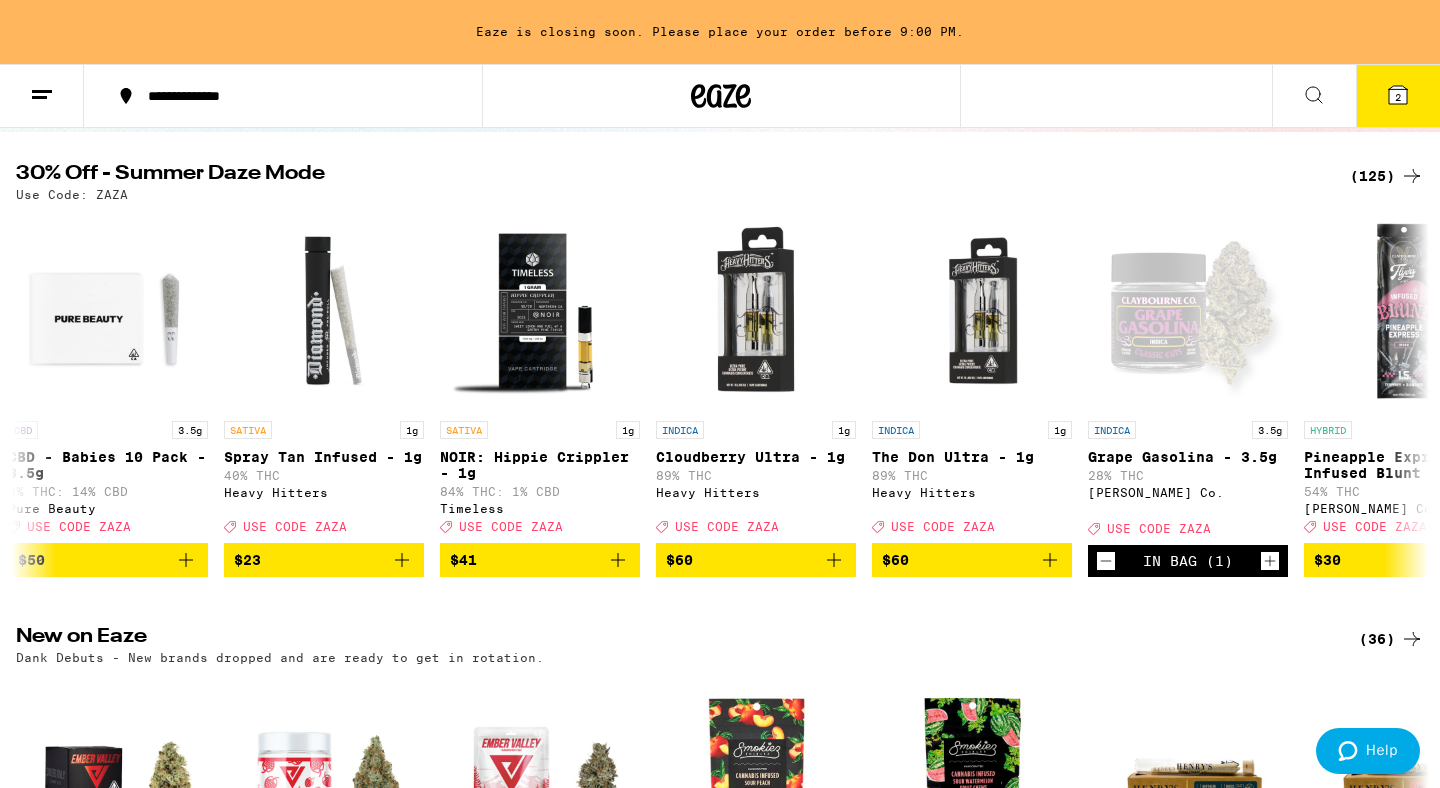 click on "2" at bounding box center [1398, 96] 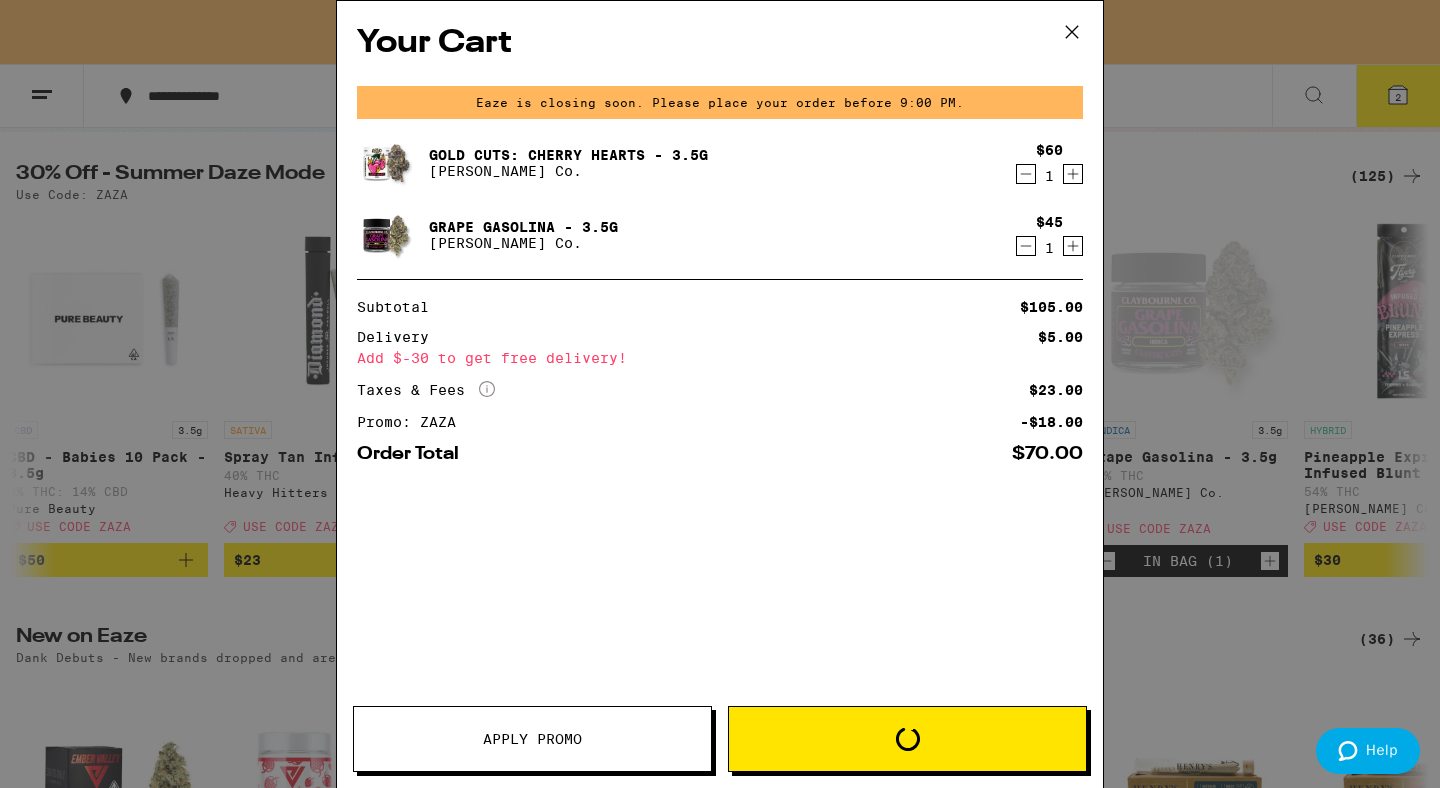 click on "Your Cart Eaze is closing soon. Please place your order before 9:00 PM. Gold Cuts: Cherry Hearts - 3.5g [PERSON_NAME] Co. $60 1 Grape Gasolina - 3.5g [PERSON_NAME] Co. $45 1 Subtotal $105.00 Delivery $5.00 Add $-30 to get free delivery! Taxes & Fees More Info $23.00 Promo: ZAZA -$18.00 Order Total $70.00 Apply Promo Loading" at bounding box center [720, 394] 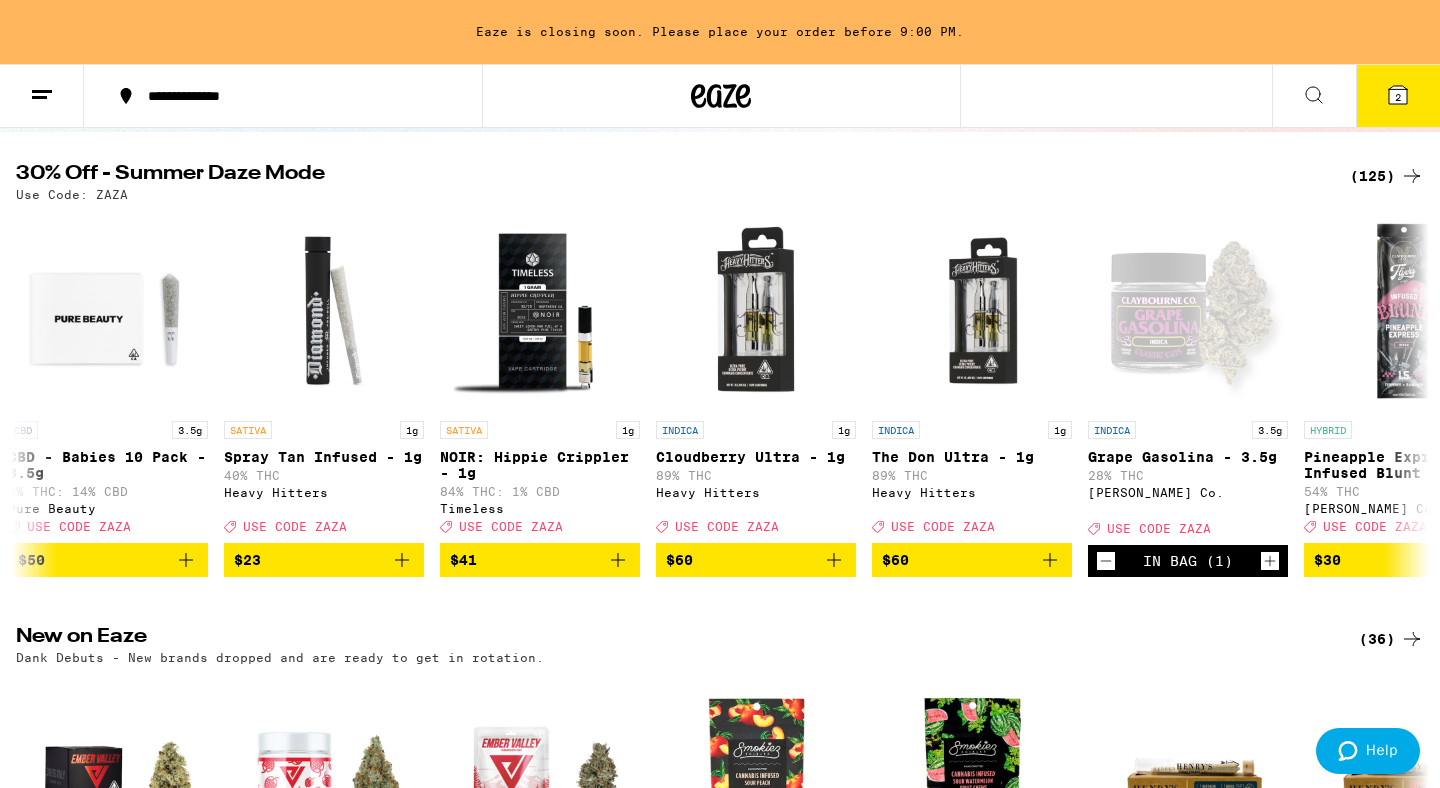 click on "2" at bounding box center (1398, 97) 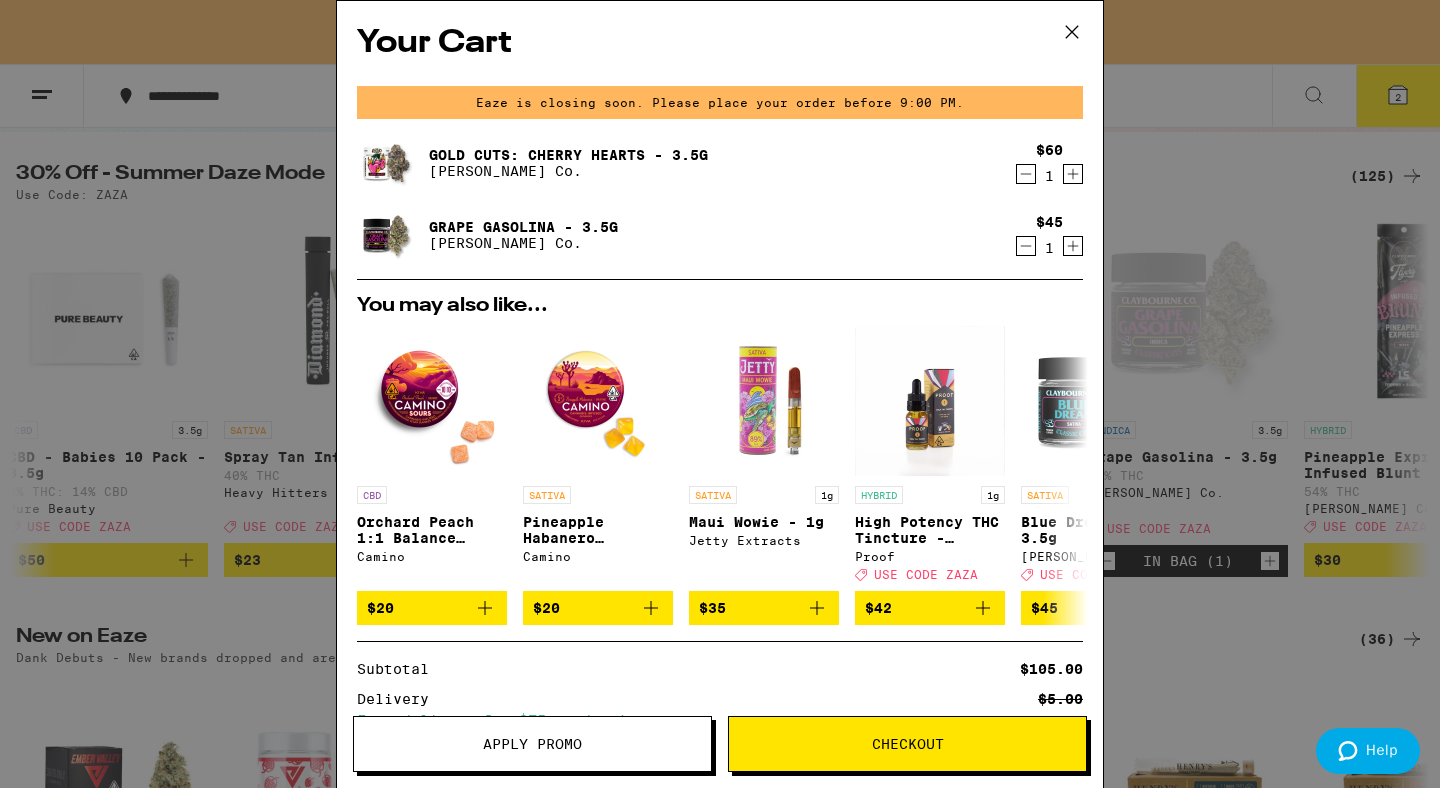 click 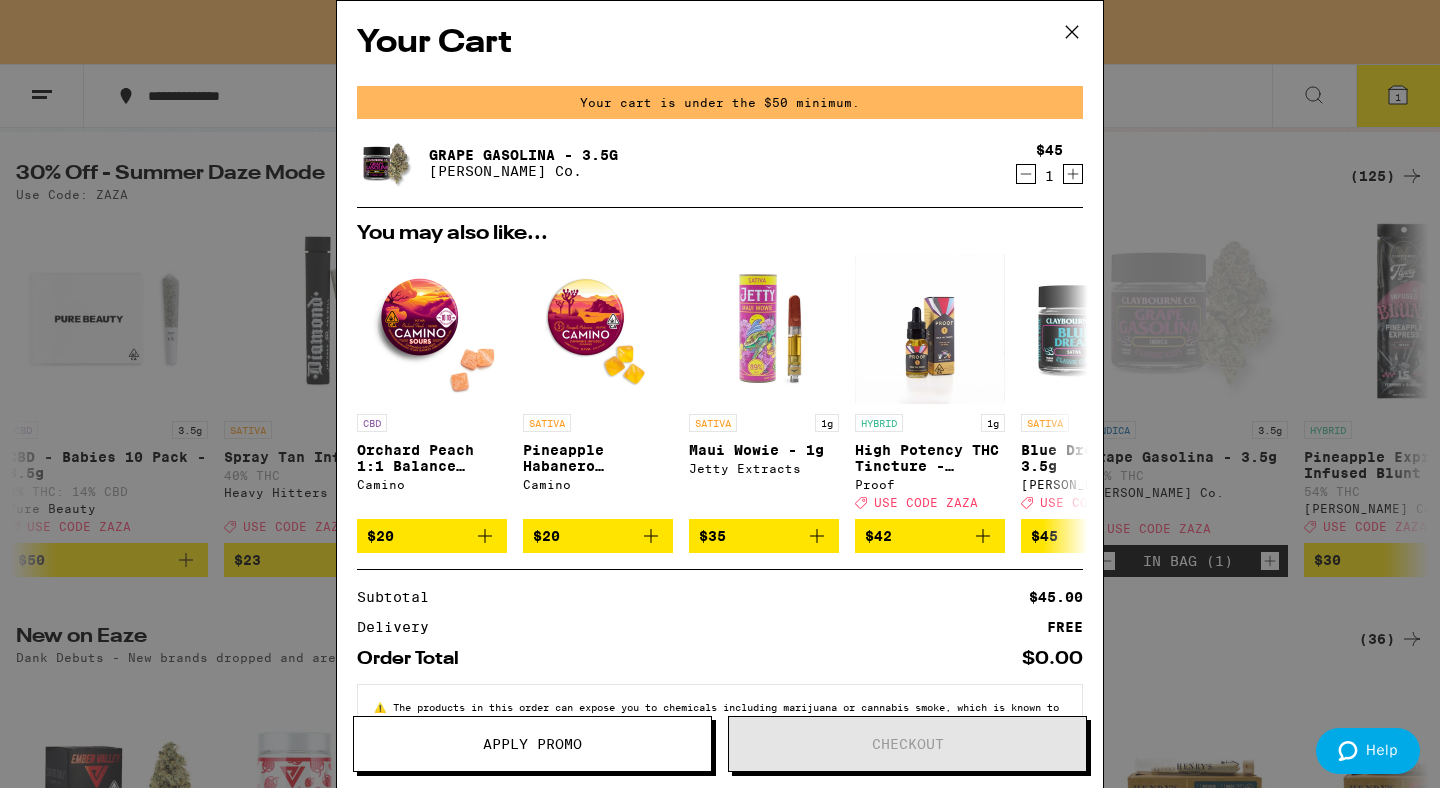 click 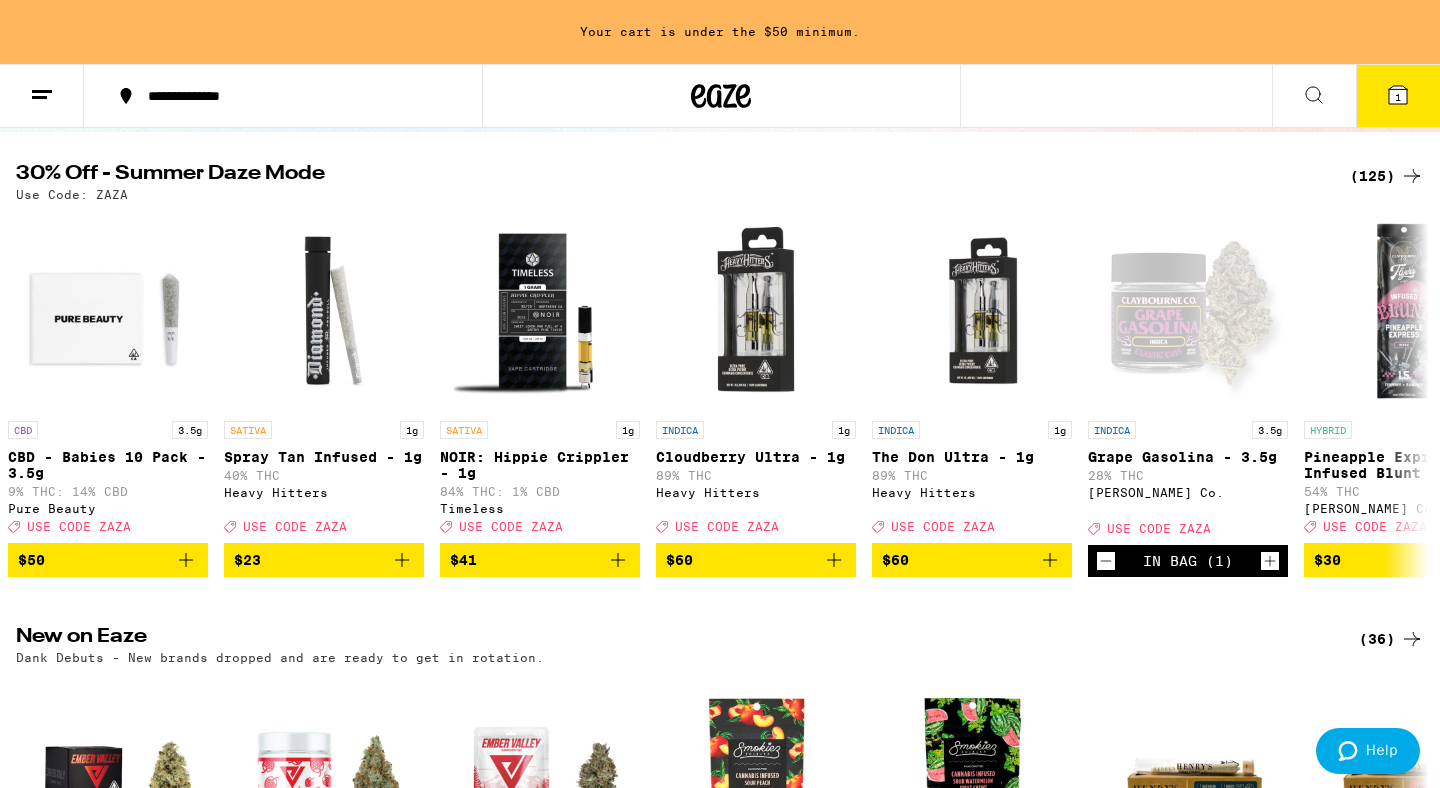 scroll, scrollTop: 0, scrollLeft: 0, axis: both 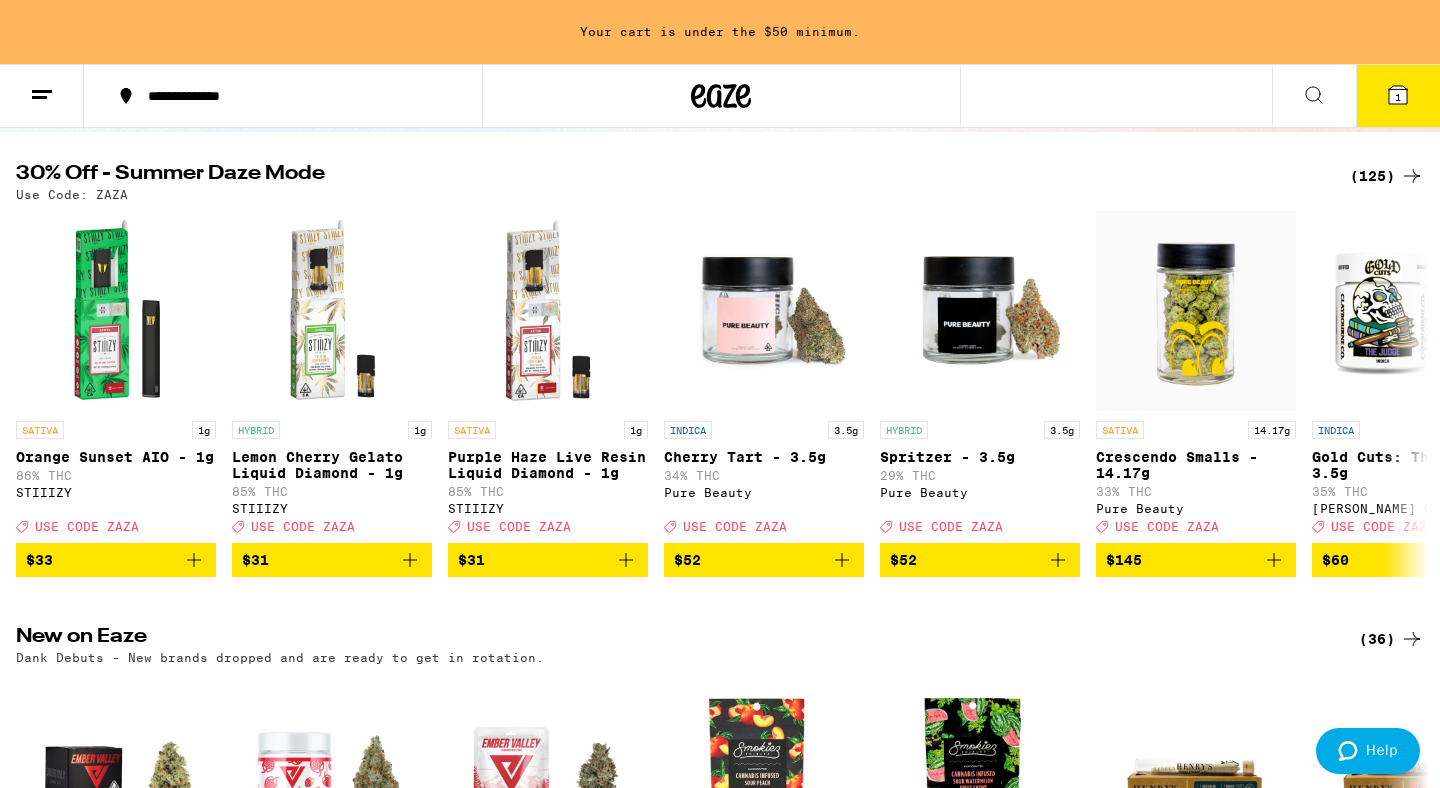 click on "(125)" at bounding box center [1387, 176] 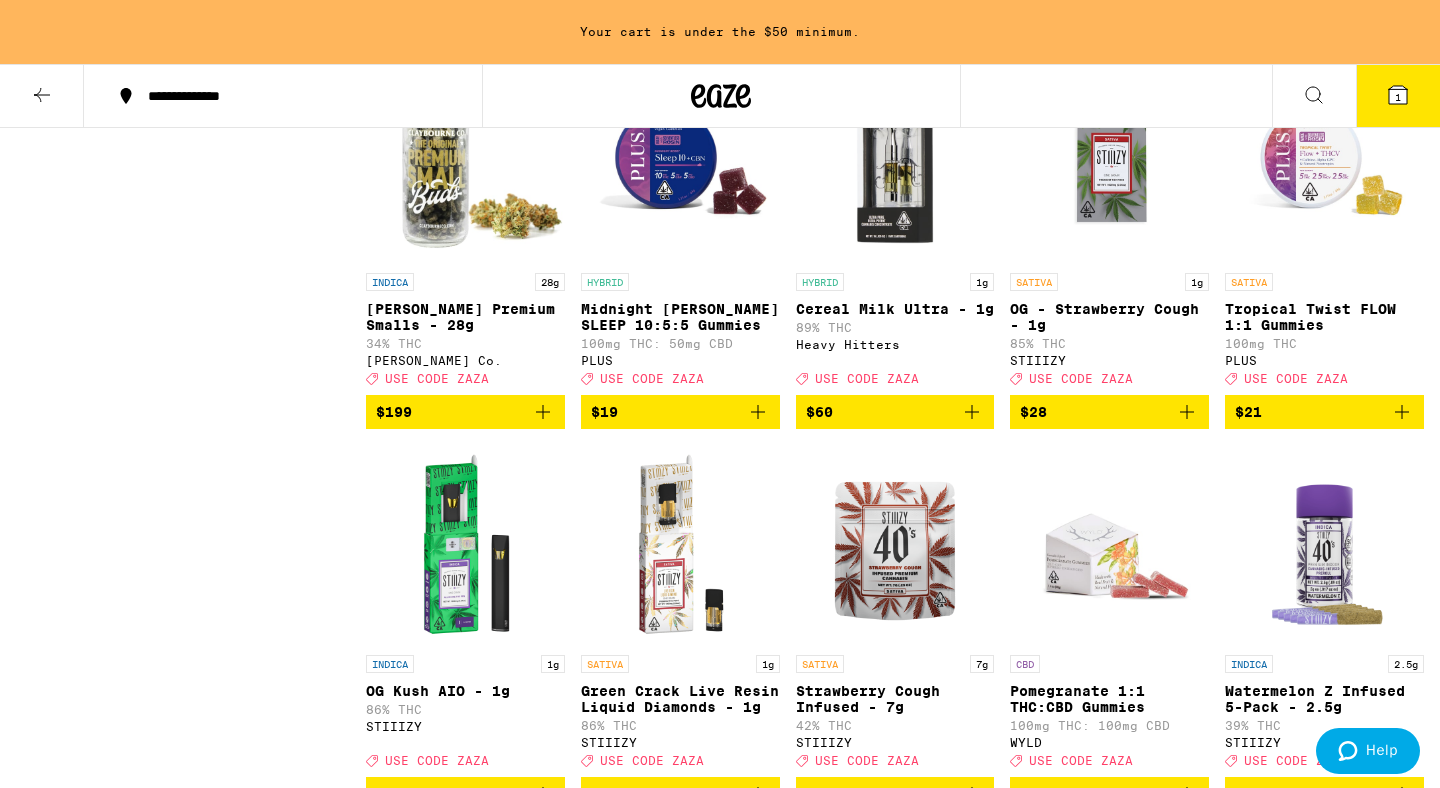 scroll, scrollTop: 8687, scrollLeft: 0, axis: vertical 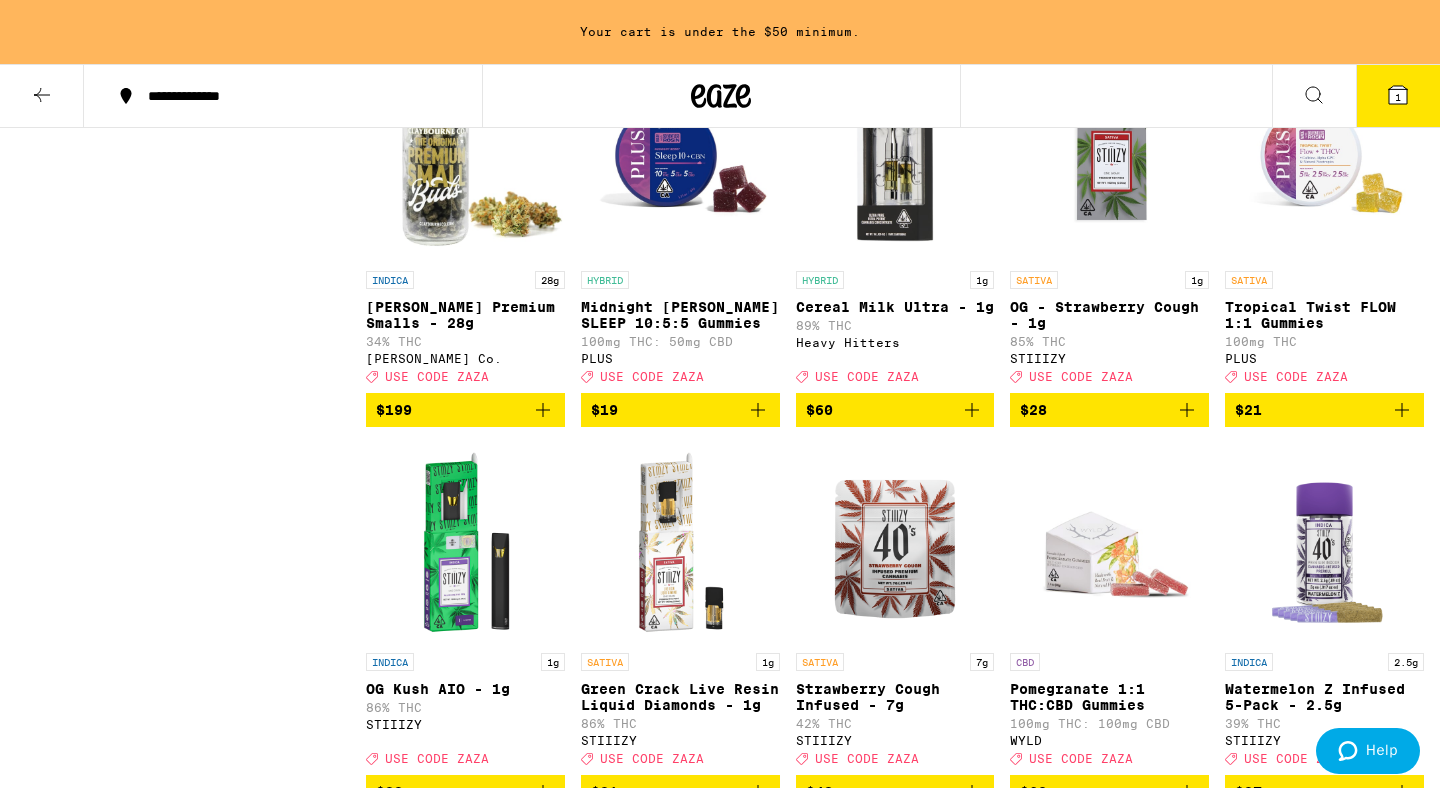 click on "1" at bounding box center [1398, 96] 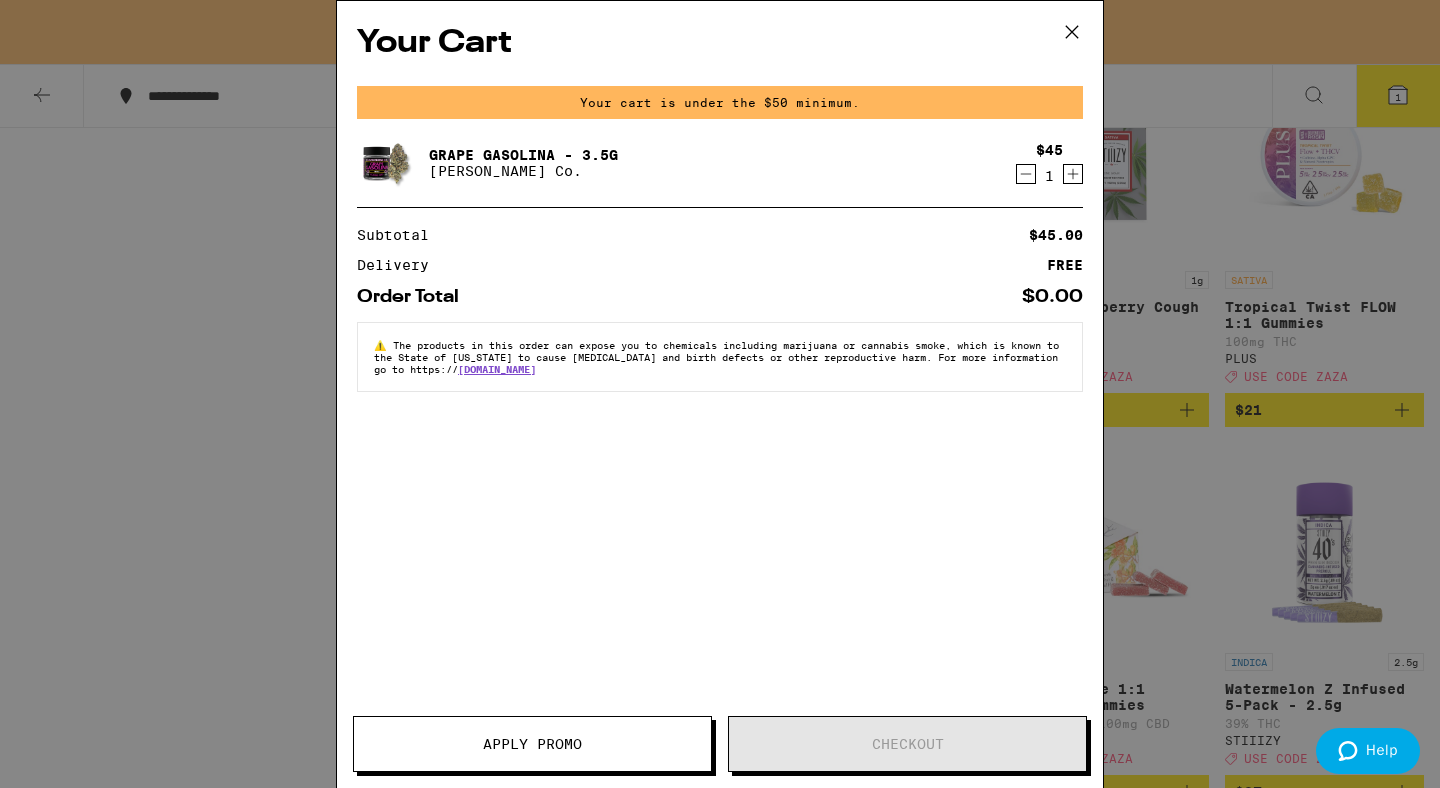 click 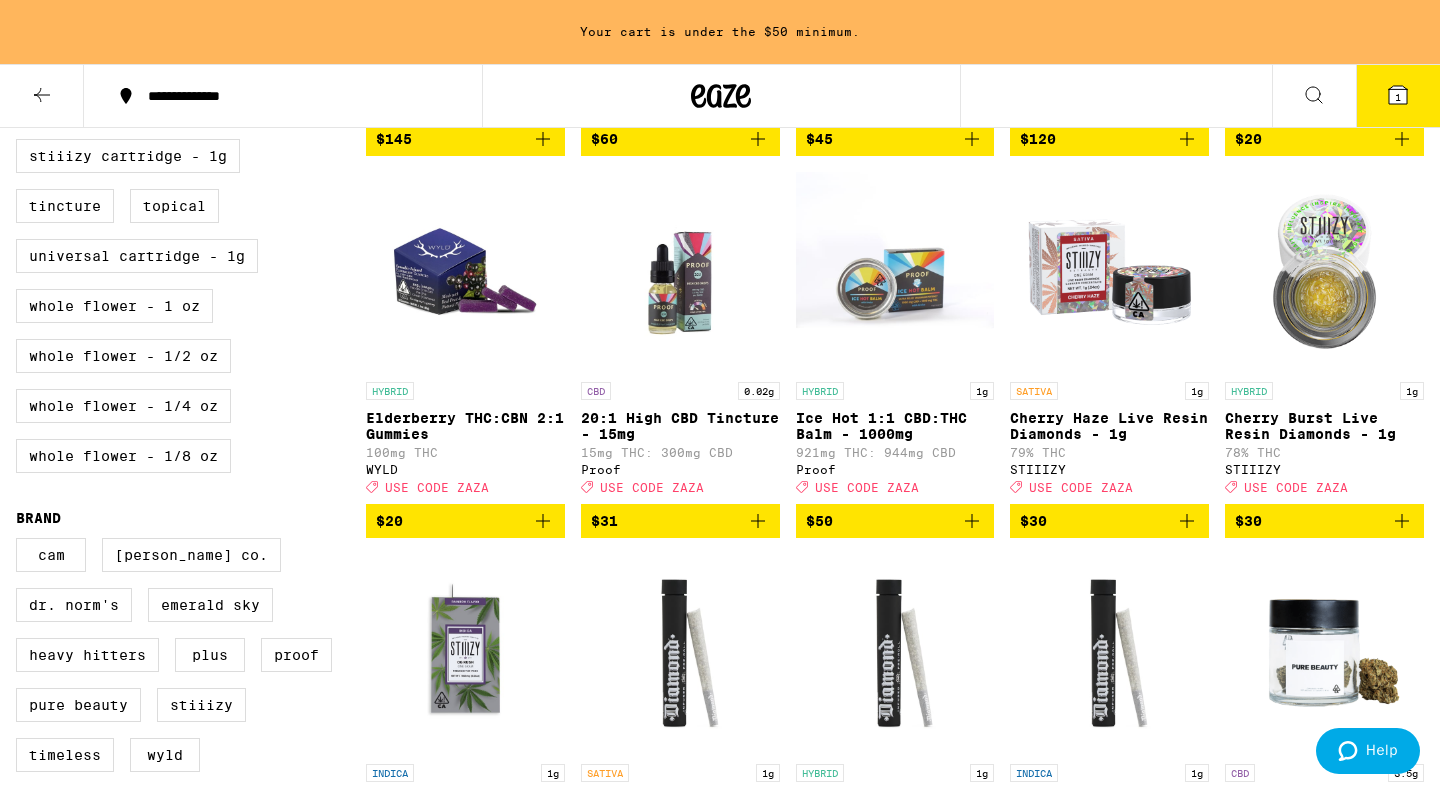 scroll, scrollTop: 935, scrollLeft: 0, axis: vertical 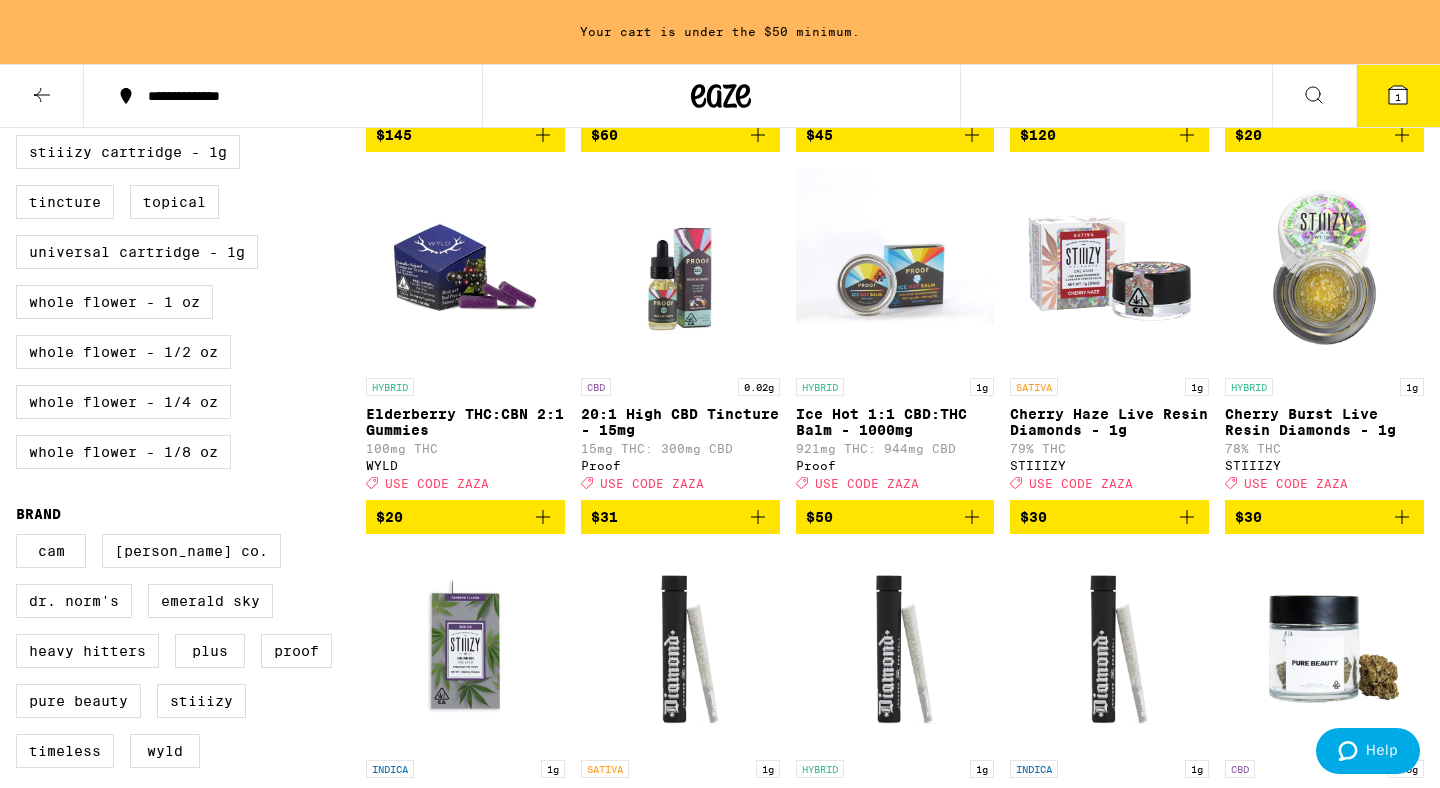 click 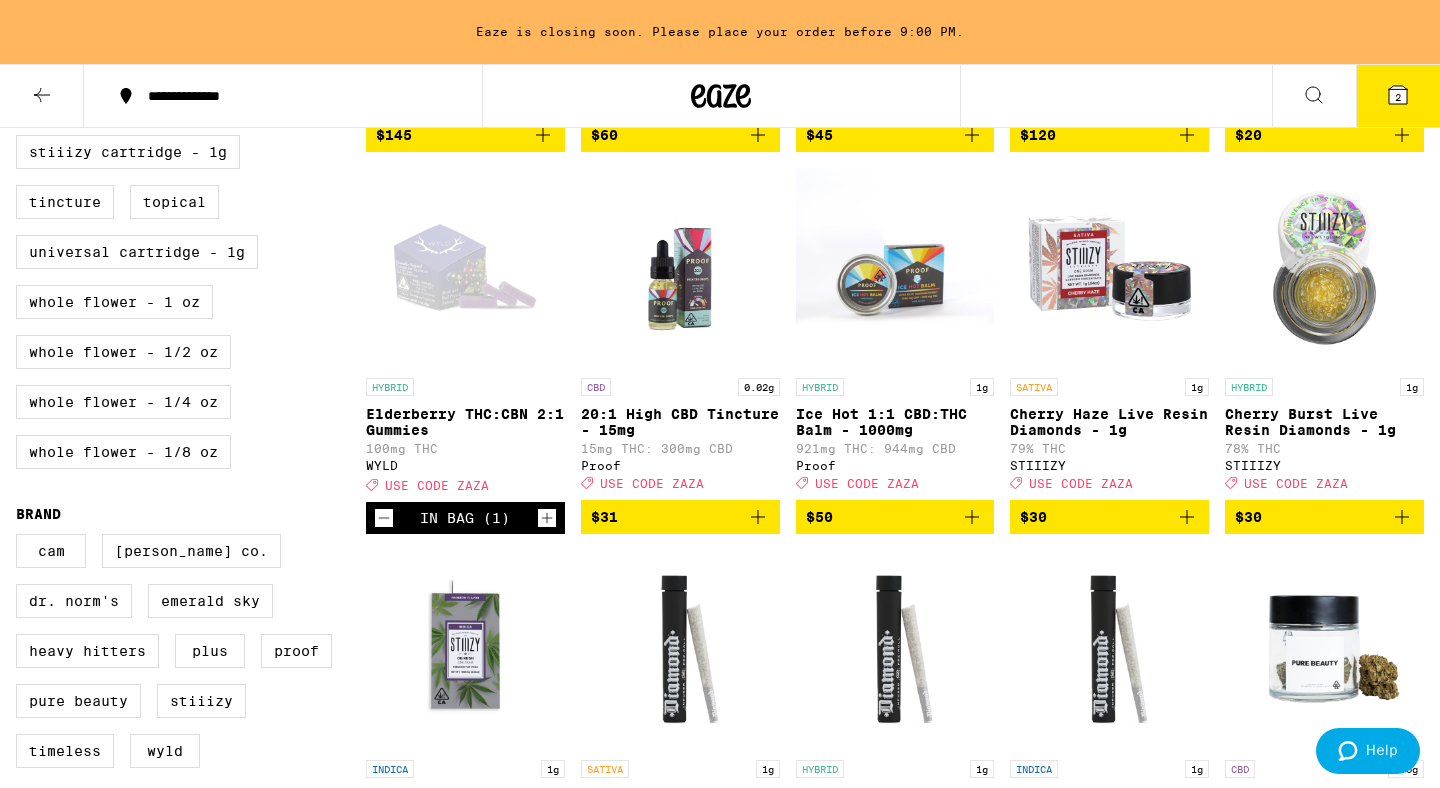 click on "2" at bounding box center [1398, 96] 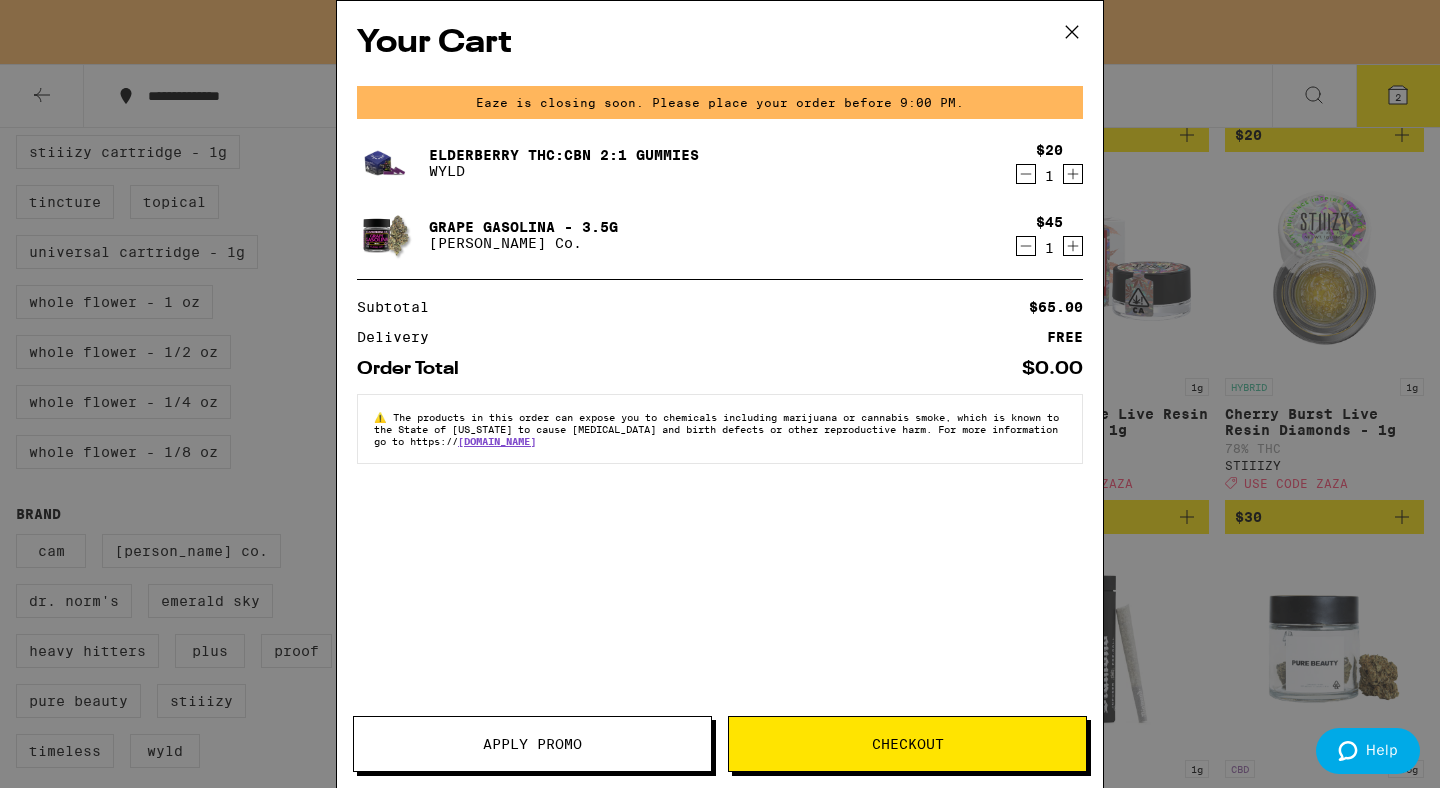 click on "Apply Promo" at bounding box center (532, 744) 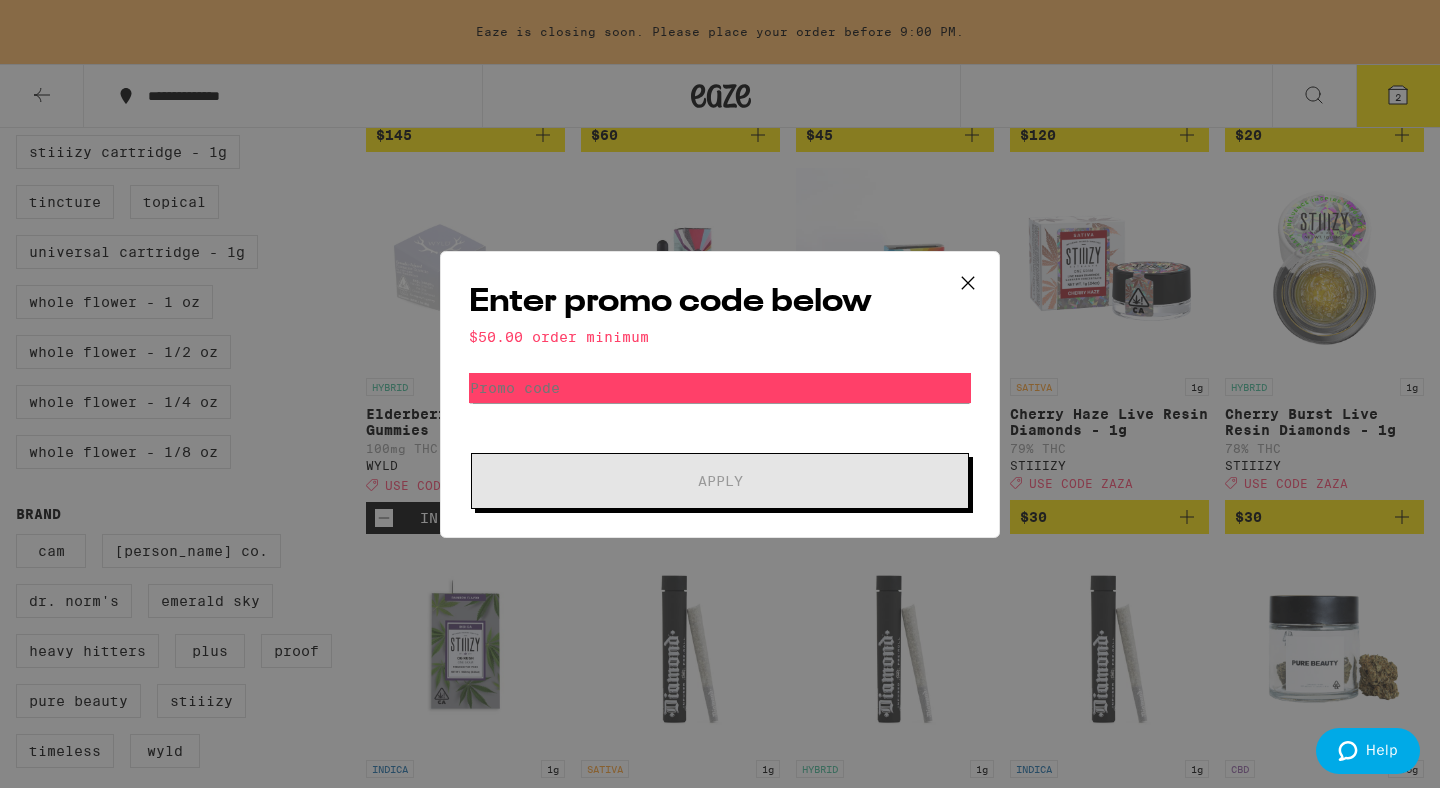 click on "Enter promo code below $50.00 order minimum Promo Code Apply" at bounding box center (720, 394) 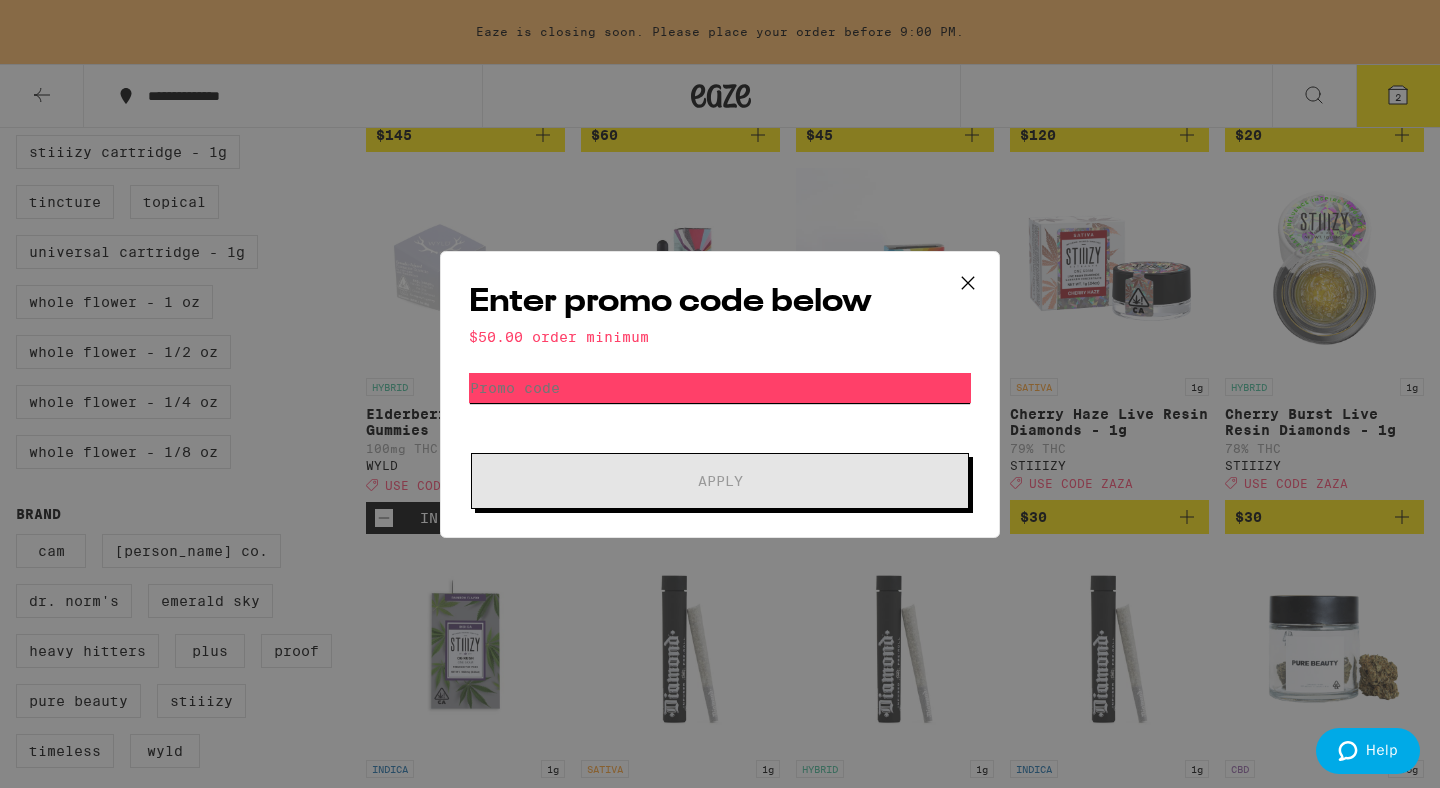click on "Promo Code" at bounding box center (720, 388) 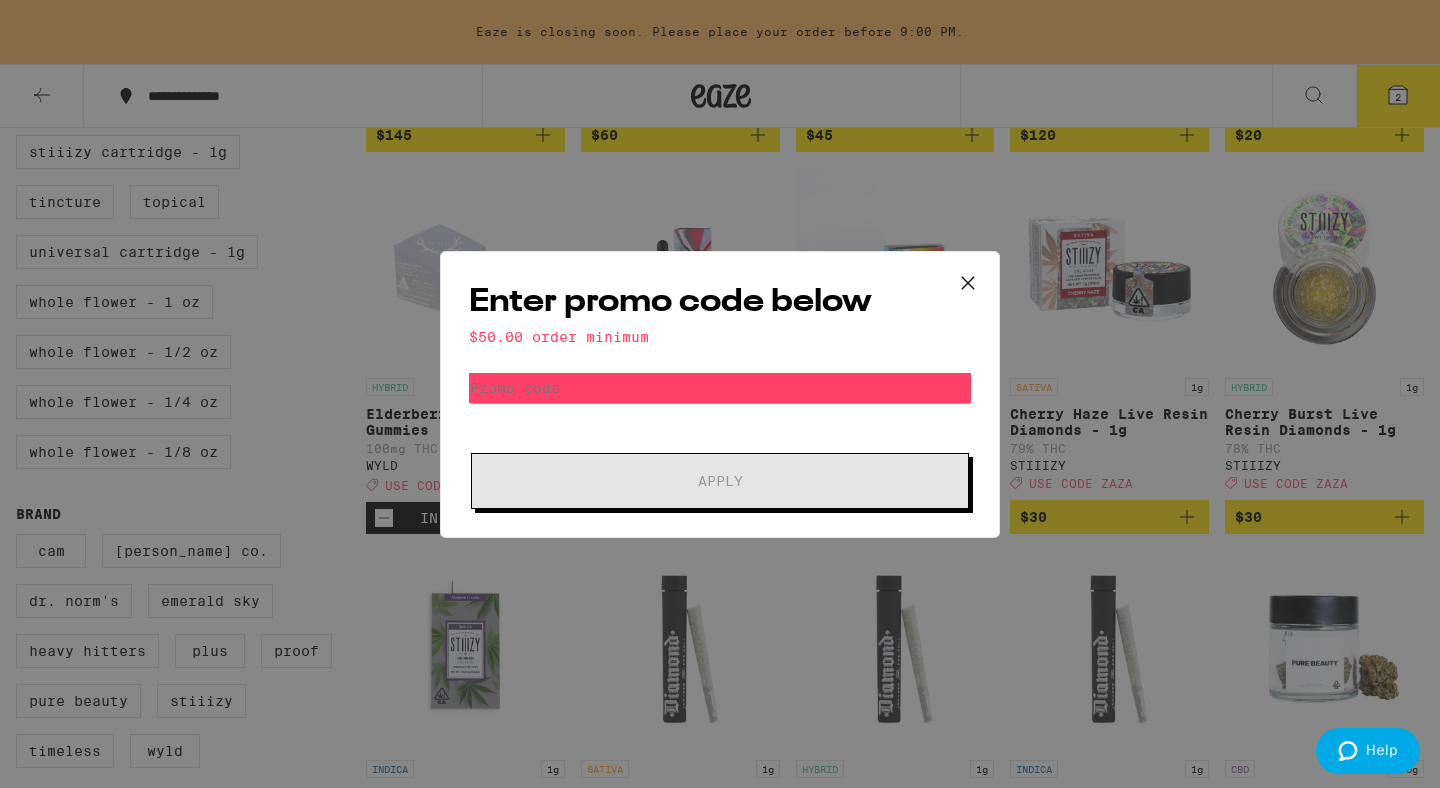 click 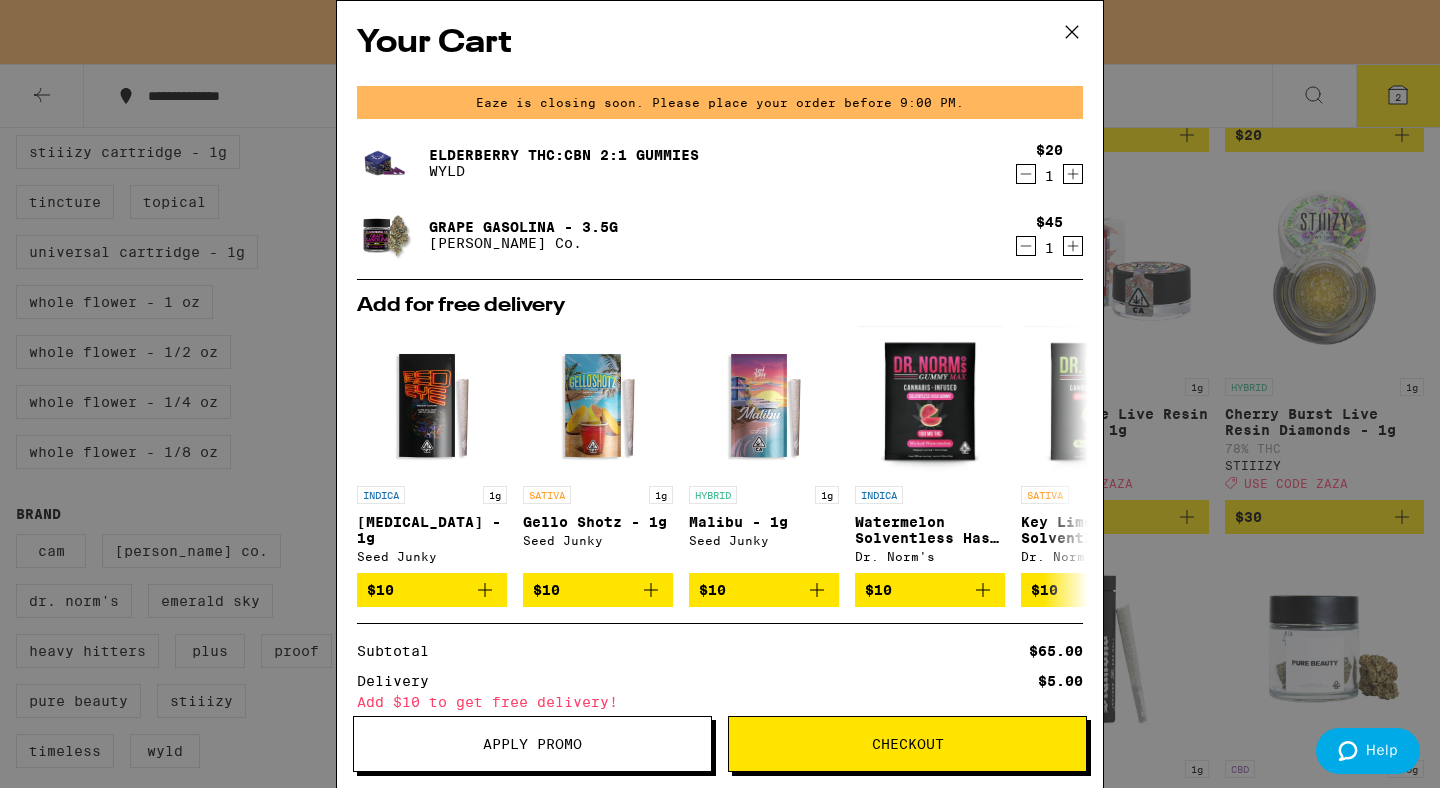 click on "Apply Promo" at bounding box center (532, 744) 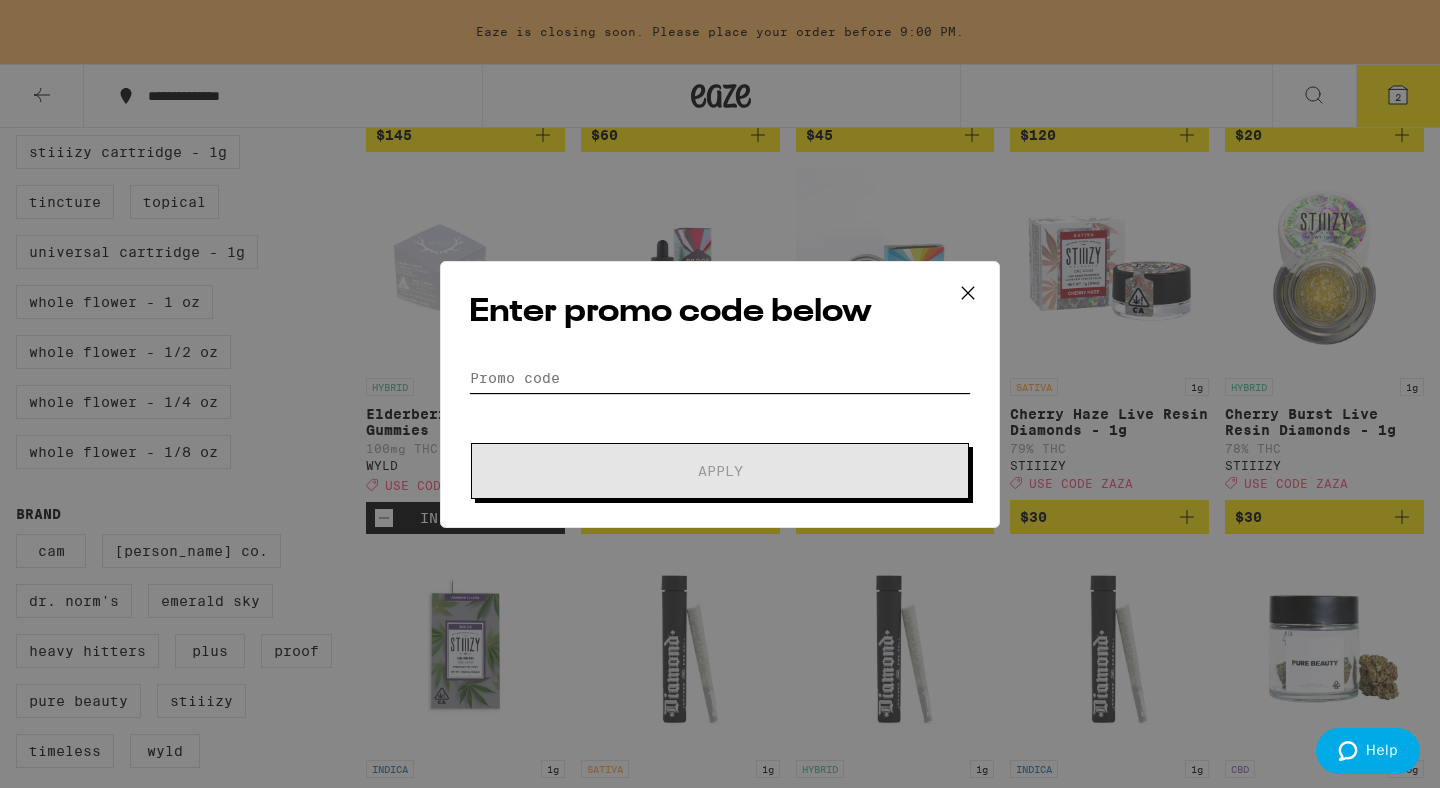 click on "Promo Code" at bounding box center (720, 378) 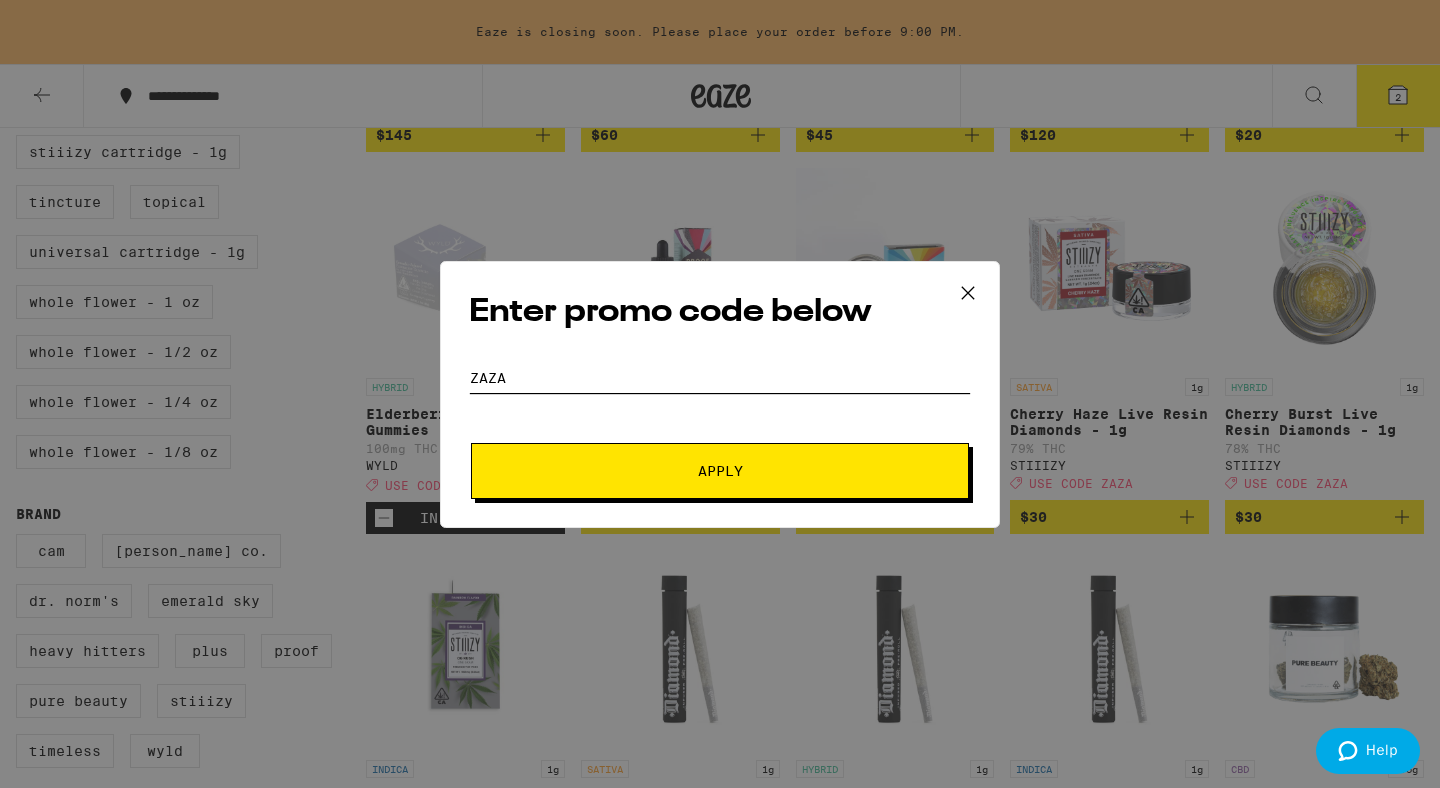 type on "zaza" 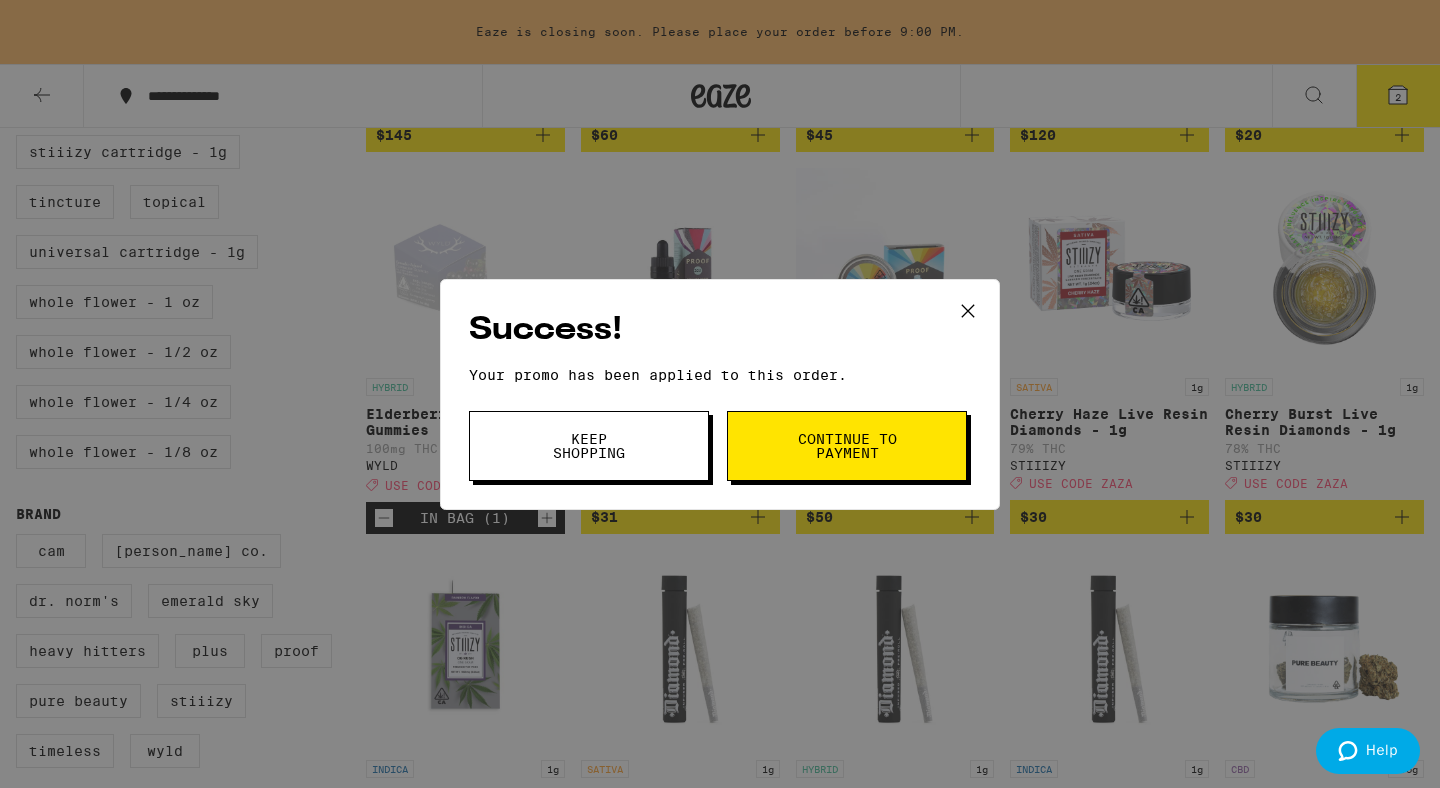 click 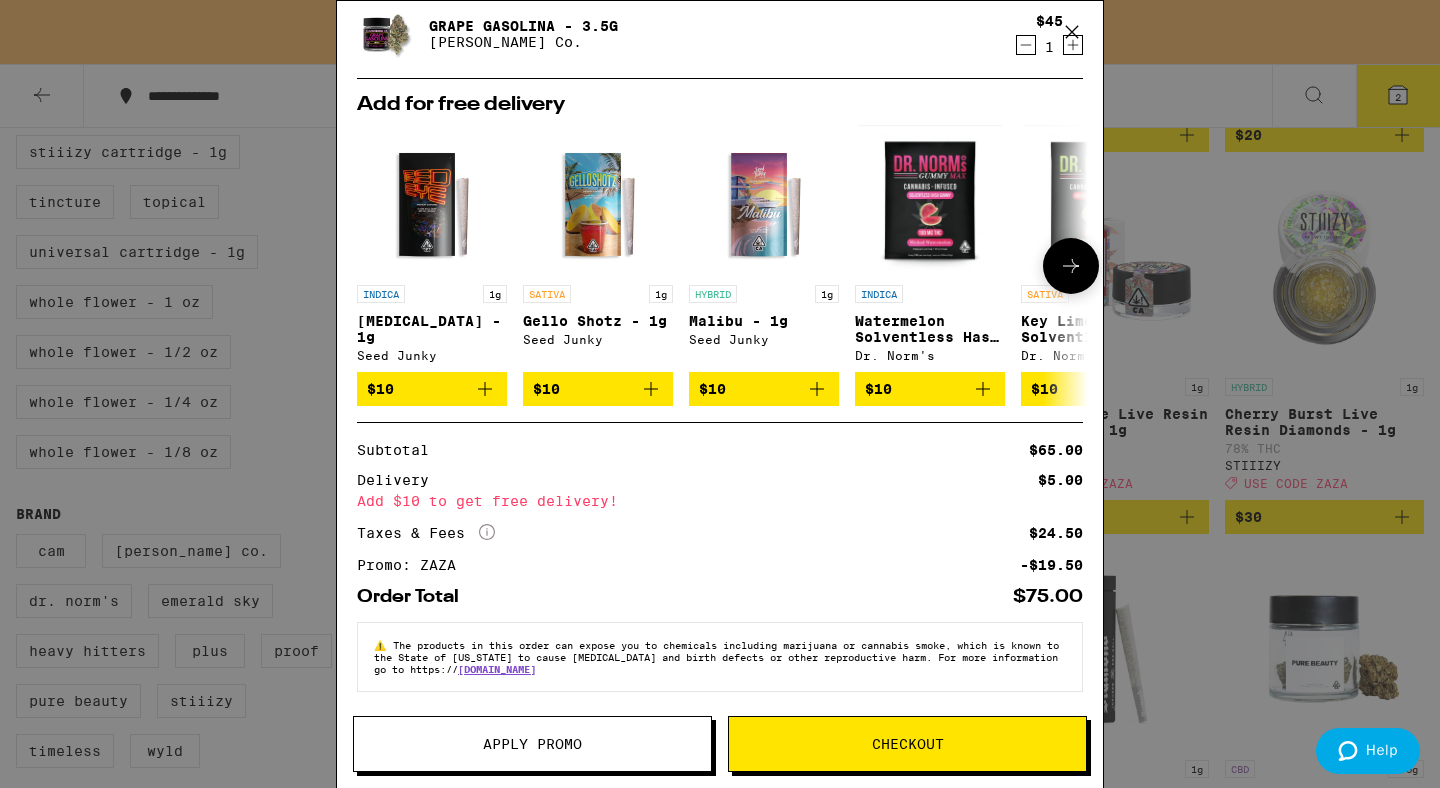 scroll, scrollTop: 0, scrollLeft: 0, axis: both 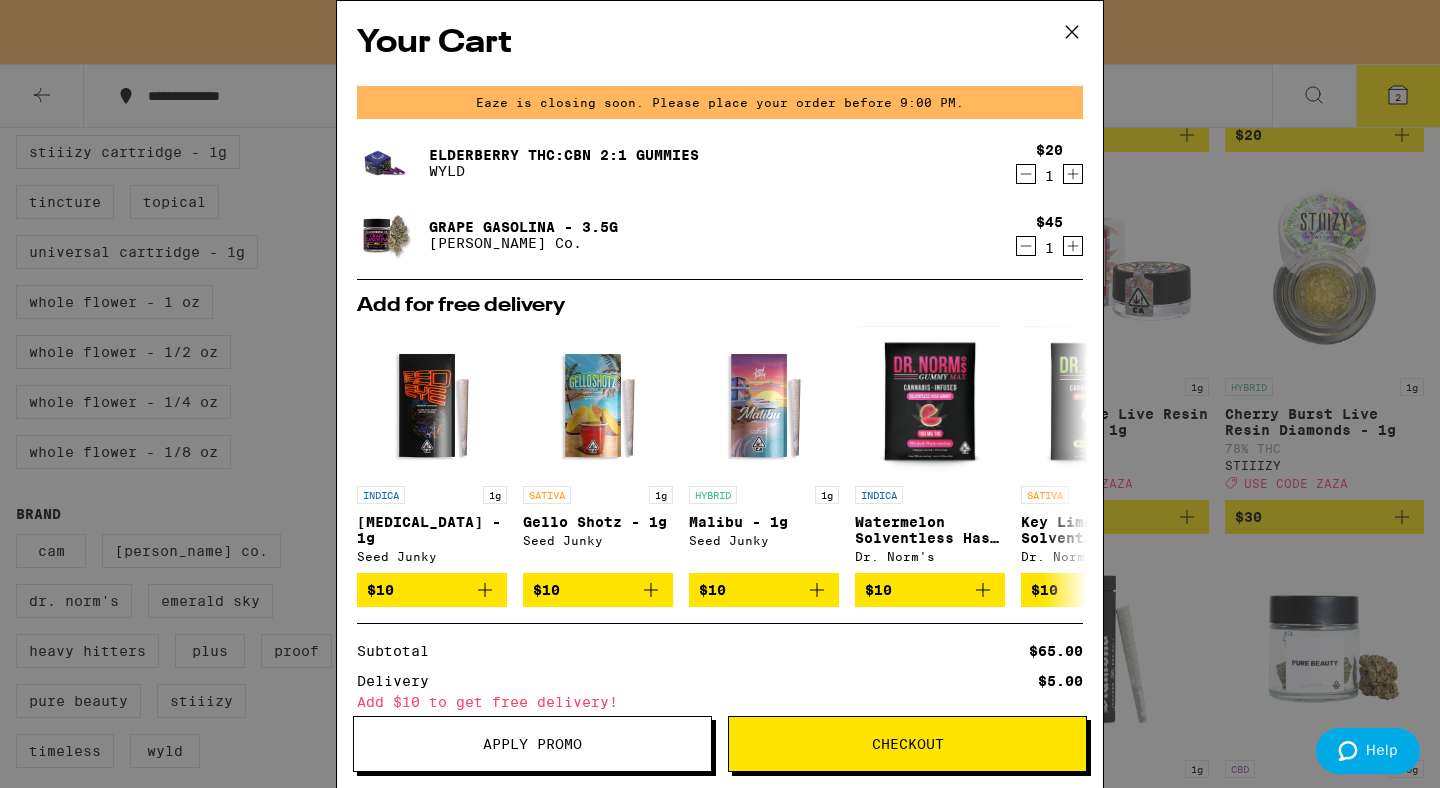 click 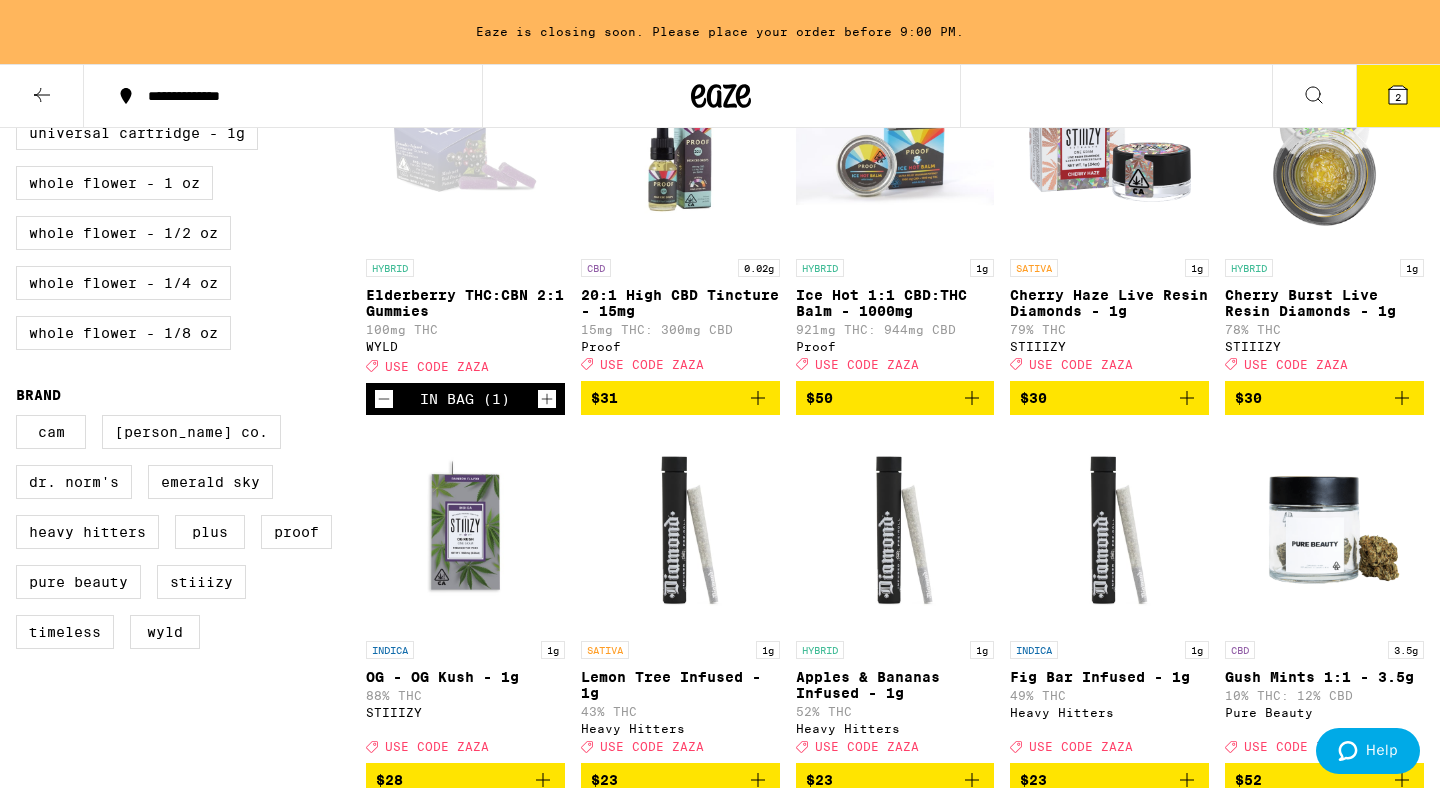 scroll, scrollTop: 0, scrollLeft: 0, axis: both 